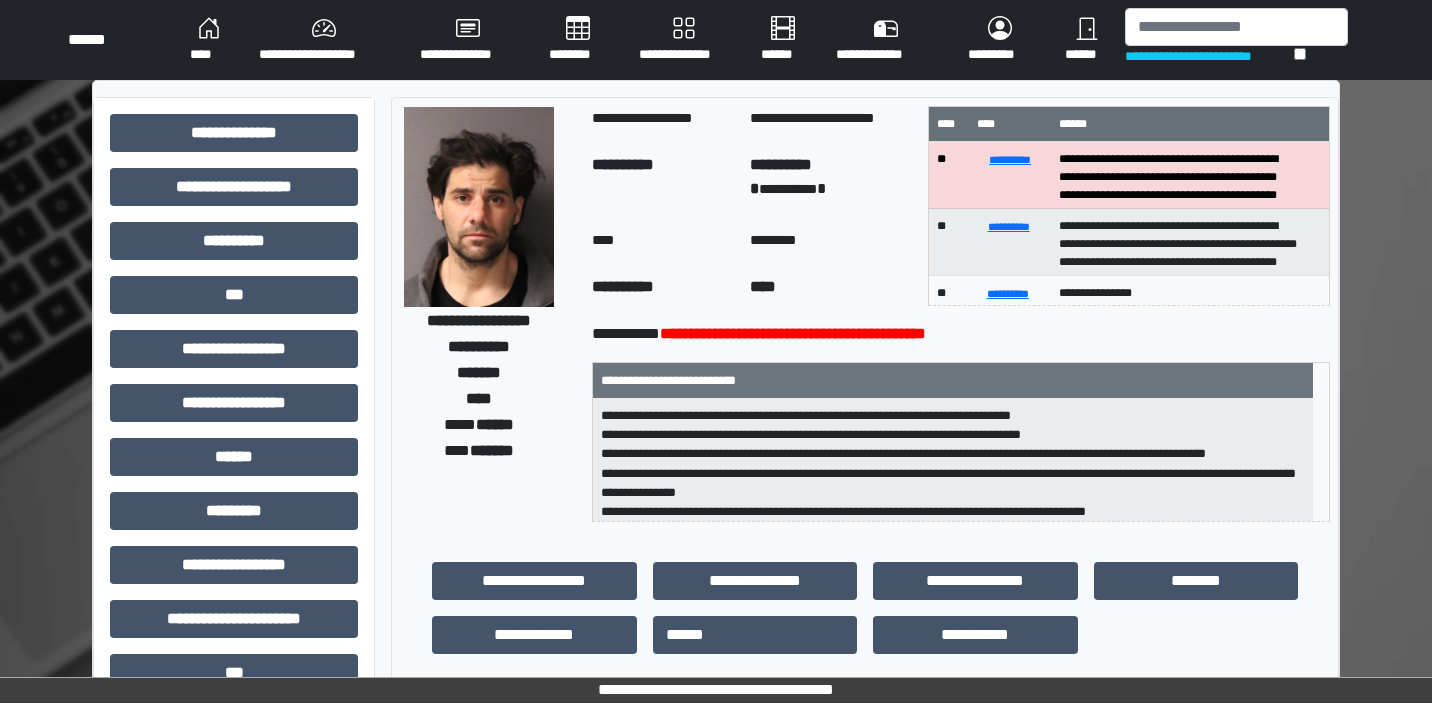 scroll, scrollTop: 51, scrollLeft: 0, axis: vertical 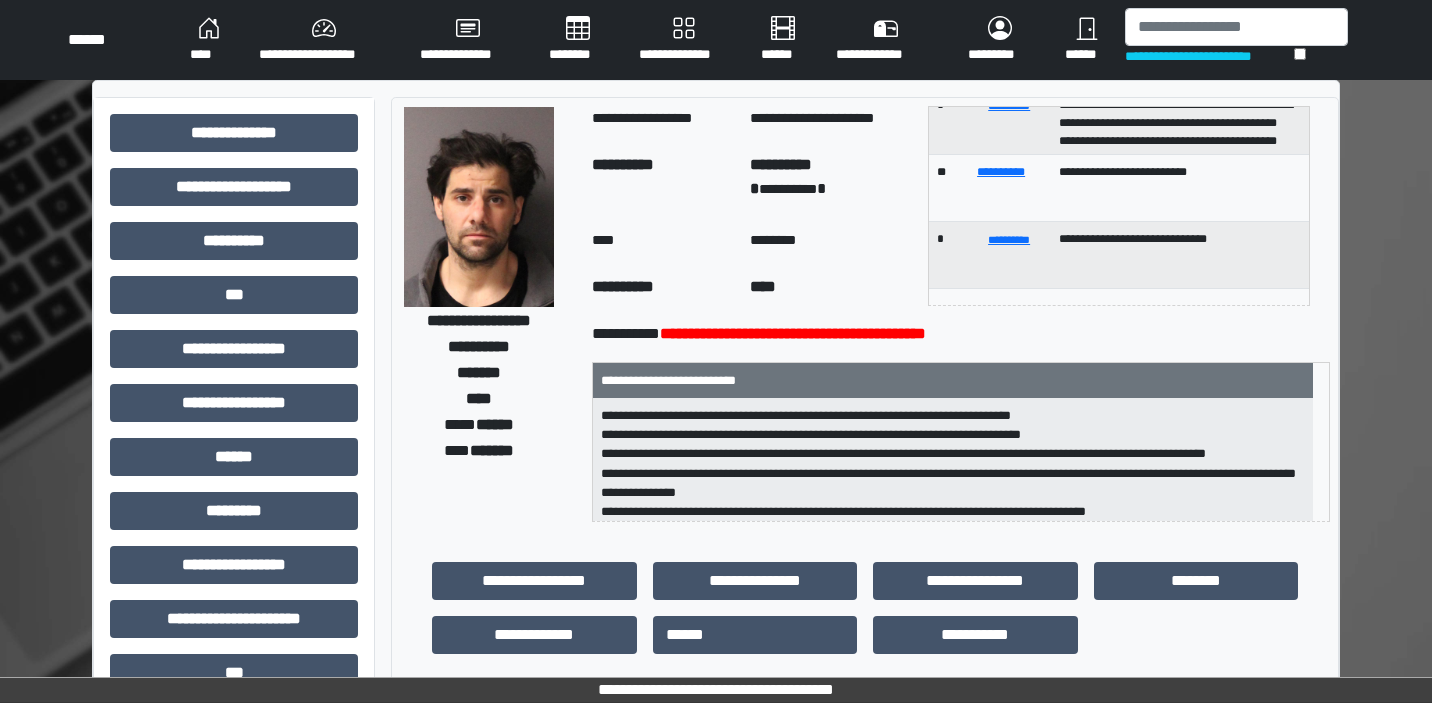 click on "********" at bounding box center [578, 40] 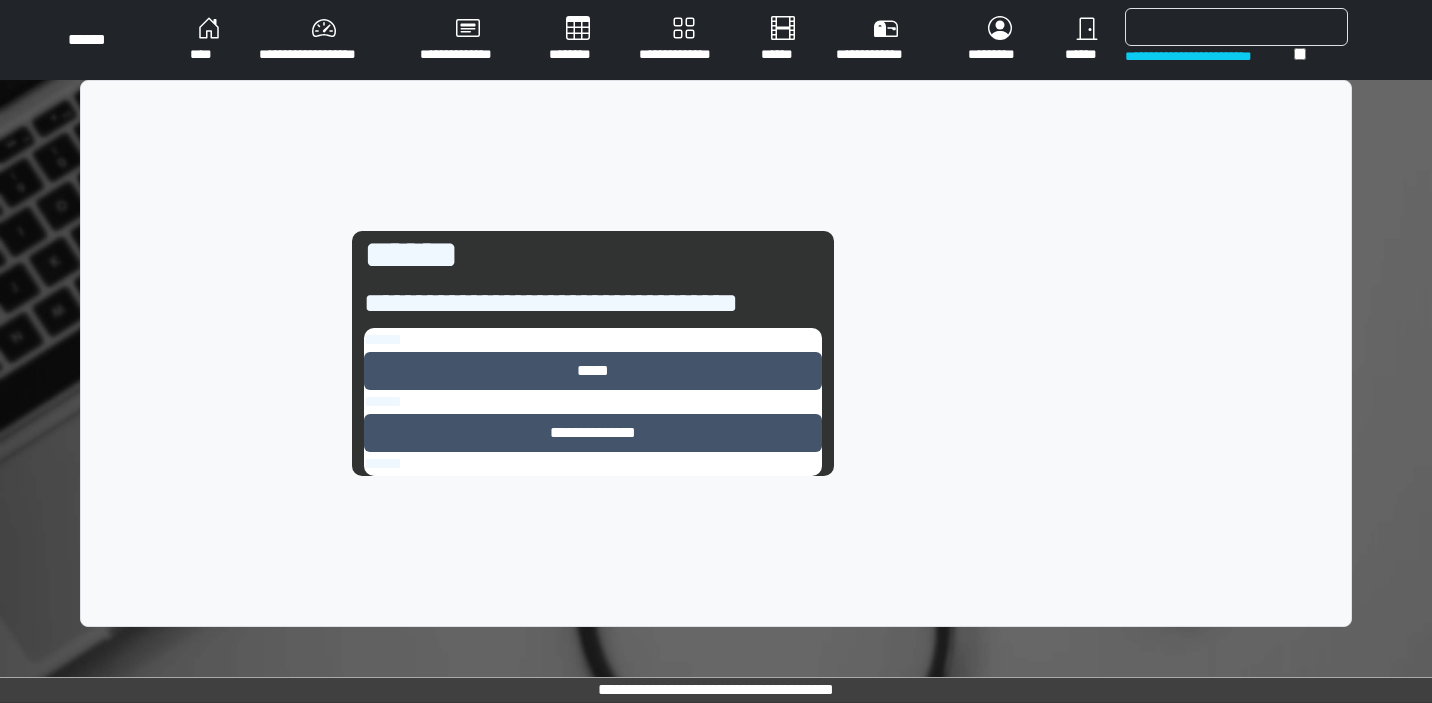 click on "*****" at bounding box center (593, 371) 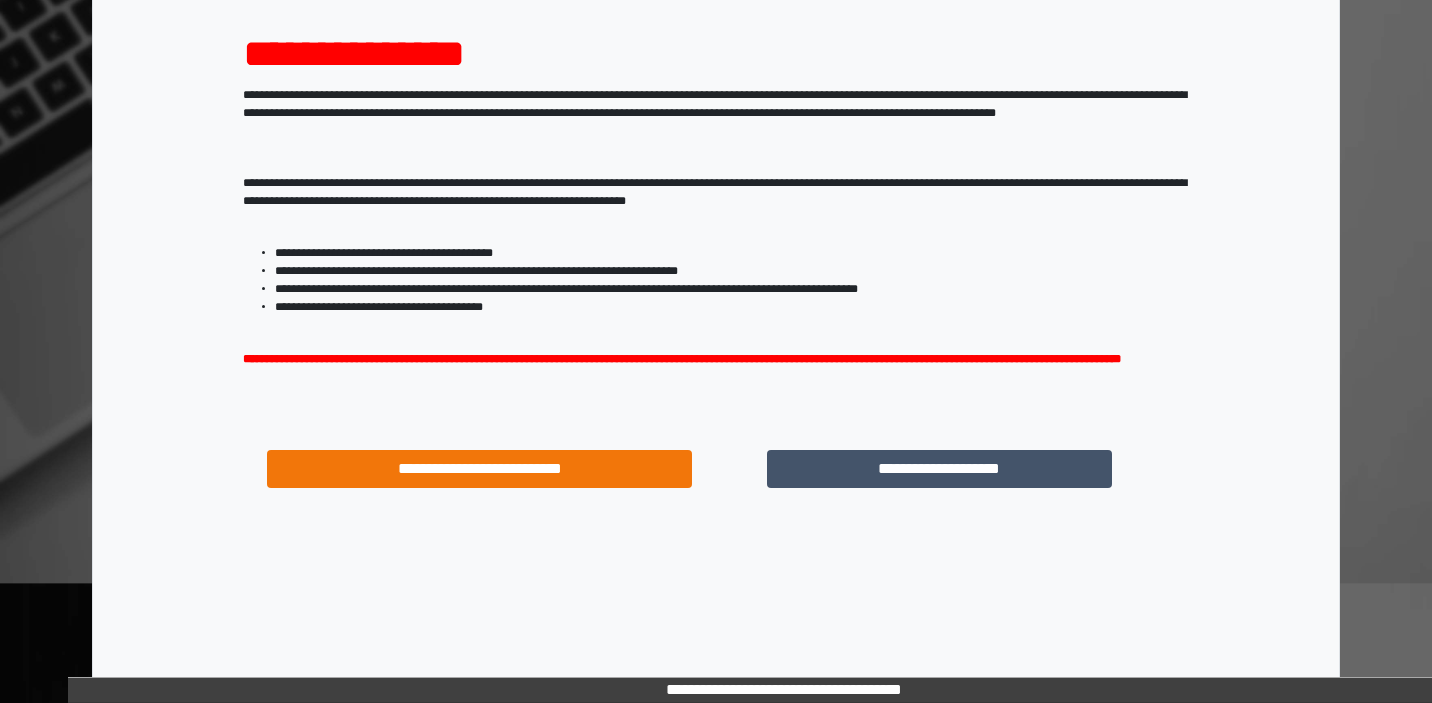 scroll, scrollTop: 225, scrollLeft: 0, axis: vertical 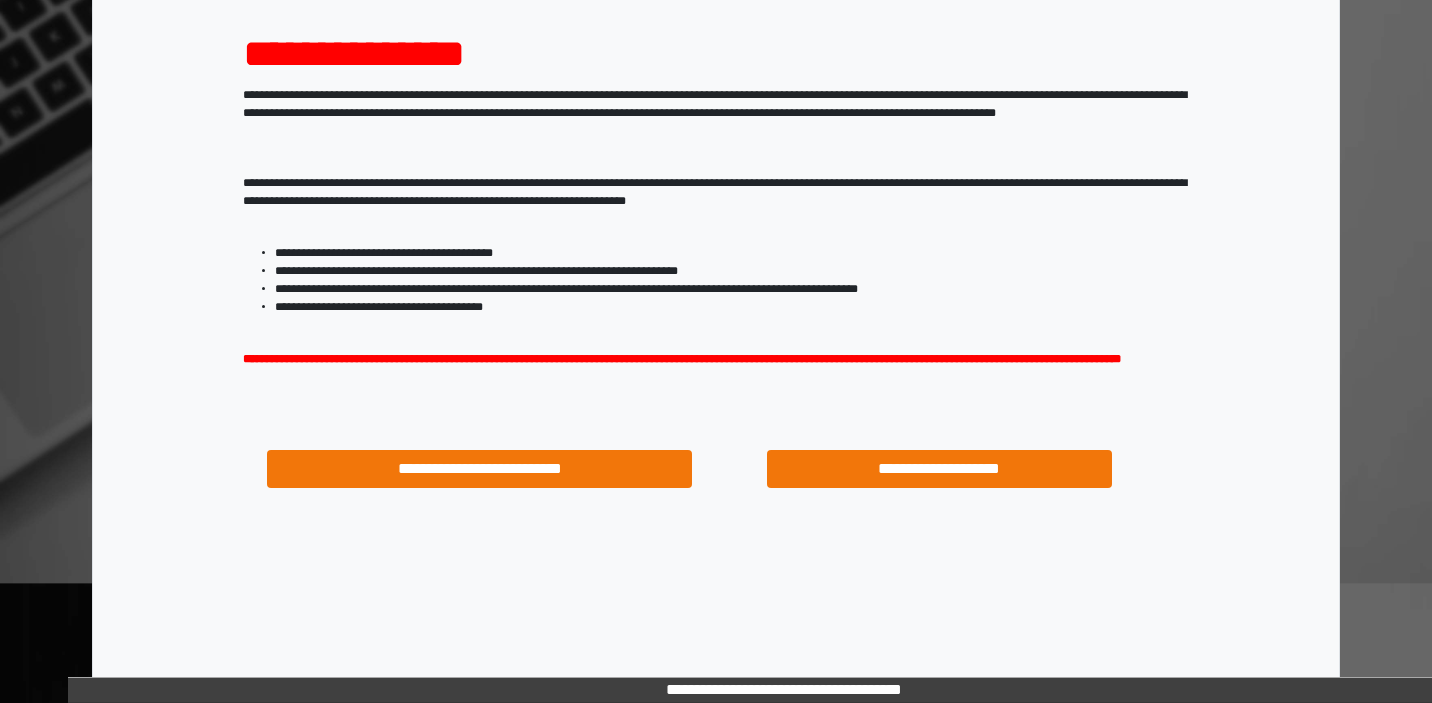 click on "**********" at bounding box center (939, 469) 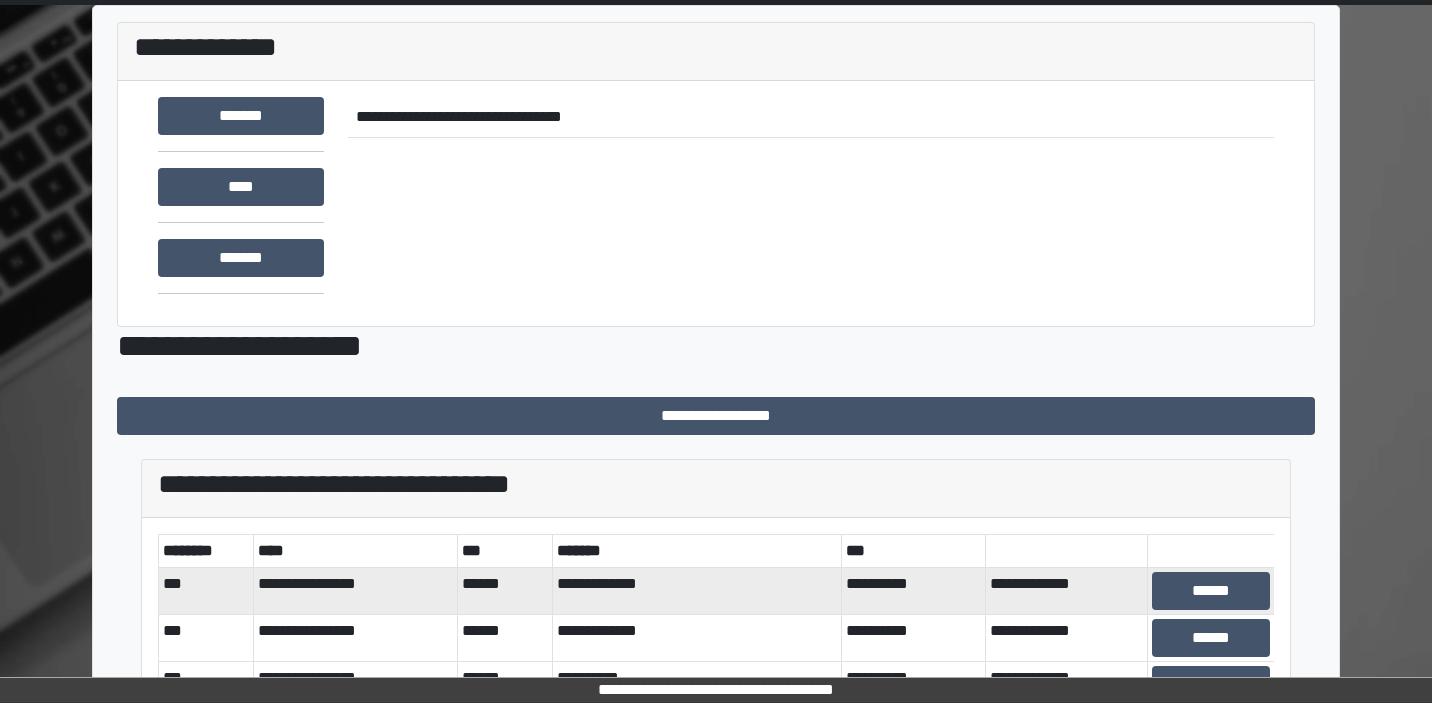 scroll, scrollTop: 155, scrollLeft: 0, axis: vertical 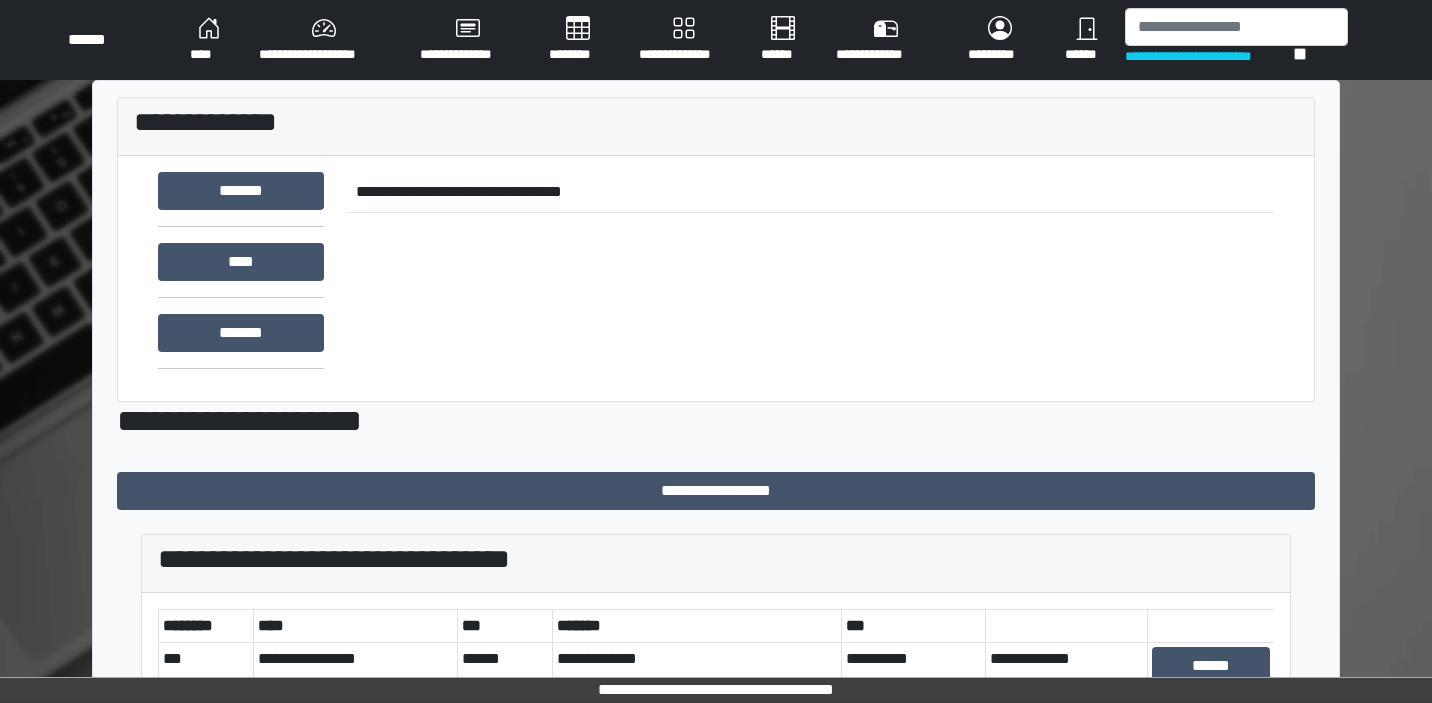 click on "********" at bounding box center (578, 40) 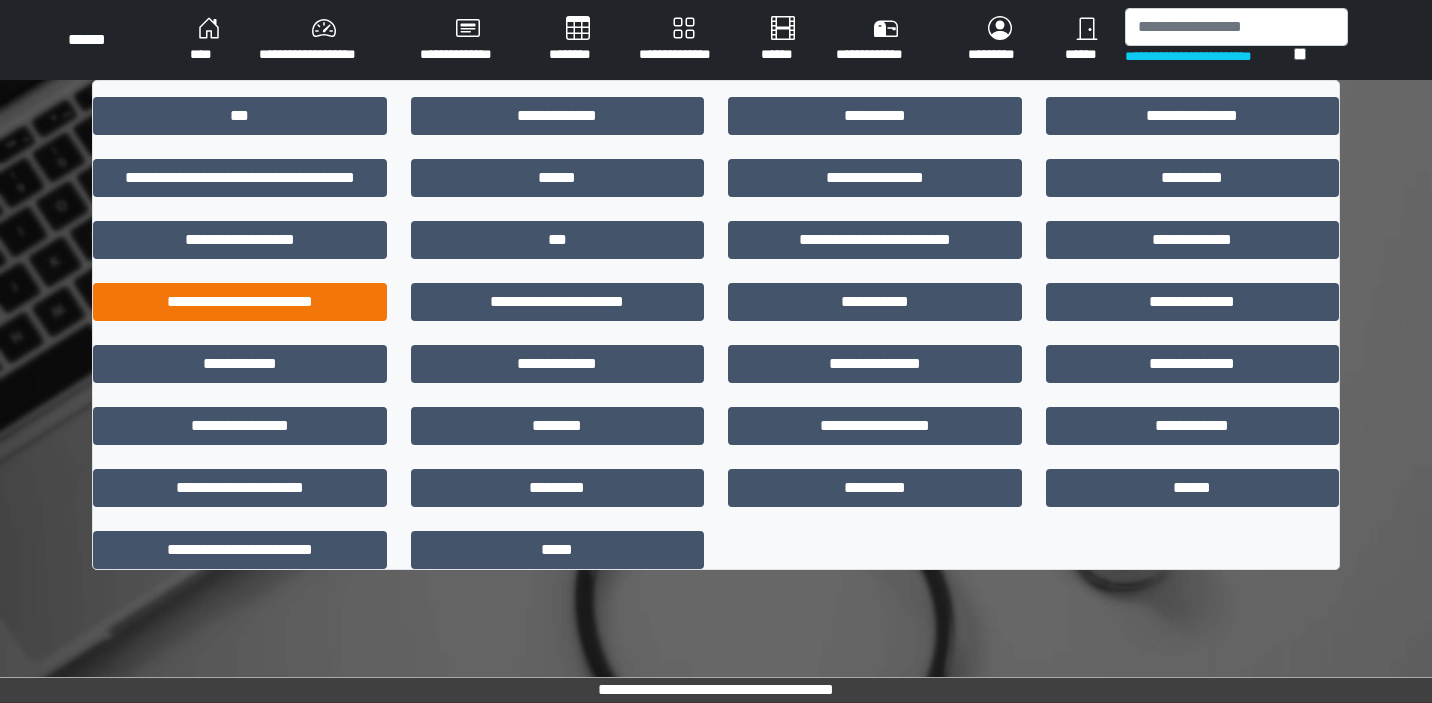 click on "**********" at bounding box center [240, 302] 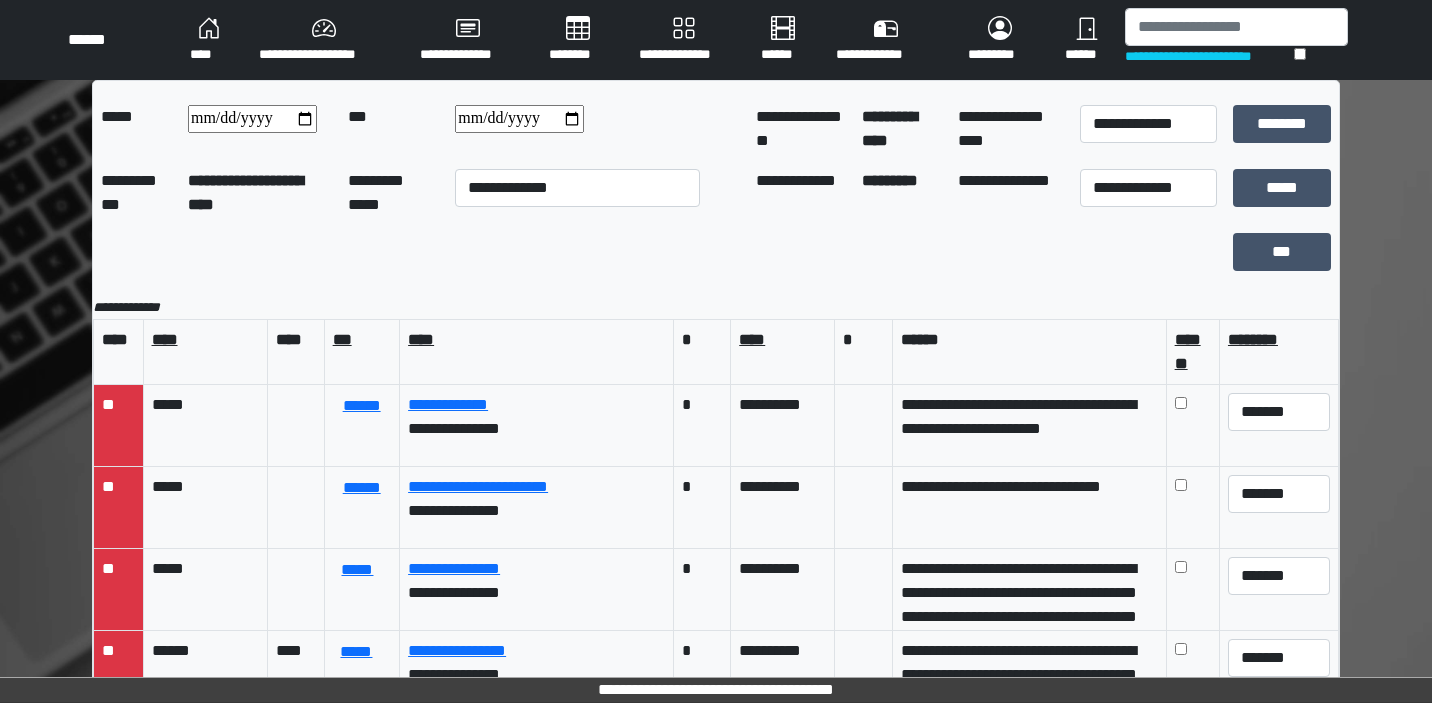 scroll, scrollTop: 0, scrollLeft: 0, axis: both 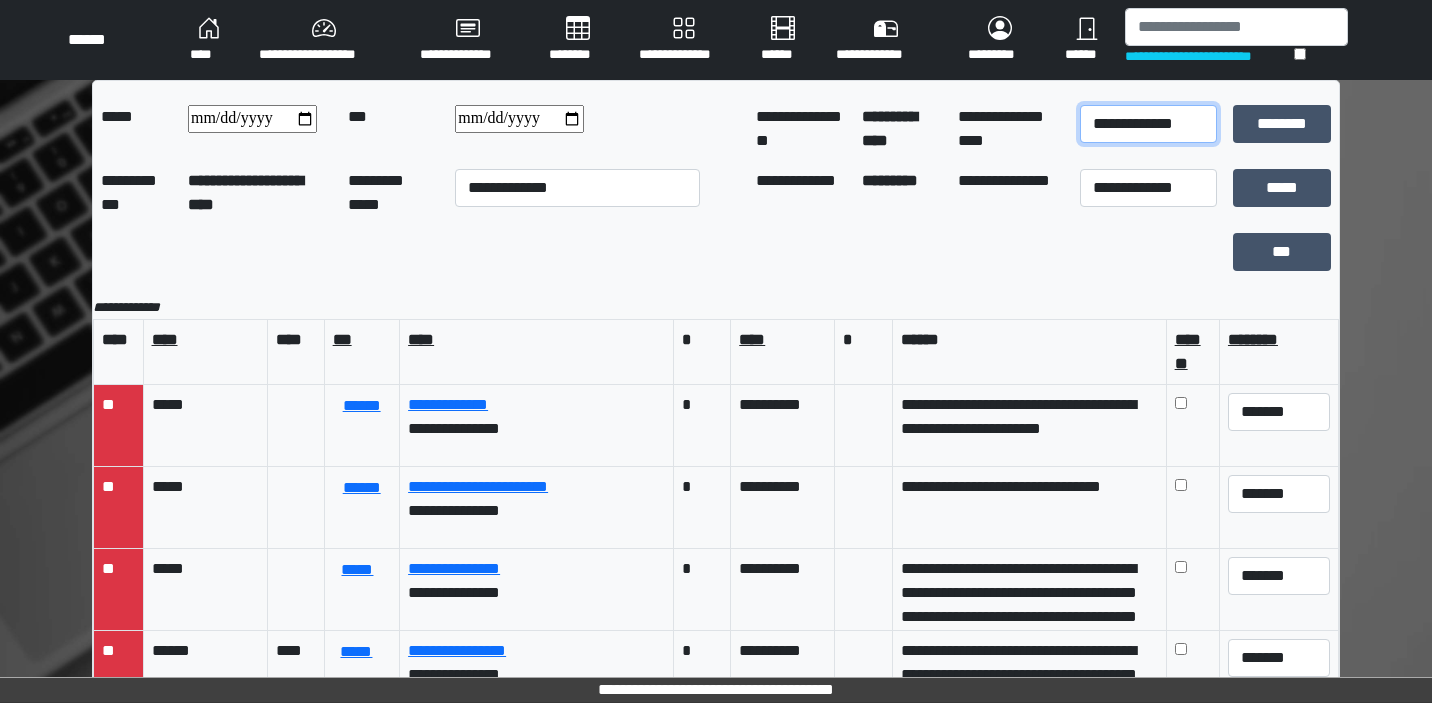 select on "*" 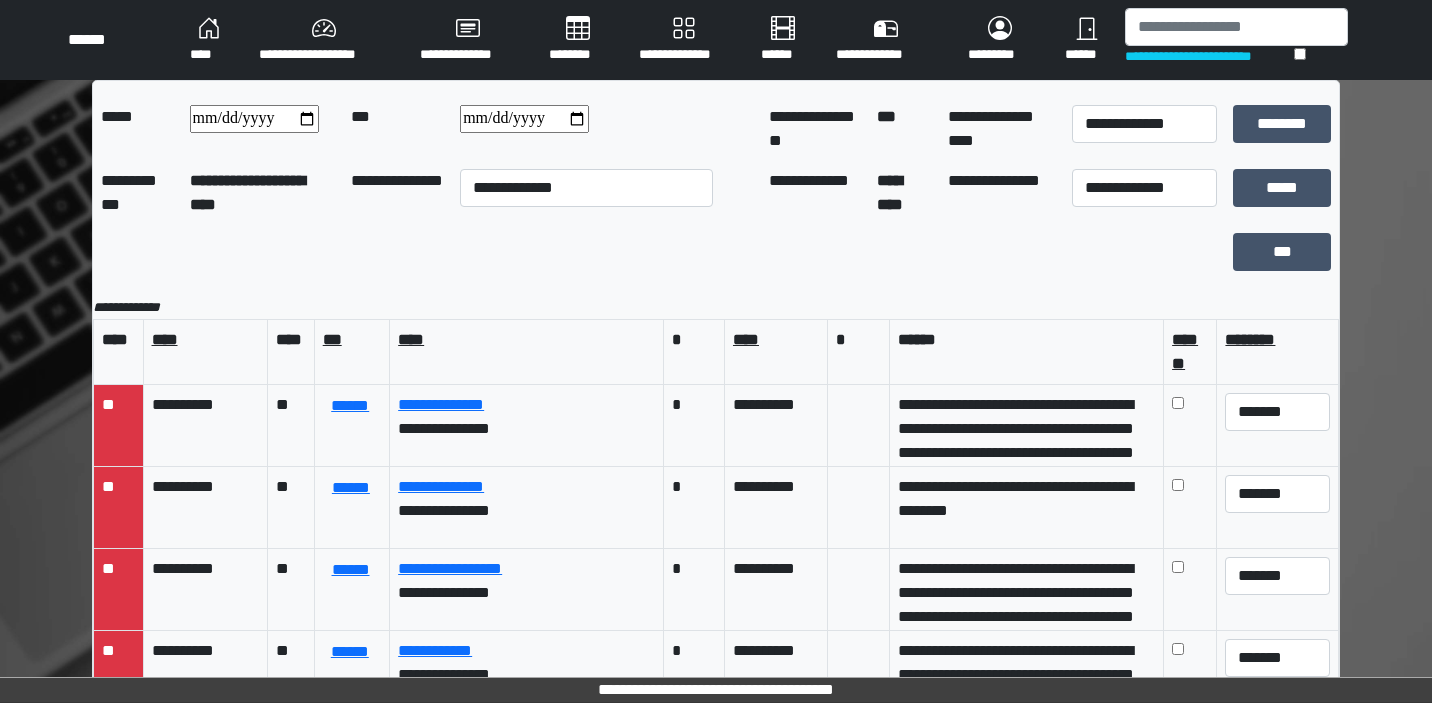 scroll, scrollTop: 0, scrollLeft: 0, axis: both 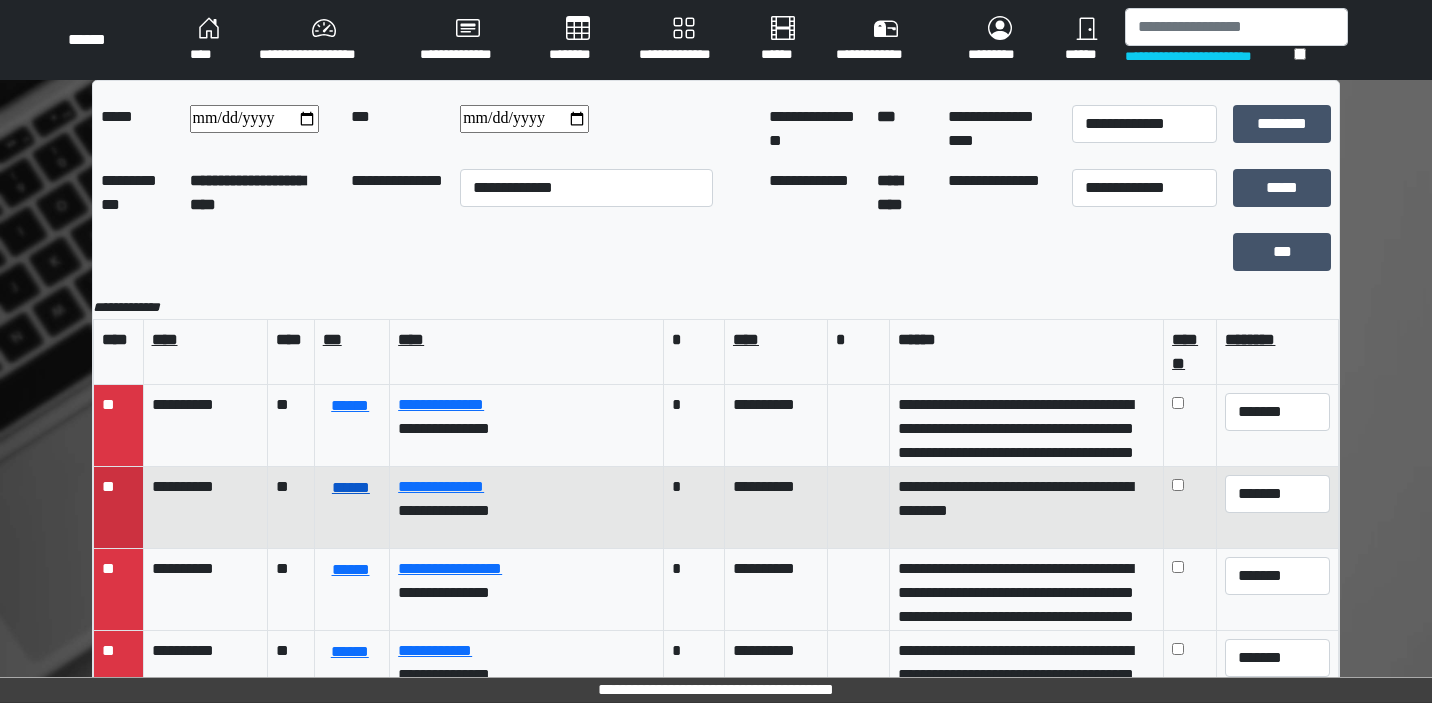 click on "******" at bounding box center (351, 488) 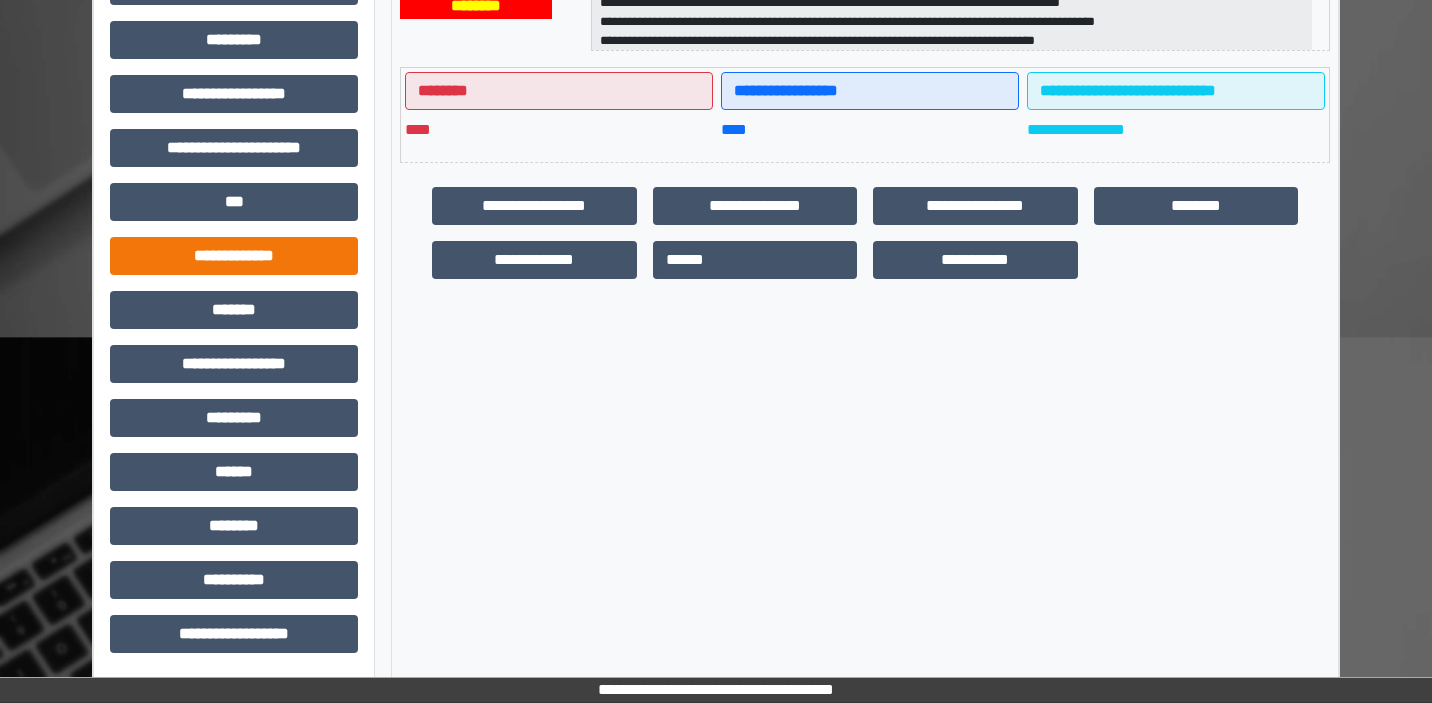 scroll, scrollTop: 471, scrollLeft: 0, axis: vertical 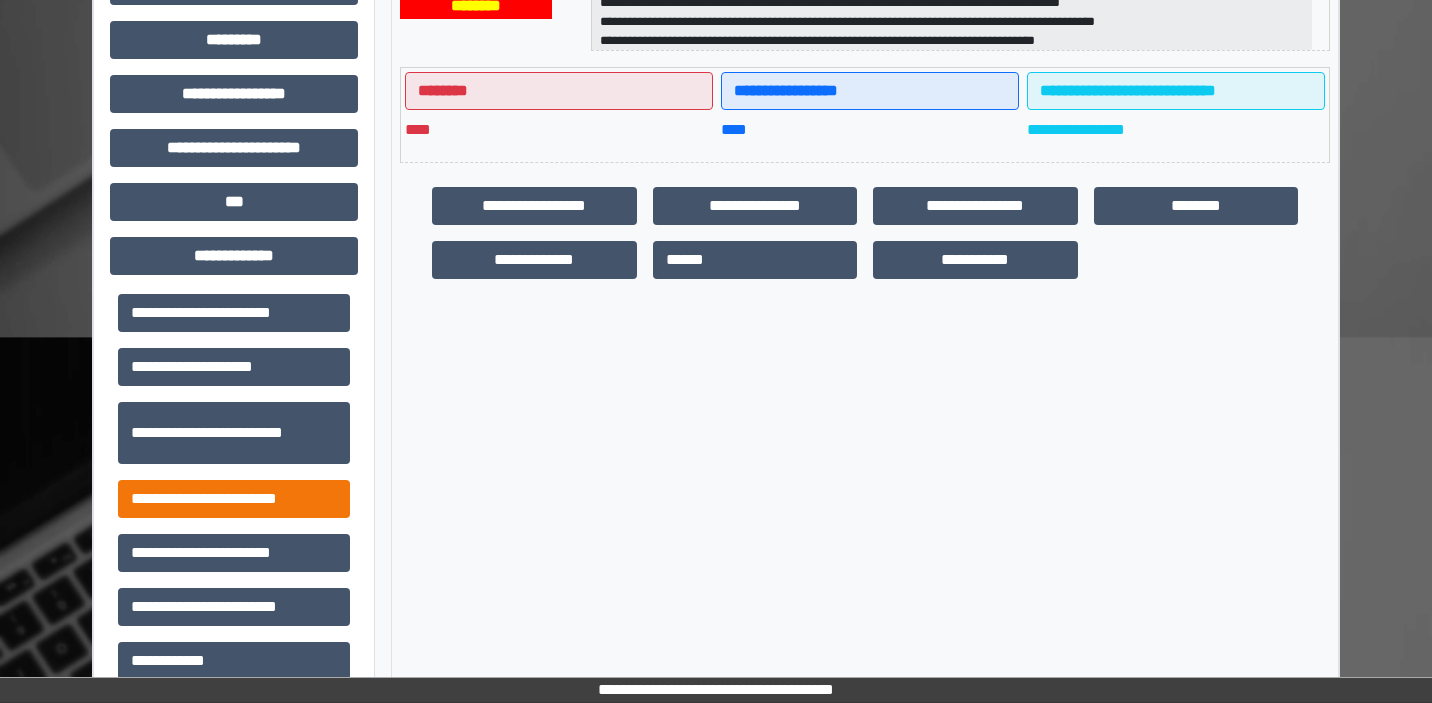 click on "**********" at bounding box center (234, 499) 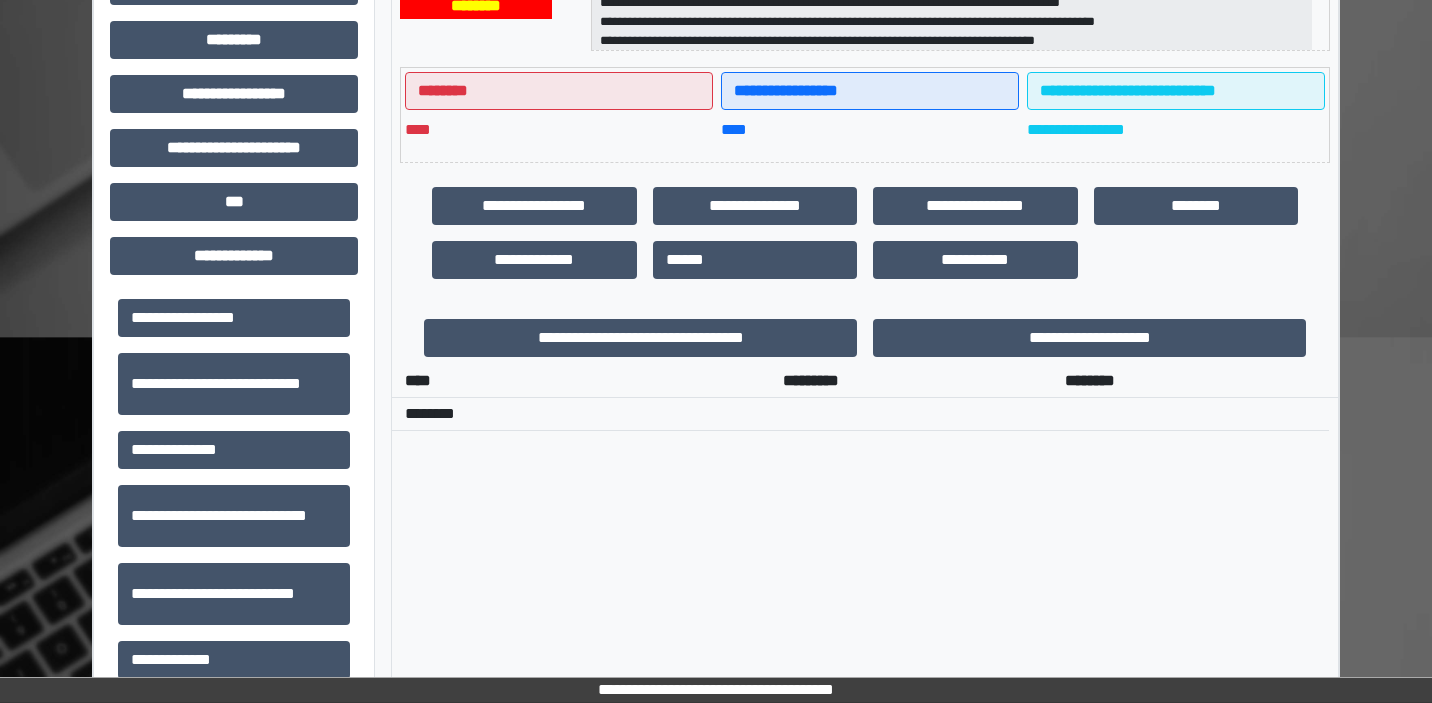 scroll, scrollTop: 0, scrollLeft: 0, axis: both 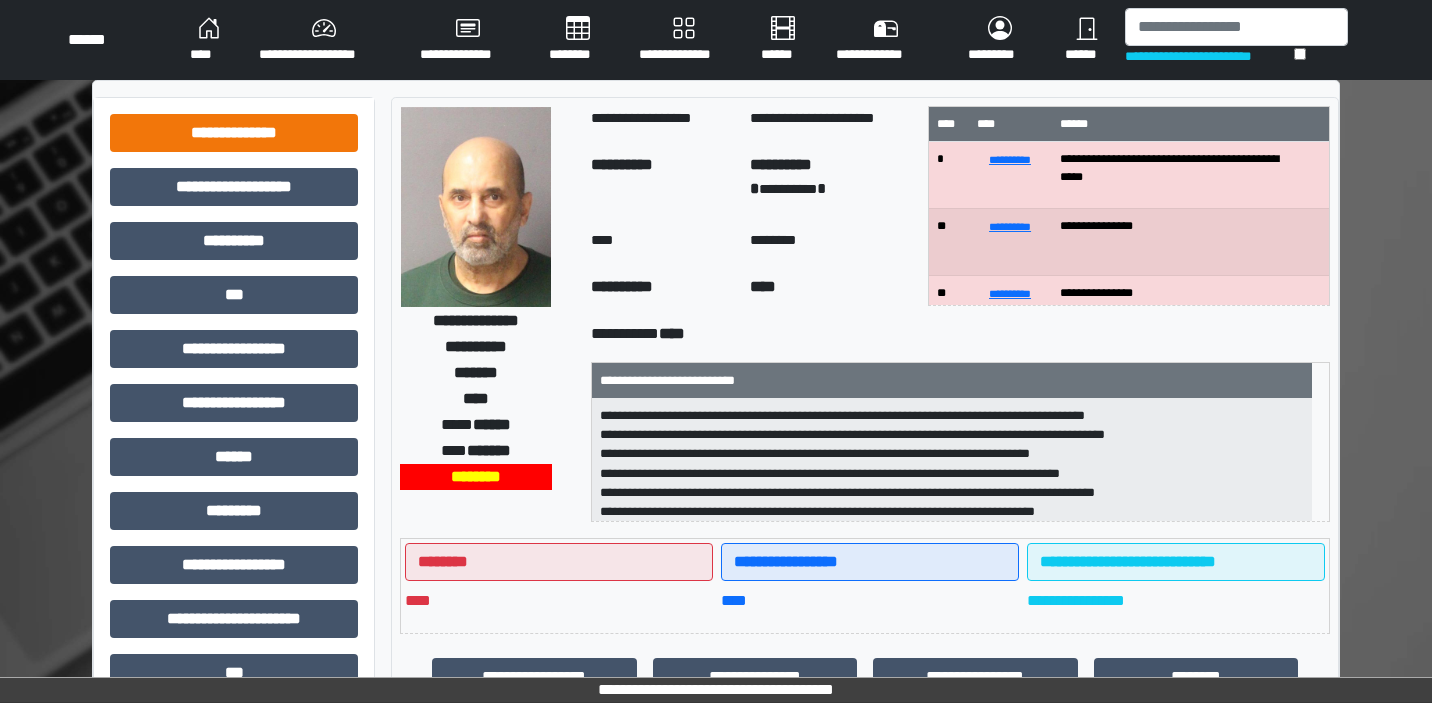 click on "**********" at bounding box center (234, 133) 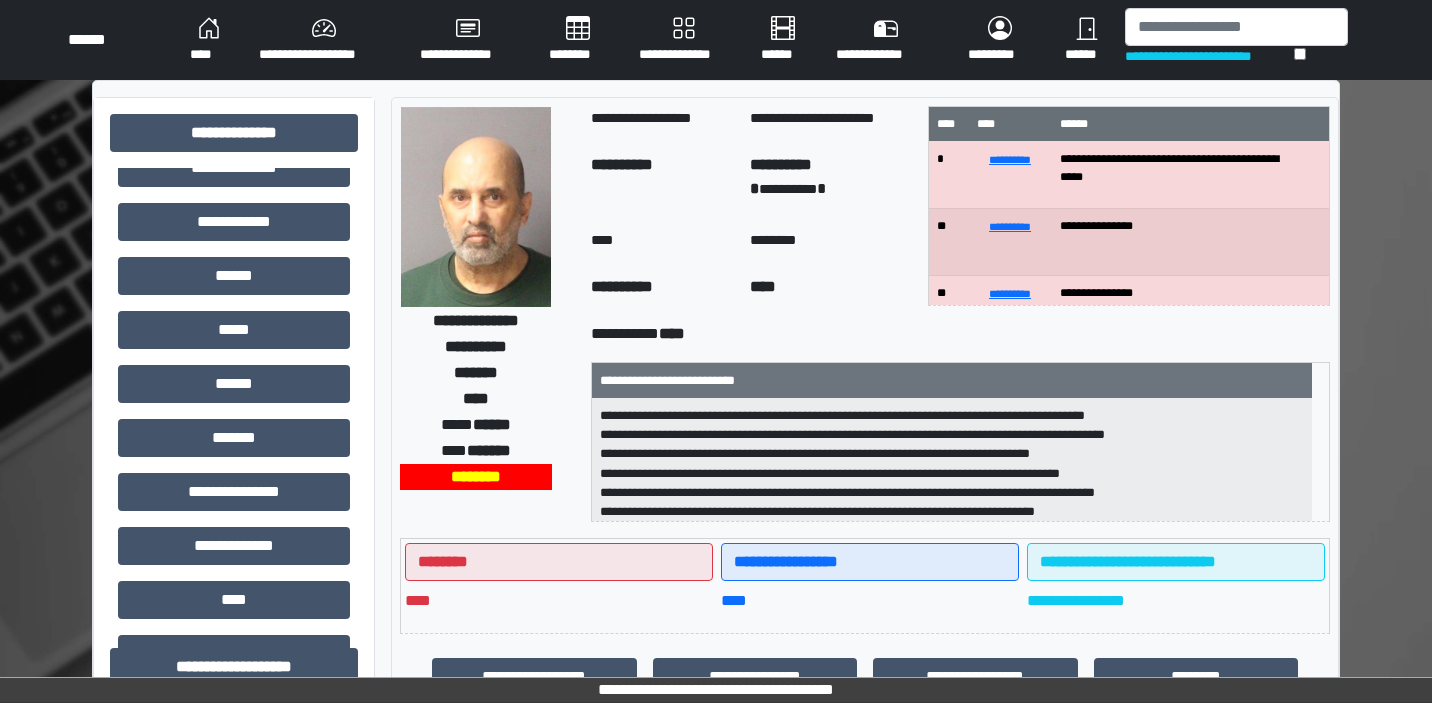 scroll, scrollTop: 302, scrollLeft: 0, axis: vertical 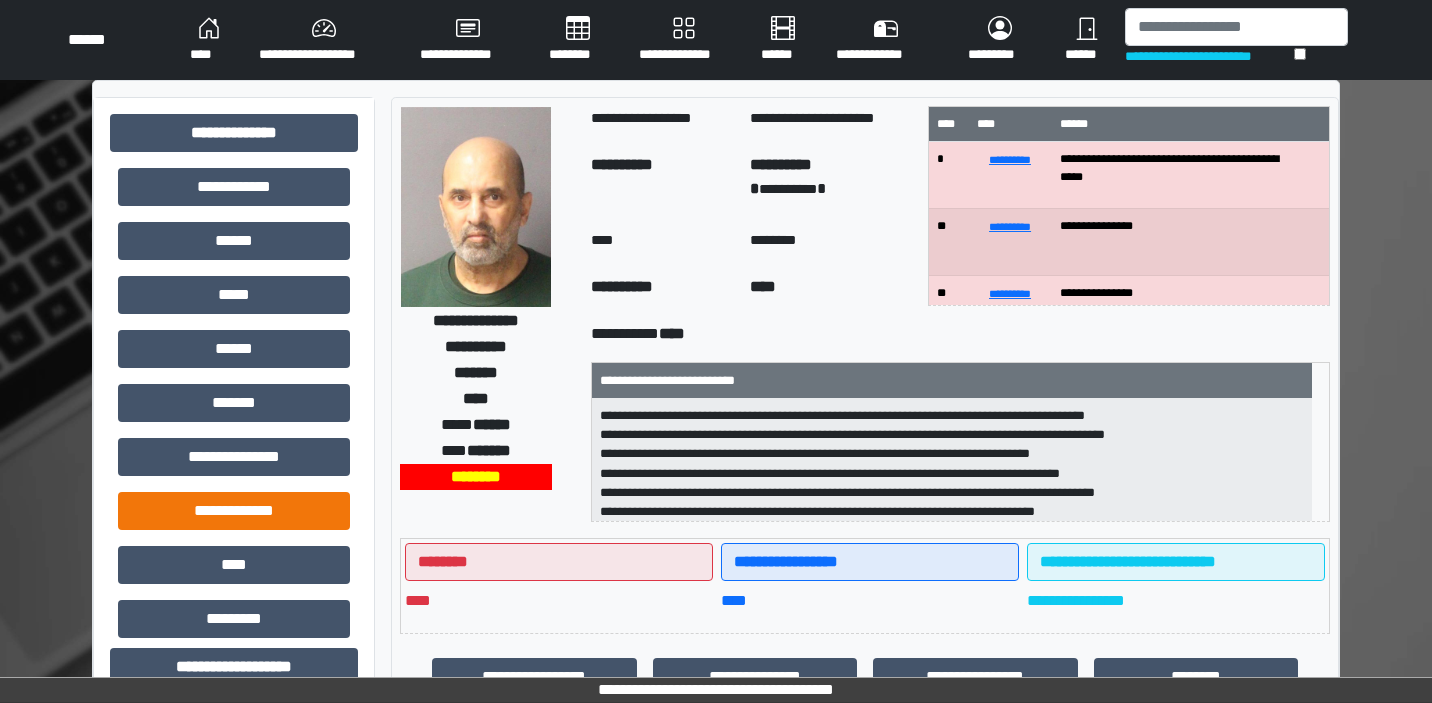 click on "**********" at bounding box center (234, 511) 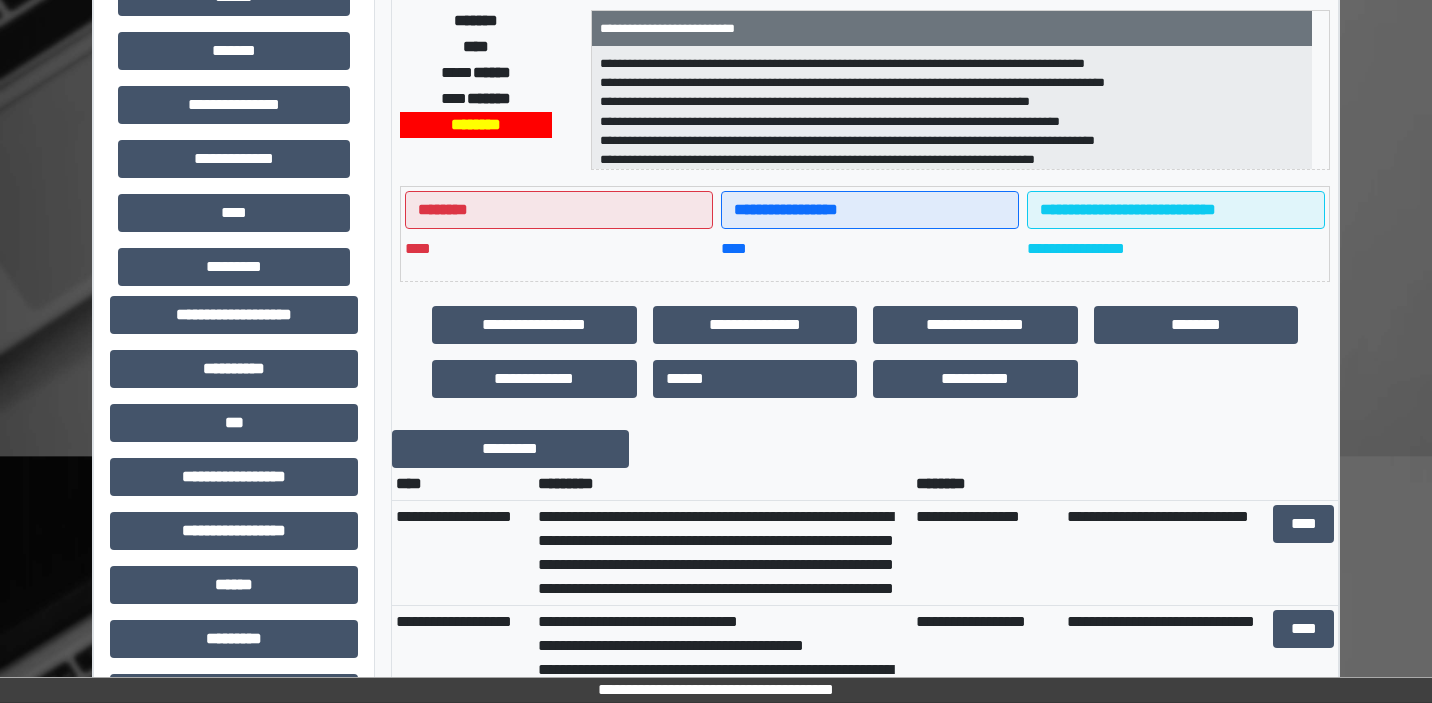 scroll, scrollTop: 355, scrollLeft: 0, axis: vertical 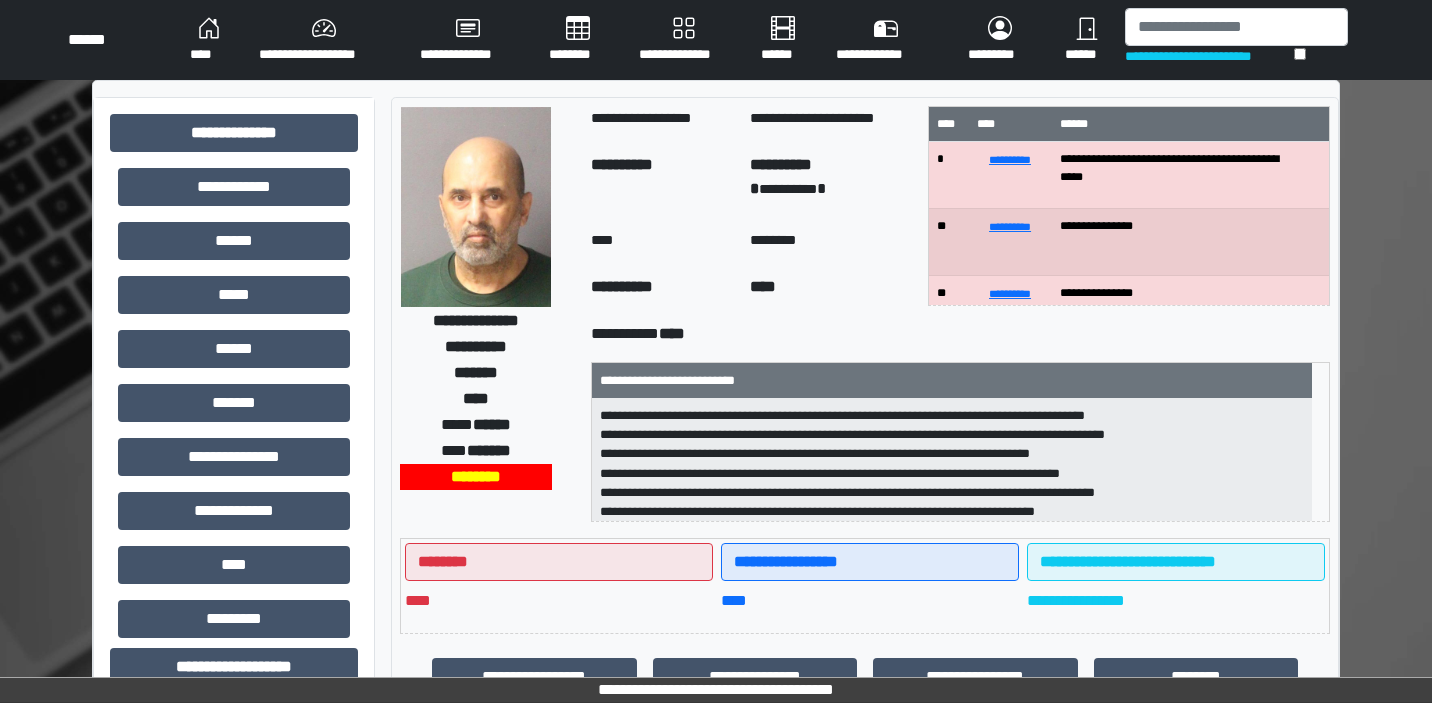 click on "********" at bounding box center (578, 40) 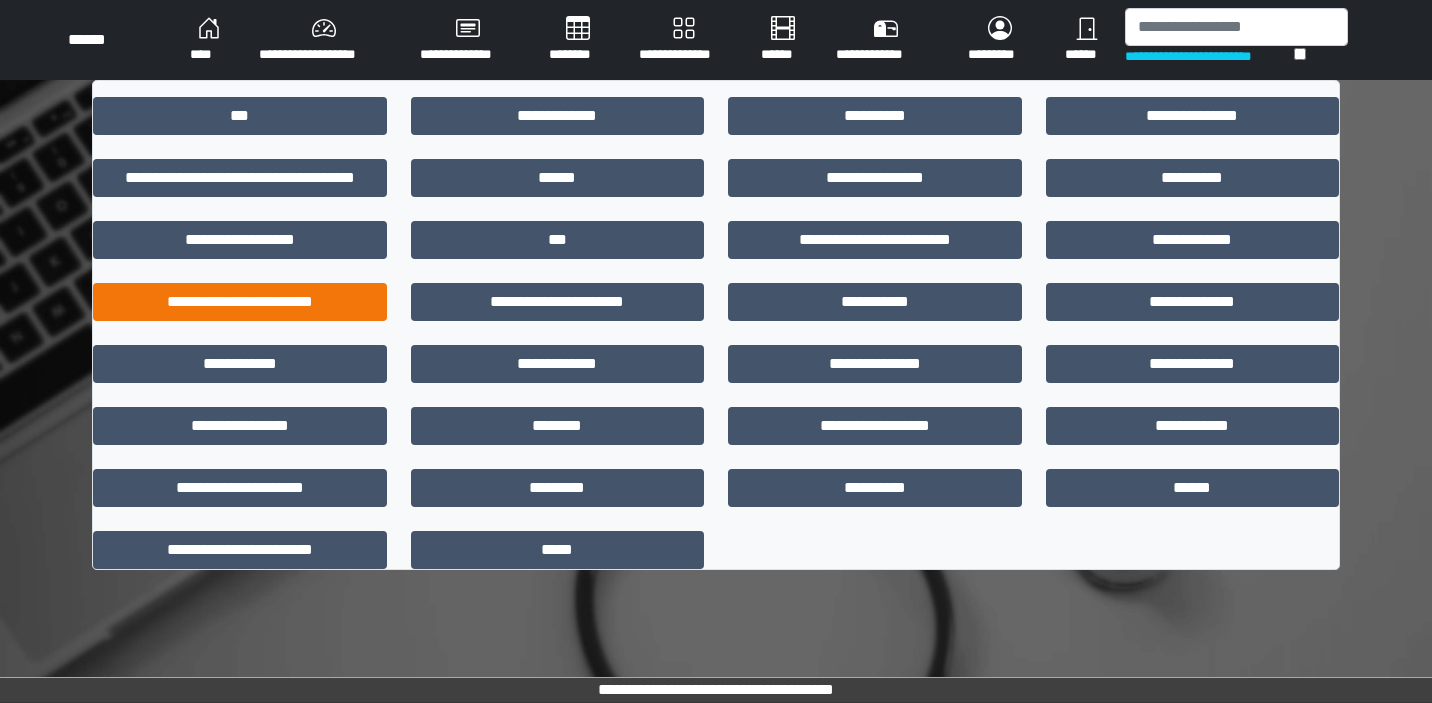 click on "**********" at bounding box center [240, 302] 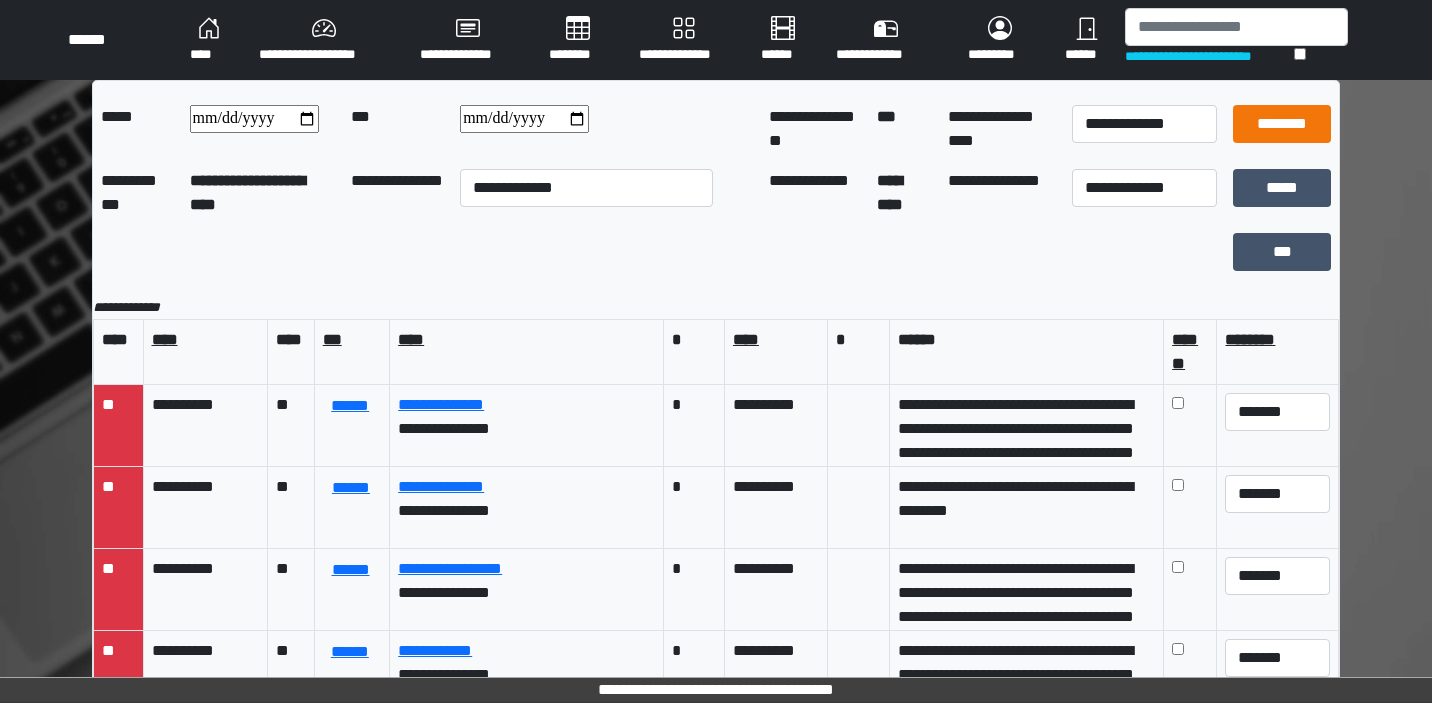 click on "********" at bounding box center (1282, 124) 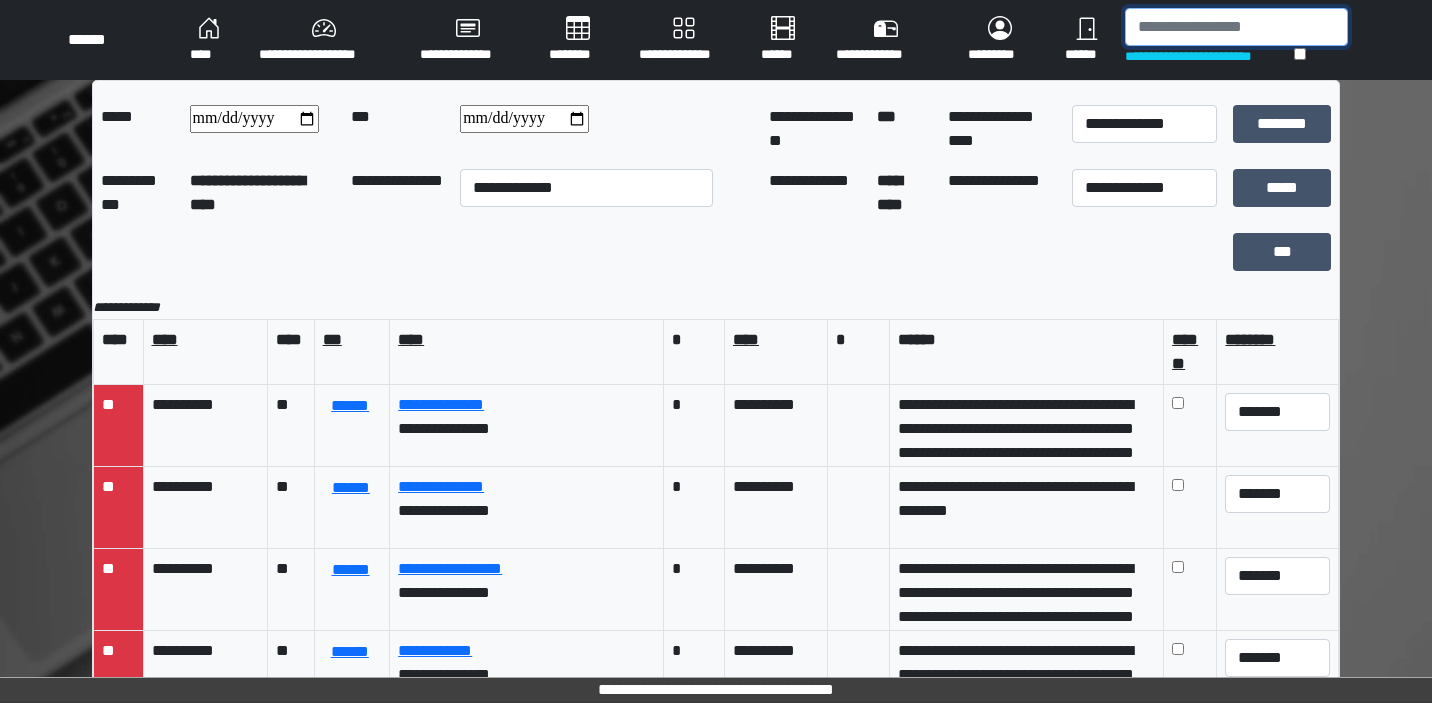 click at bounding box center (1236, 27) 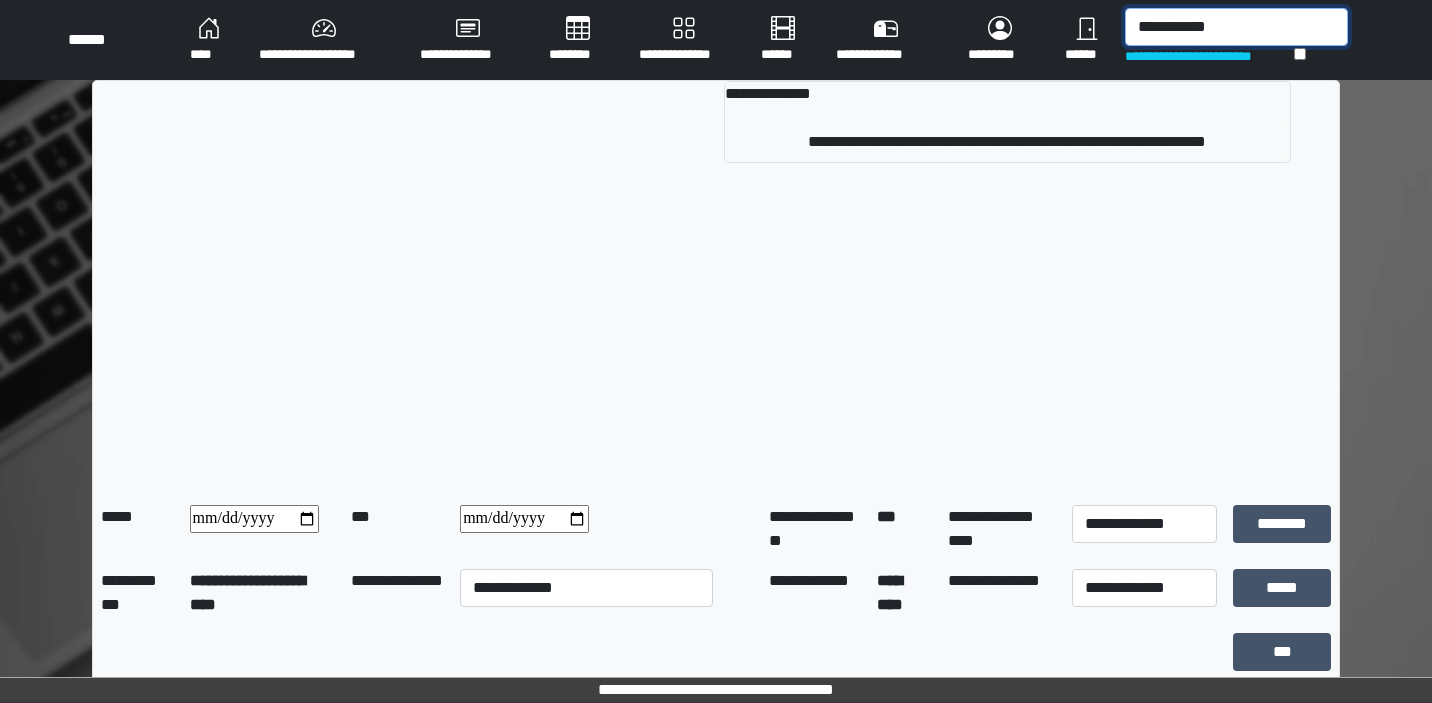 type on "**********" 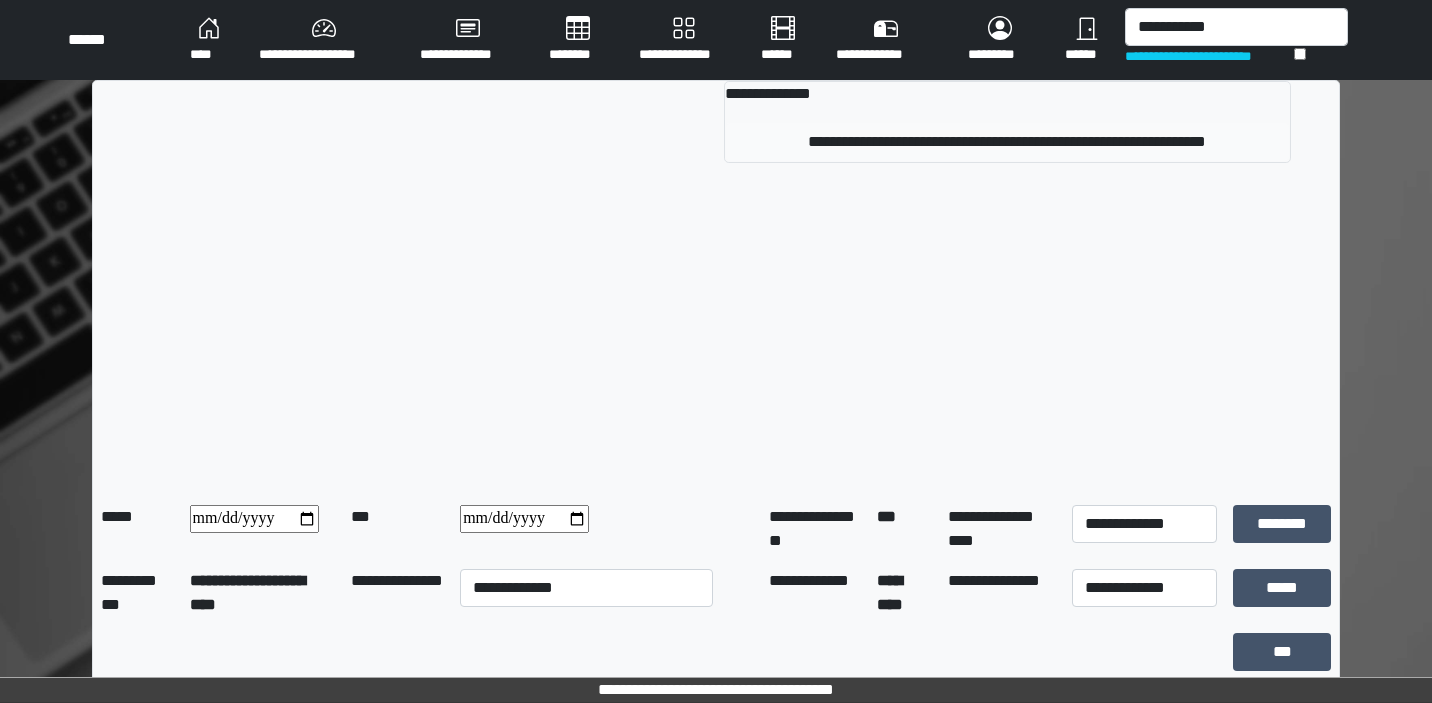 drag, startPoint x: 1158, startPoint y: 18, endPoint x: 1064, endPoint y: 132, distance: 147.75656 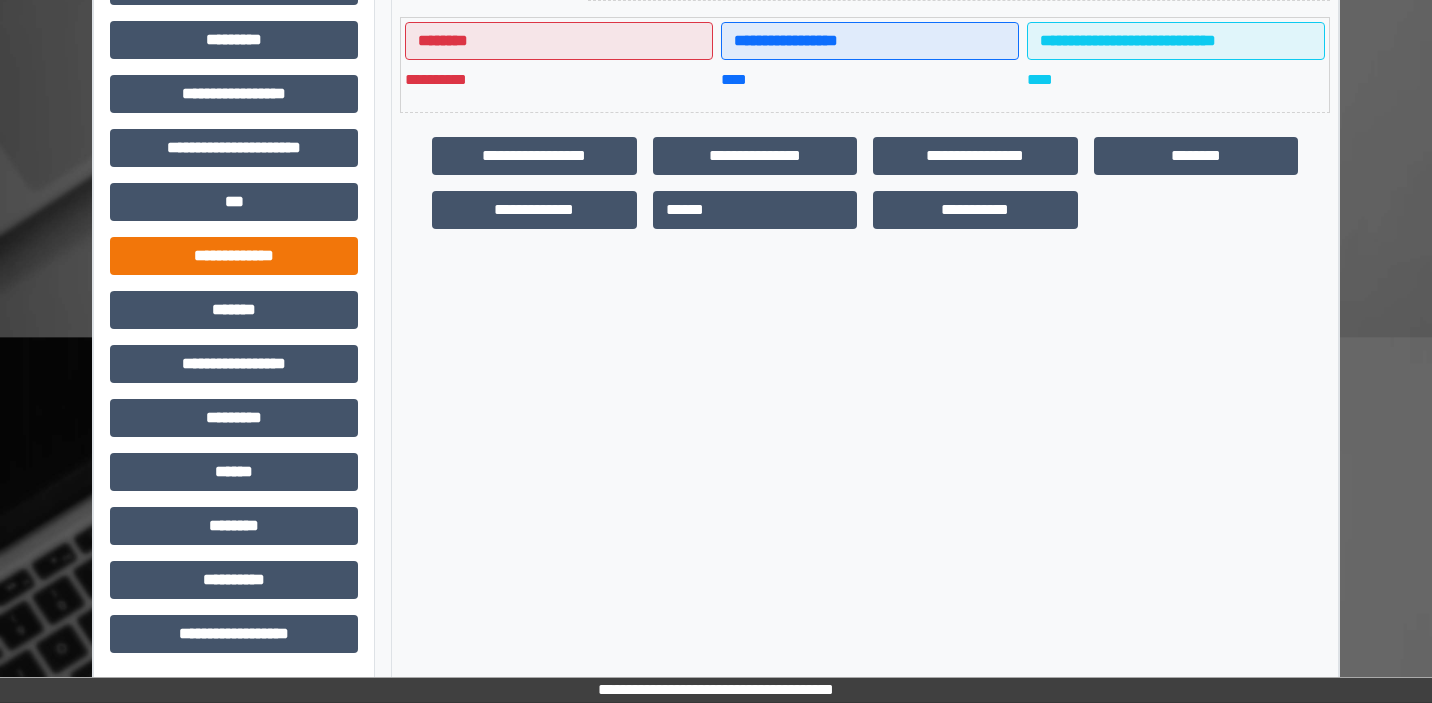 scroll, scrollTop: 471, scrollLeft: 0, axis: vertical 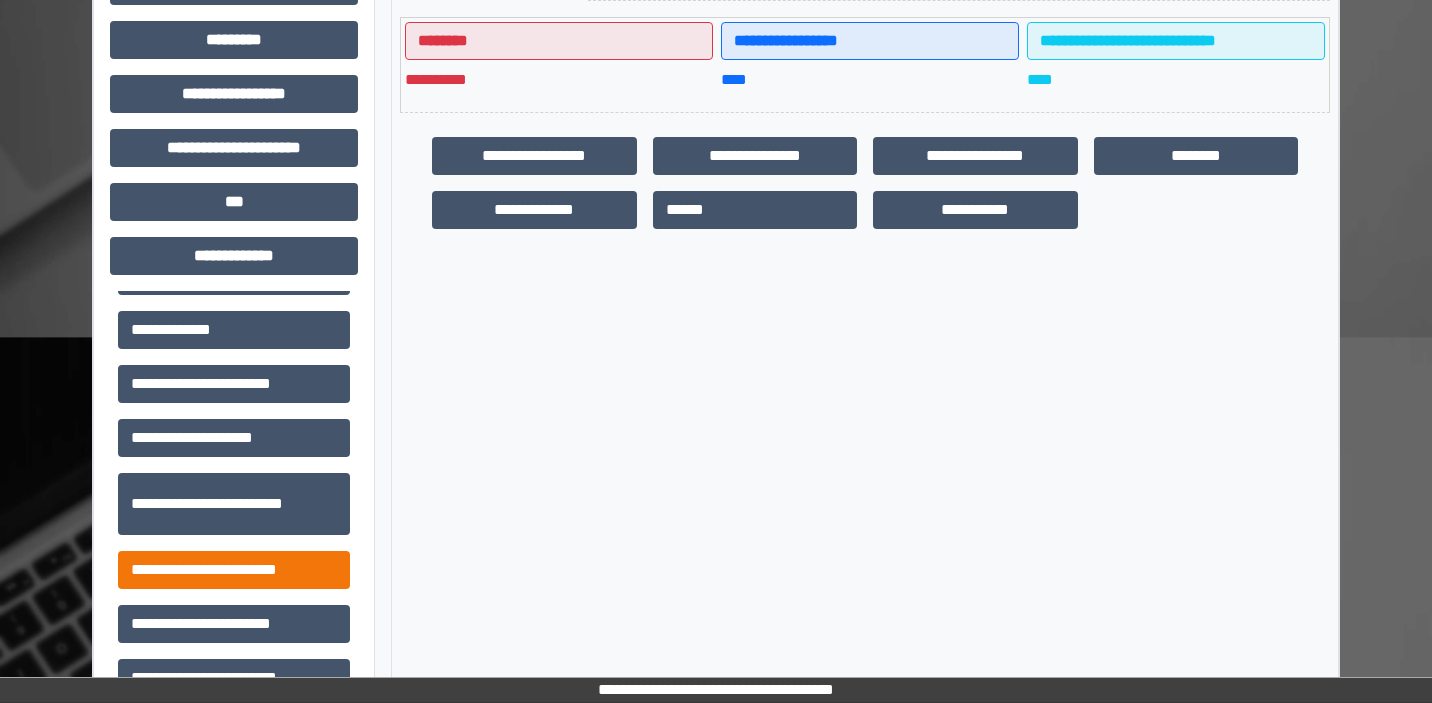 click on "**********" at bounding box center [234, 570] 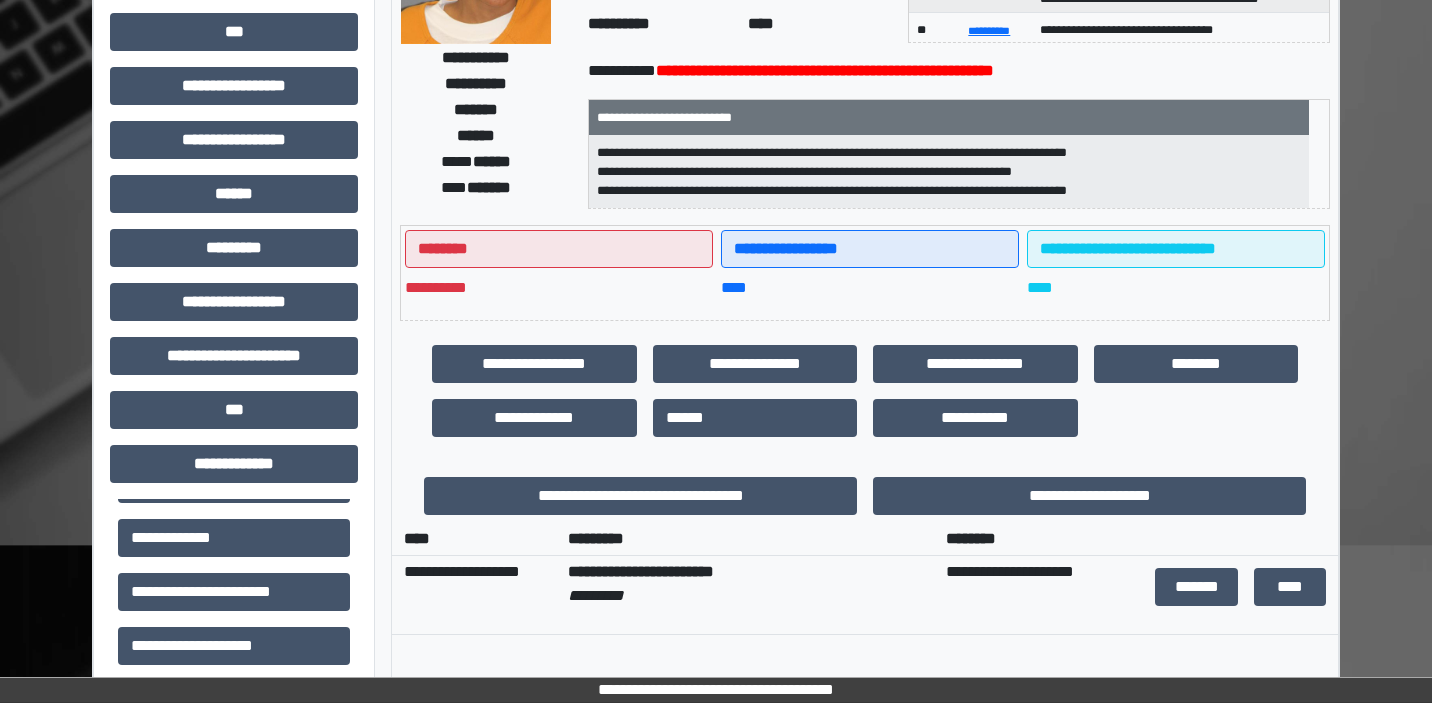 scroll, scrollTop: 266, scrollLeft: 0, axis: vertical 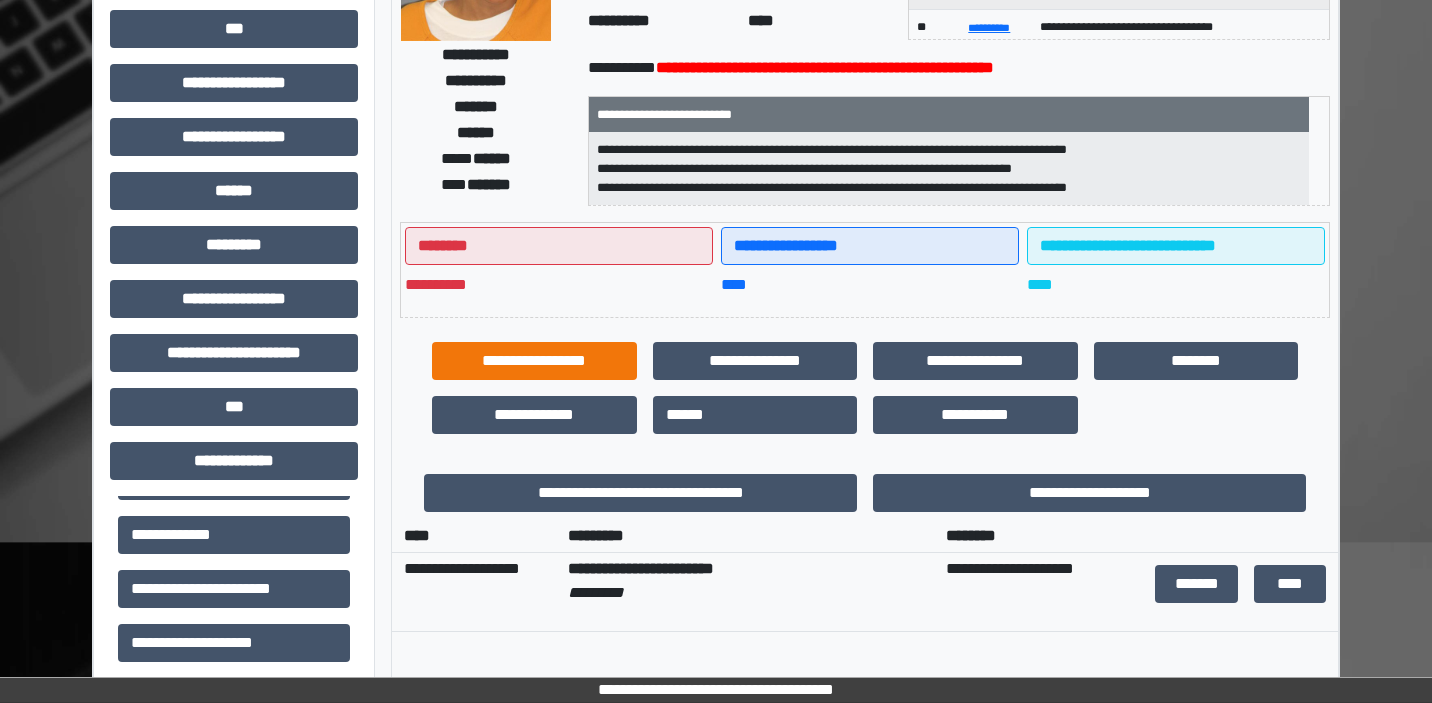 click on "**********" at bounding box center [534, 361] 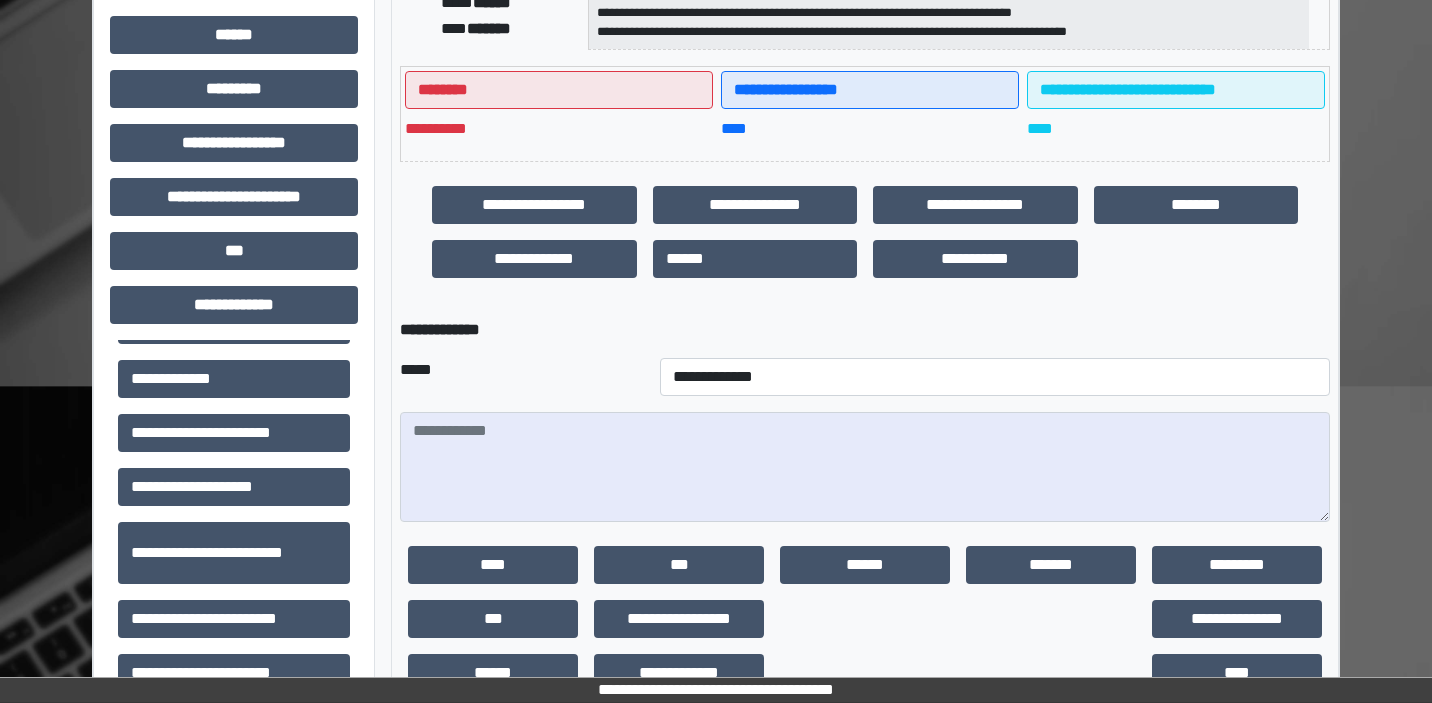 scroll, scrollTop: 423, scrollLeft: 0, axis: vertical 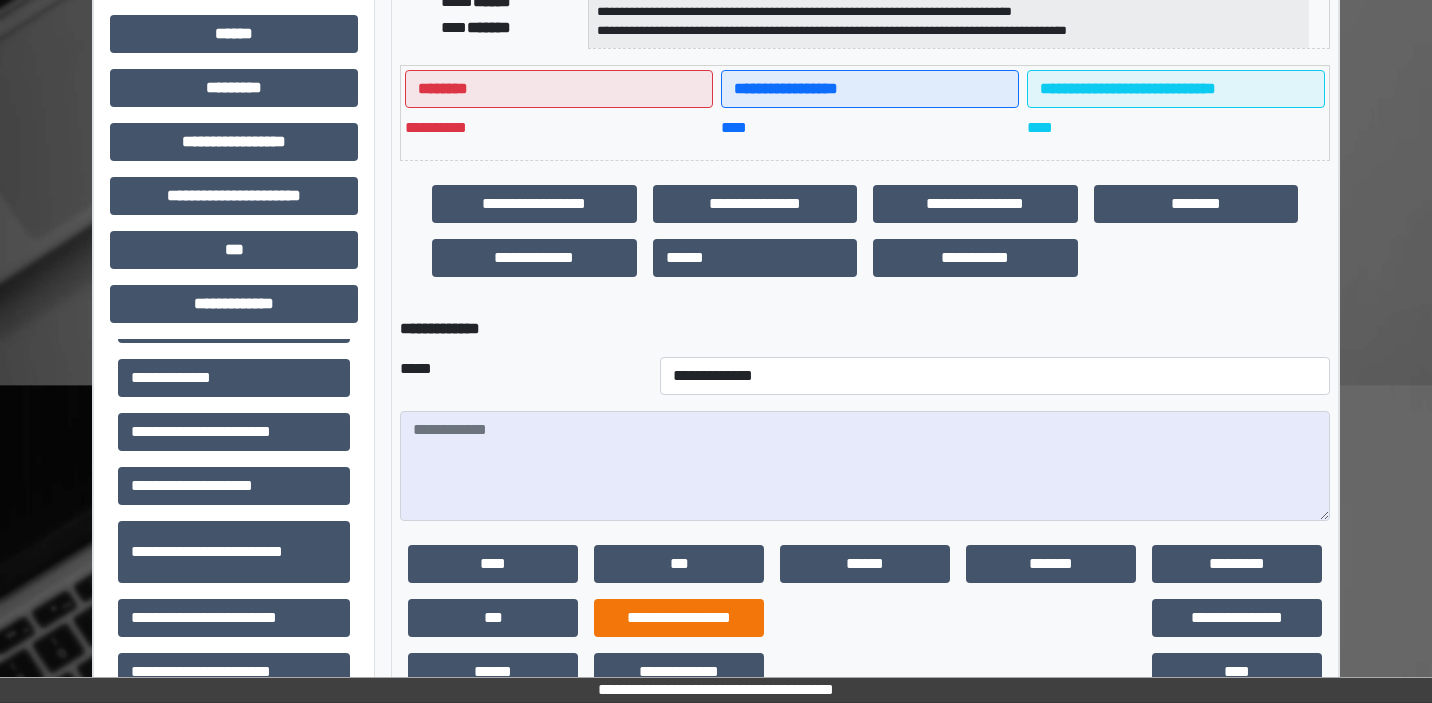 click on "**********" at bounding box center [679, 618] 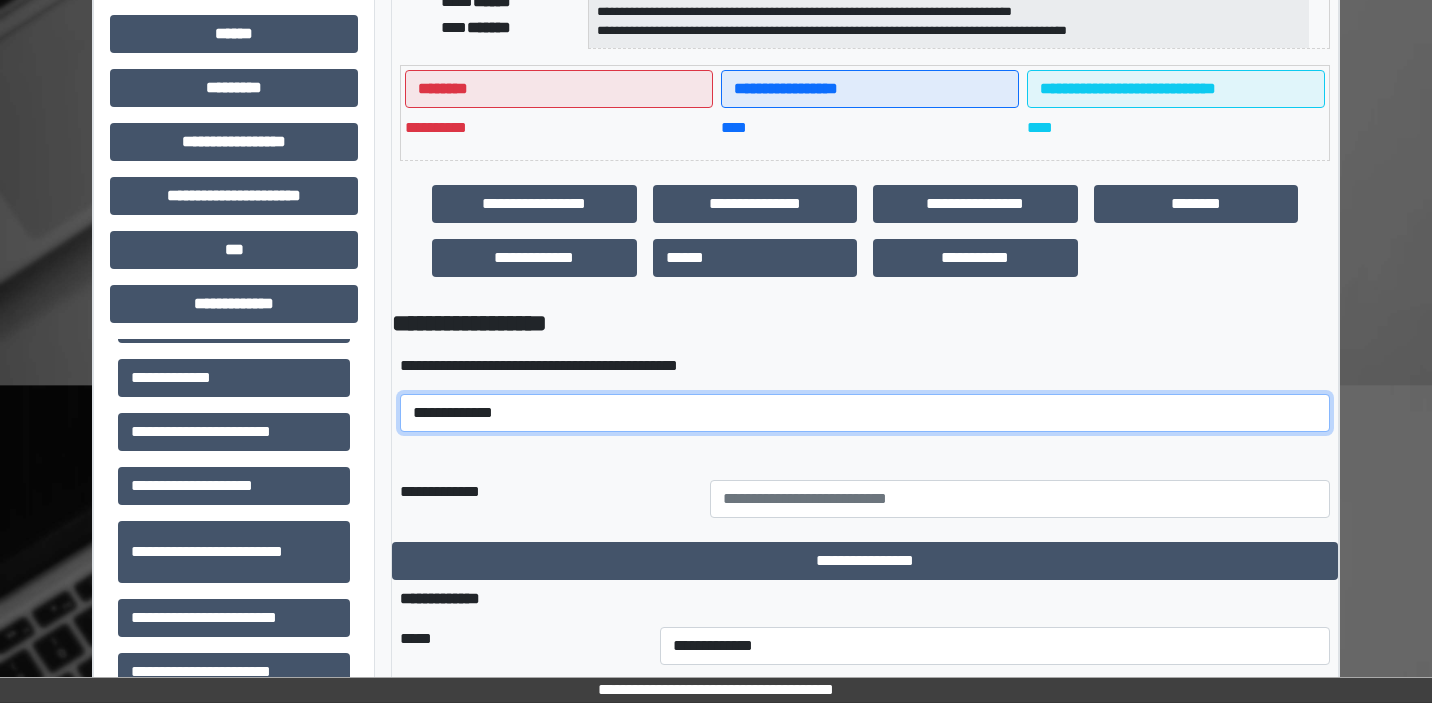 select on "*****" 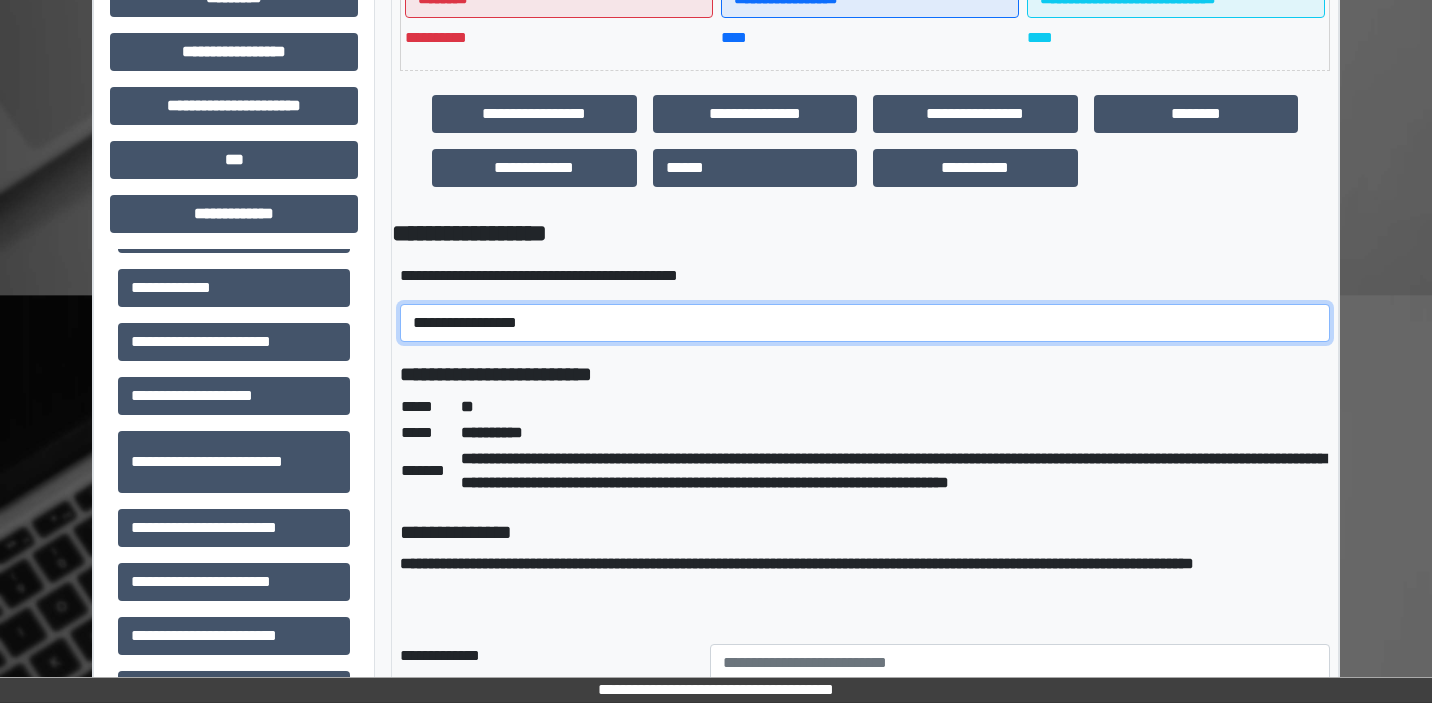 scroll, scrollTop: 574, scrollLeft: 0, axis: vertical 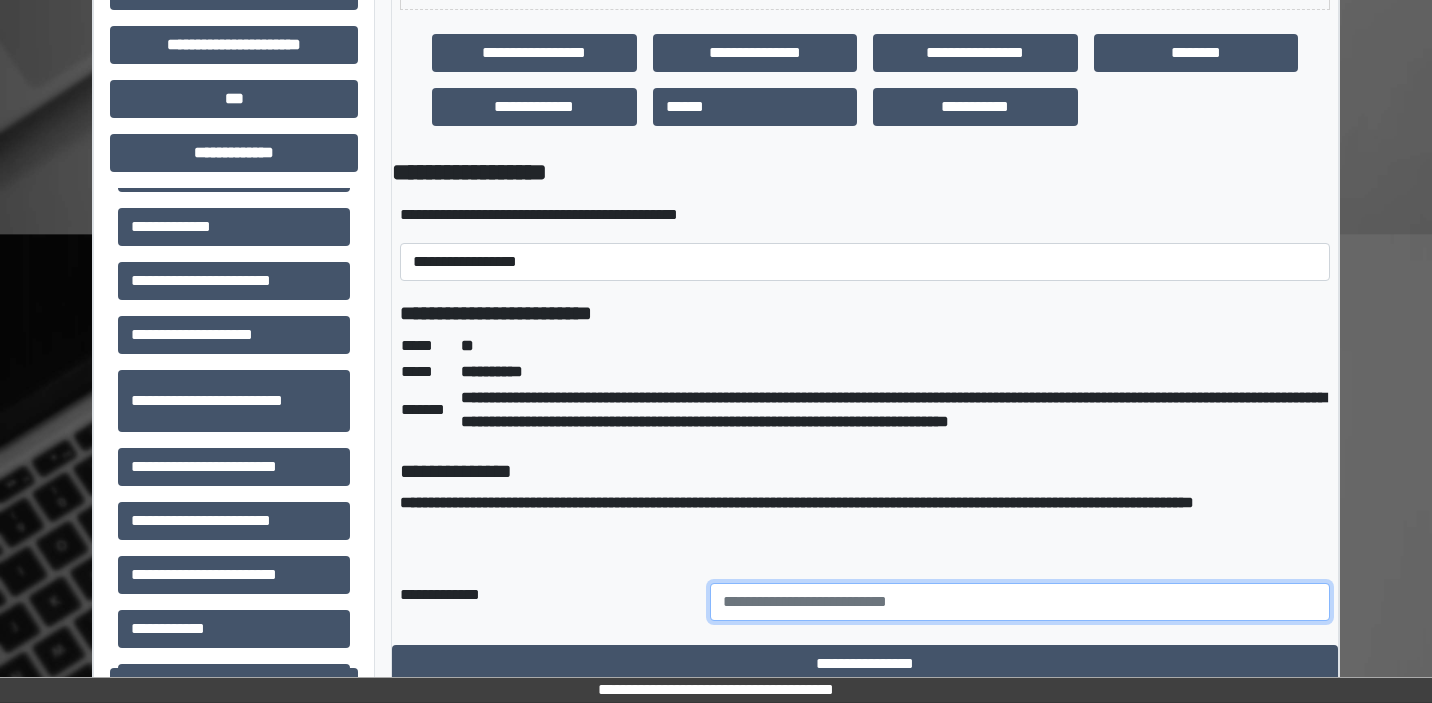 click at bounding box center [1020, 602] 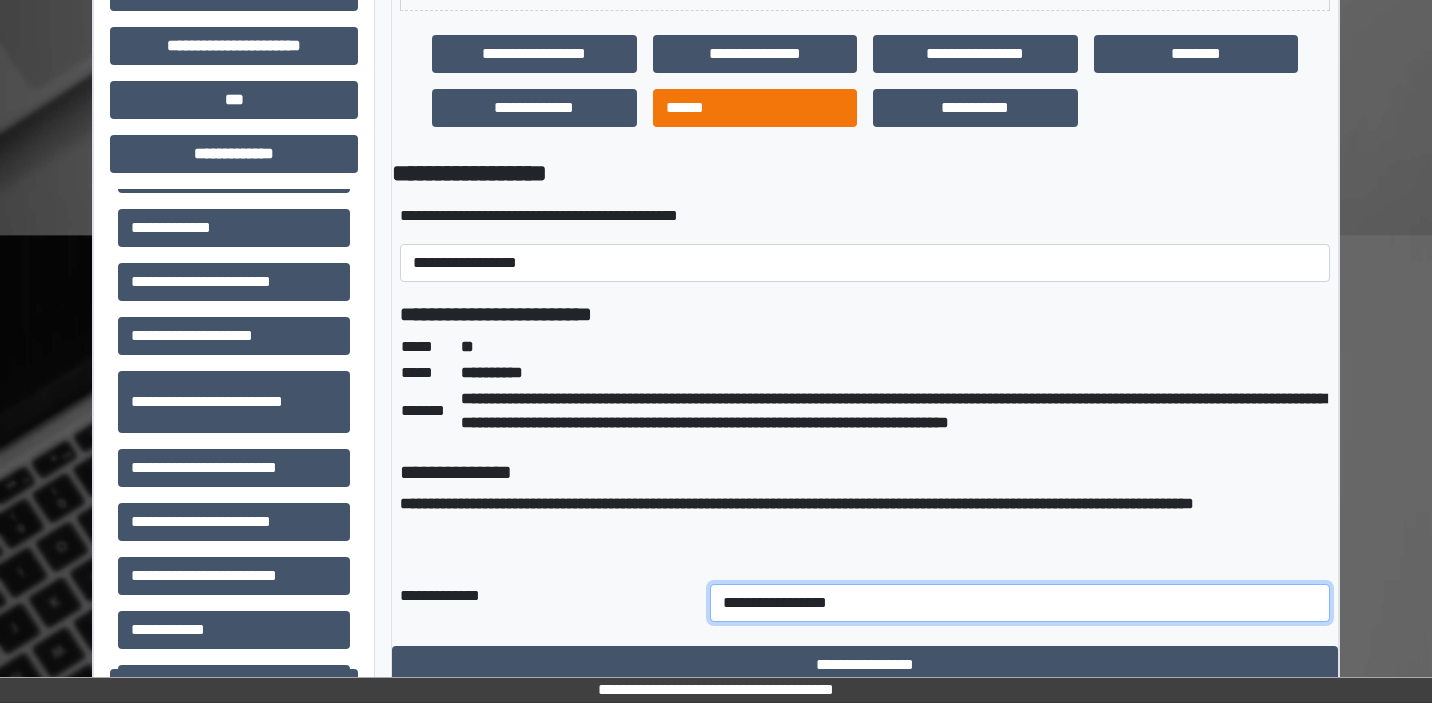 scroll, scrollTop: 581, scrollLeft: 0, axis: vertical 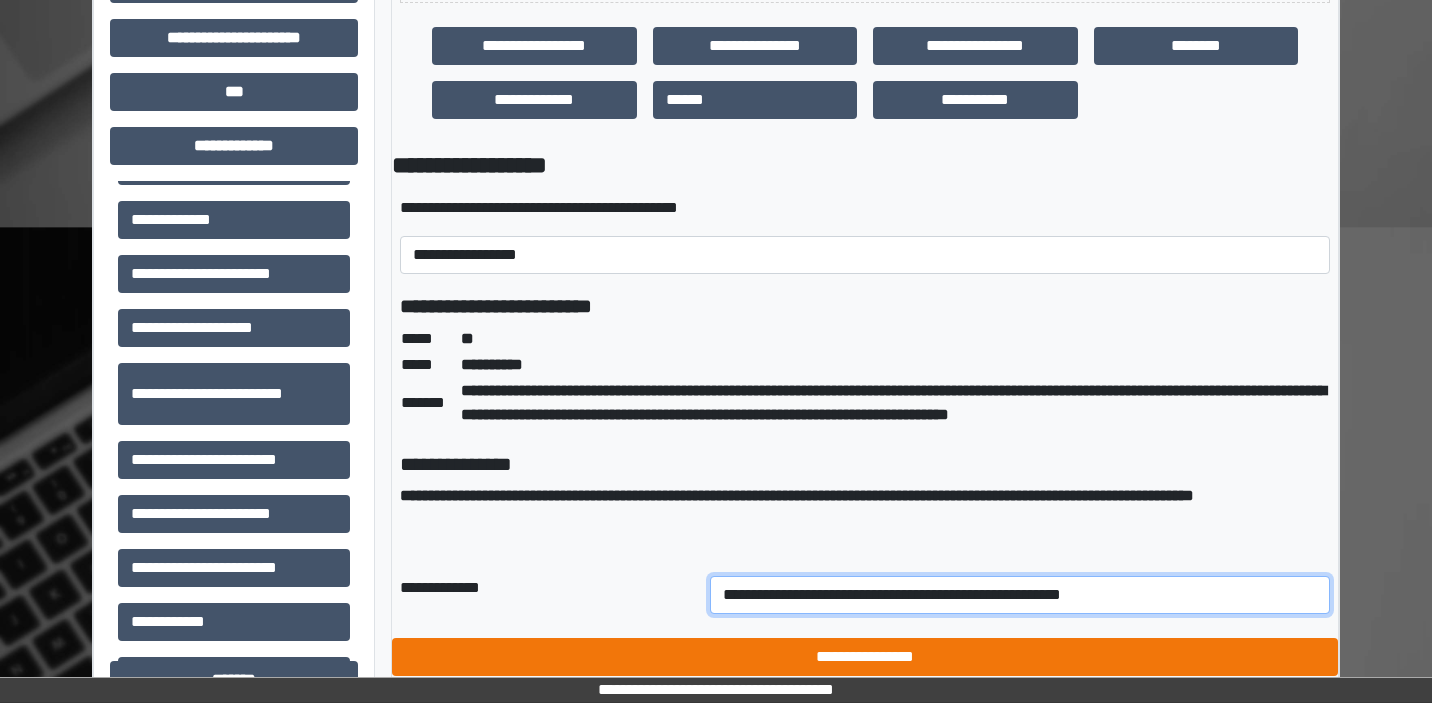 type on "**********" 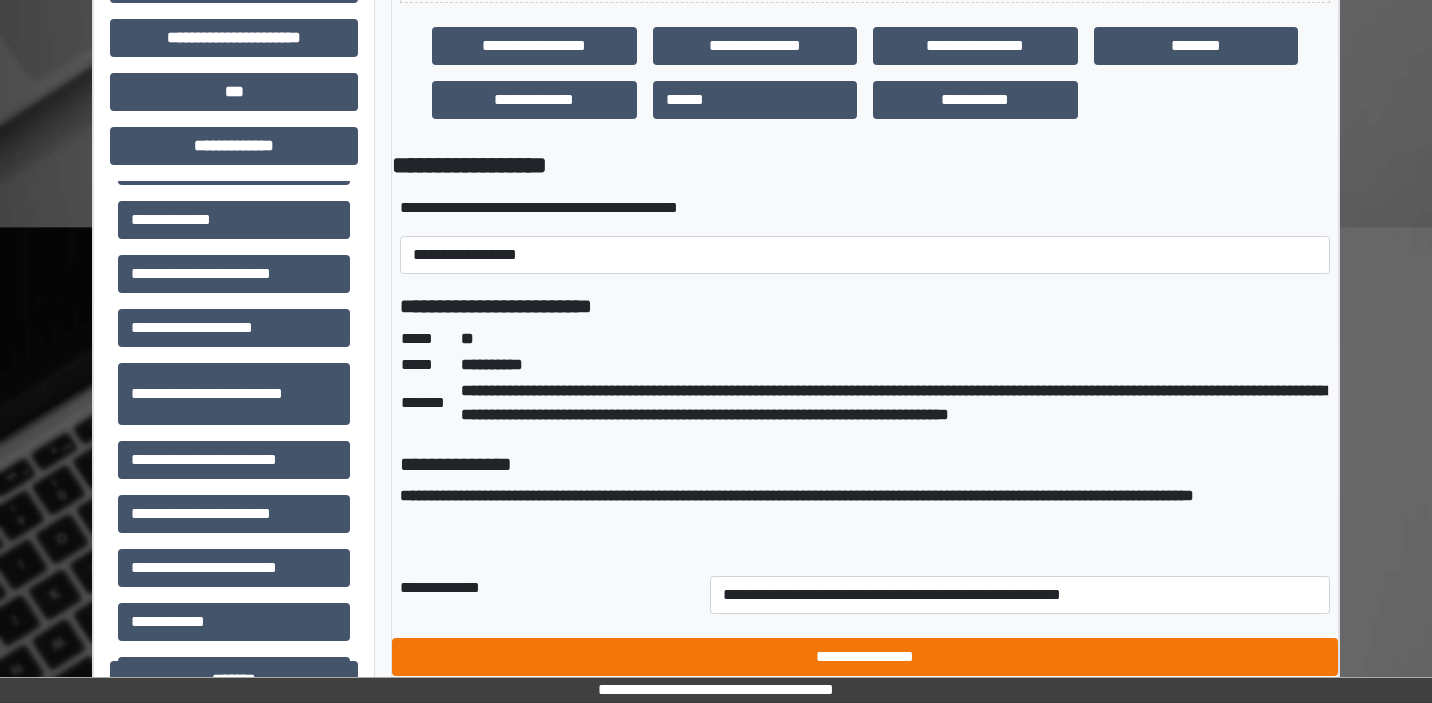 click on "**********" at bounding box center [865, 657] 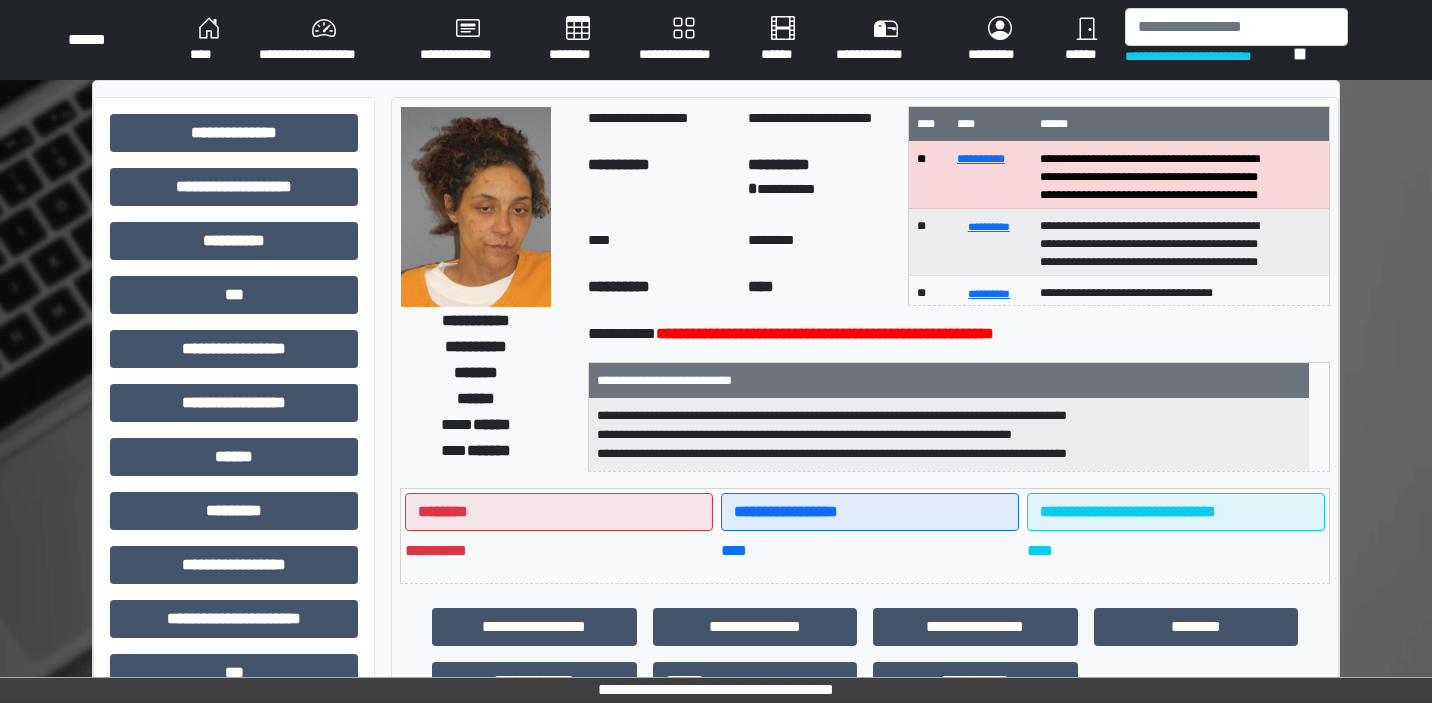 scroll, scrollTop: 0, scrollLeft: 0, axis: both 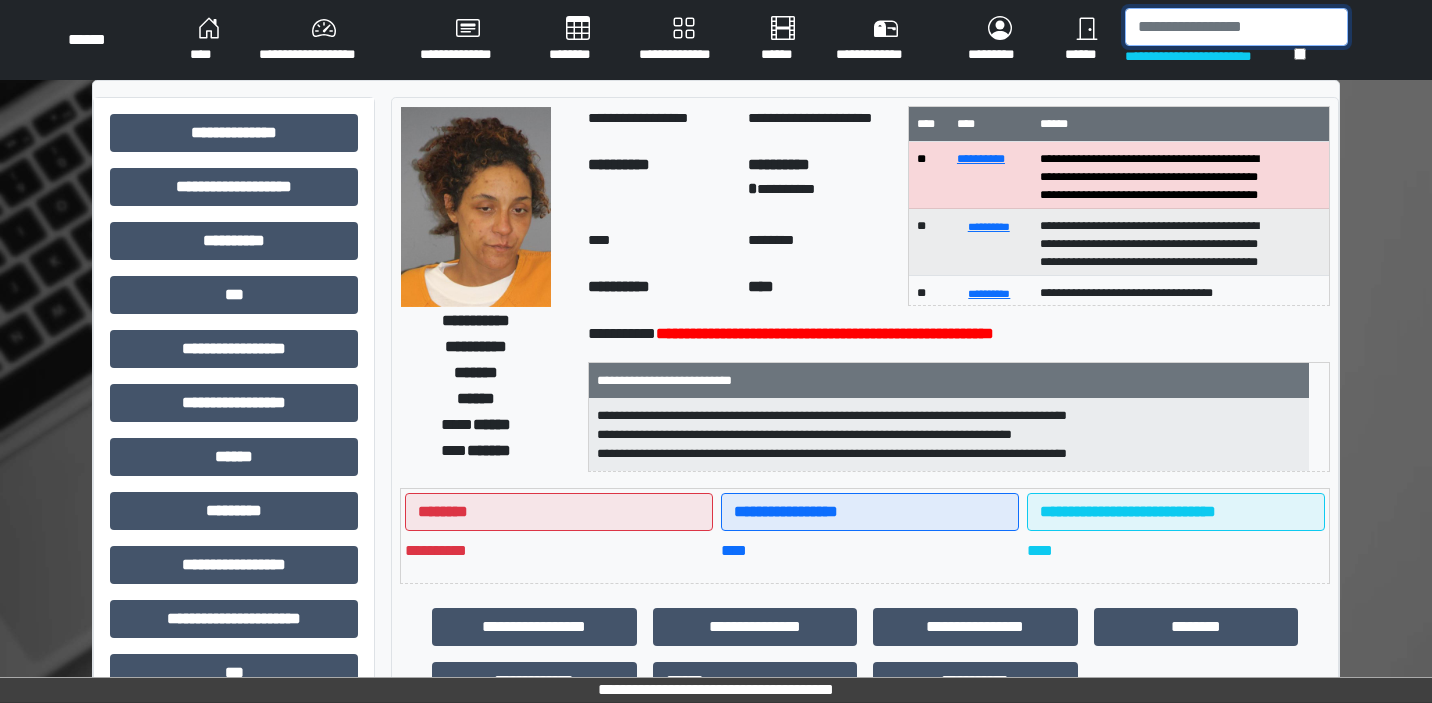 click at bounding box center [1236, 27] 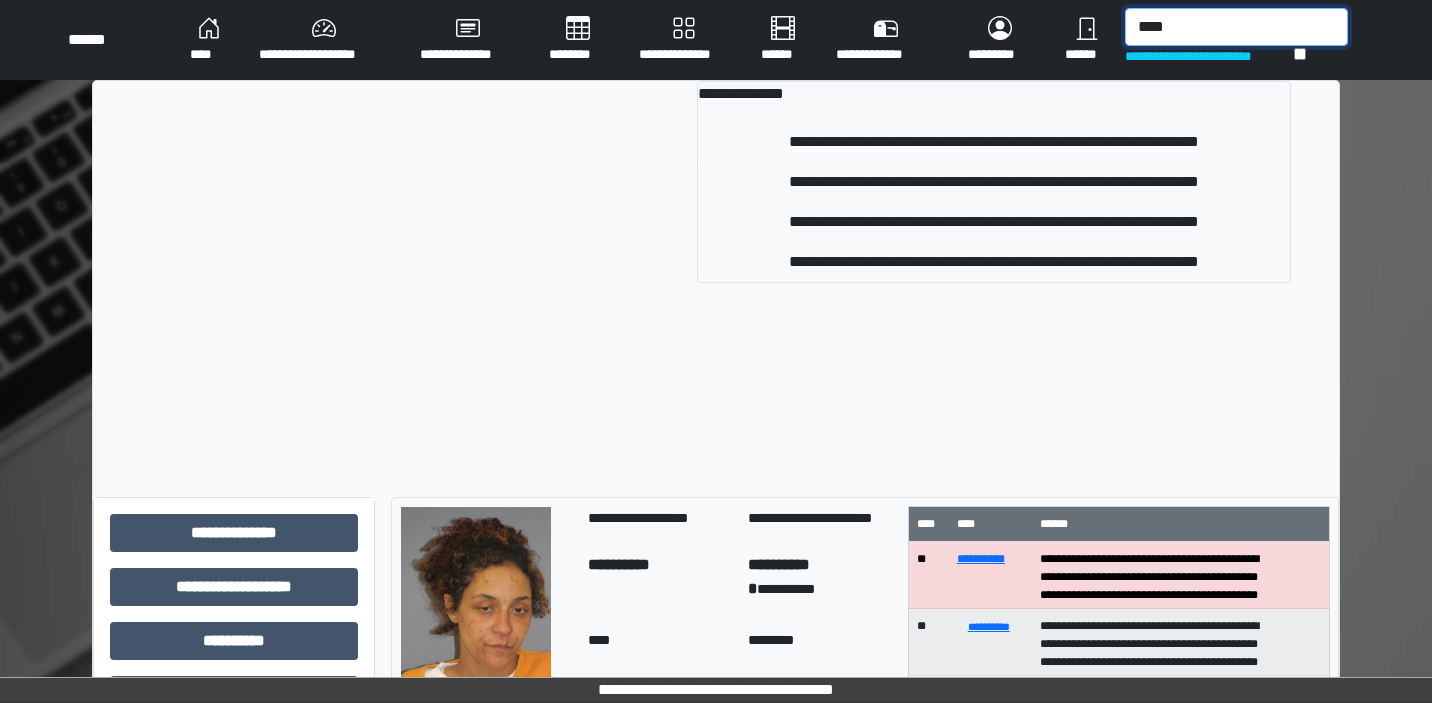 type on "****" 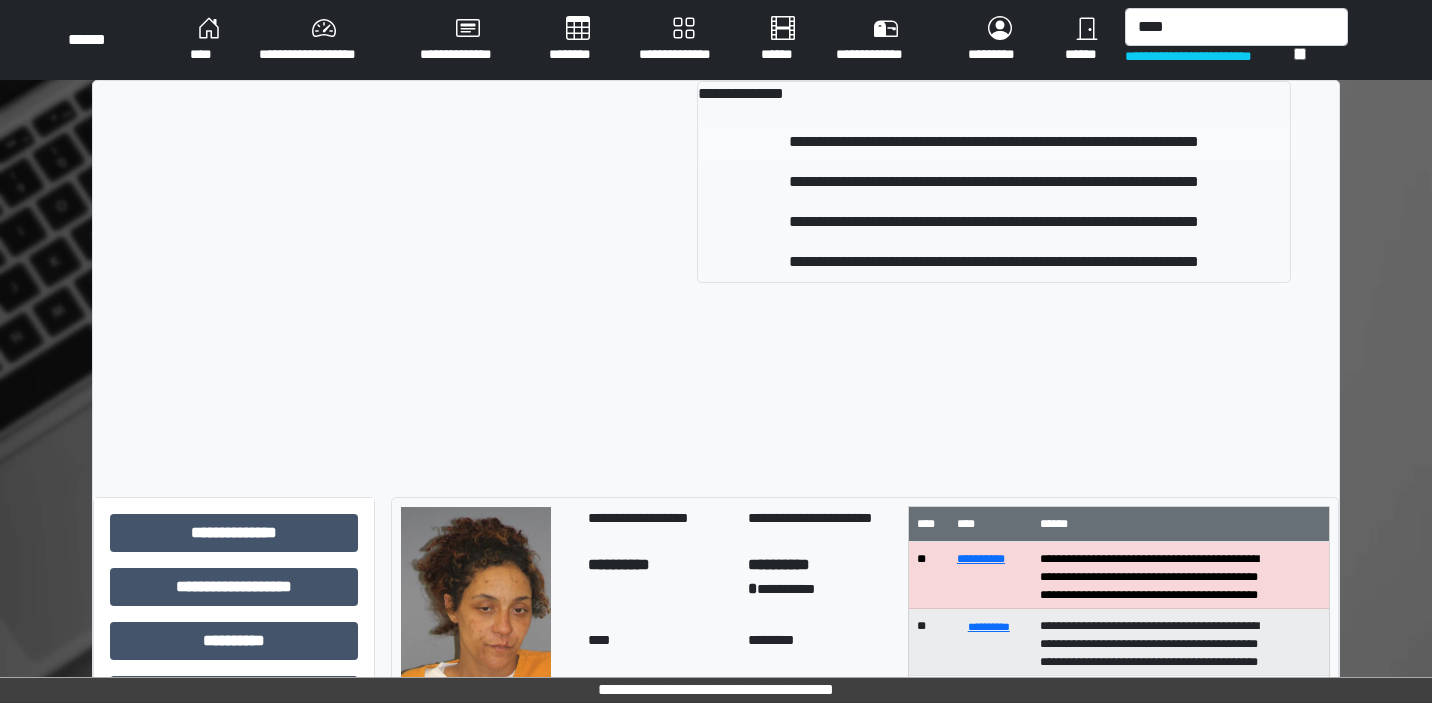 click on "**********" at bounding box center (994, 142) 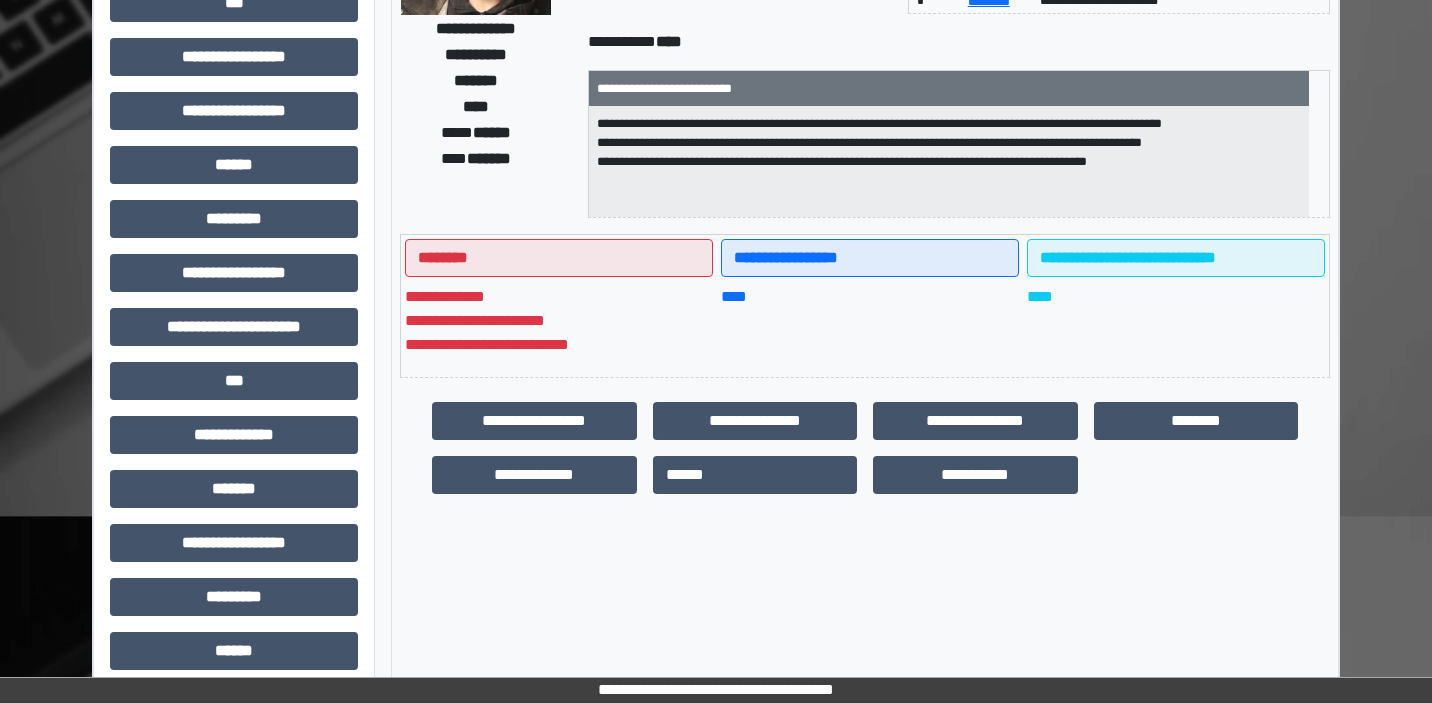 scroll, scrollTop: 303, scrollLeft: 0, axis: vertical 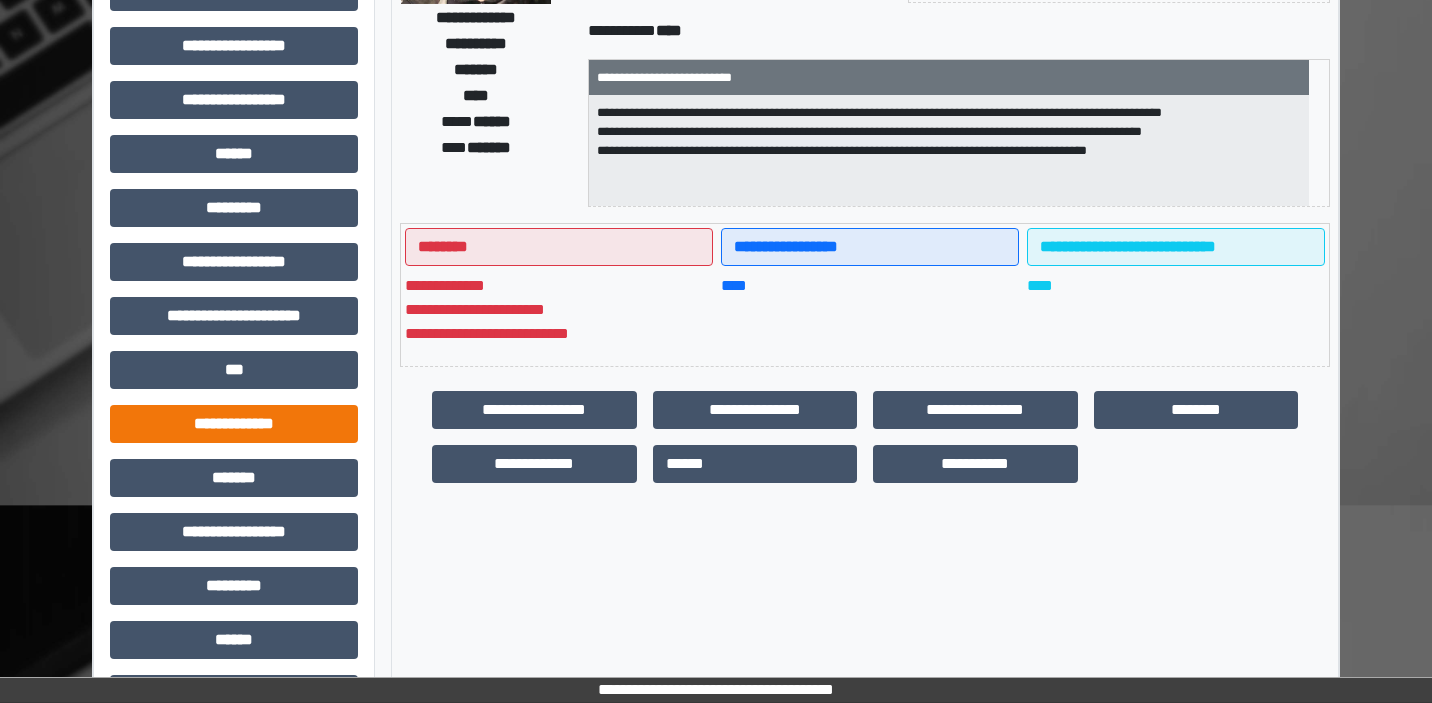 click on "**********" at bounding box center (234, 424) 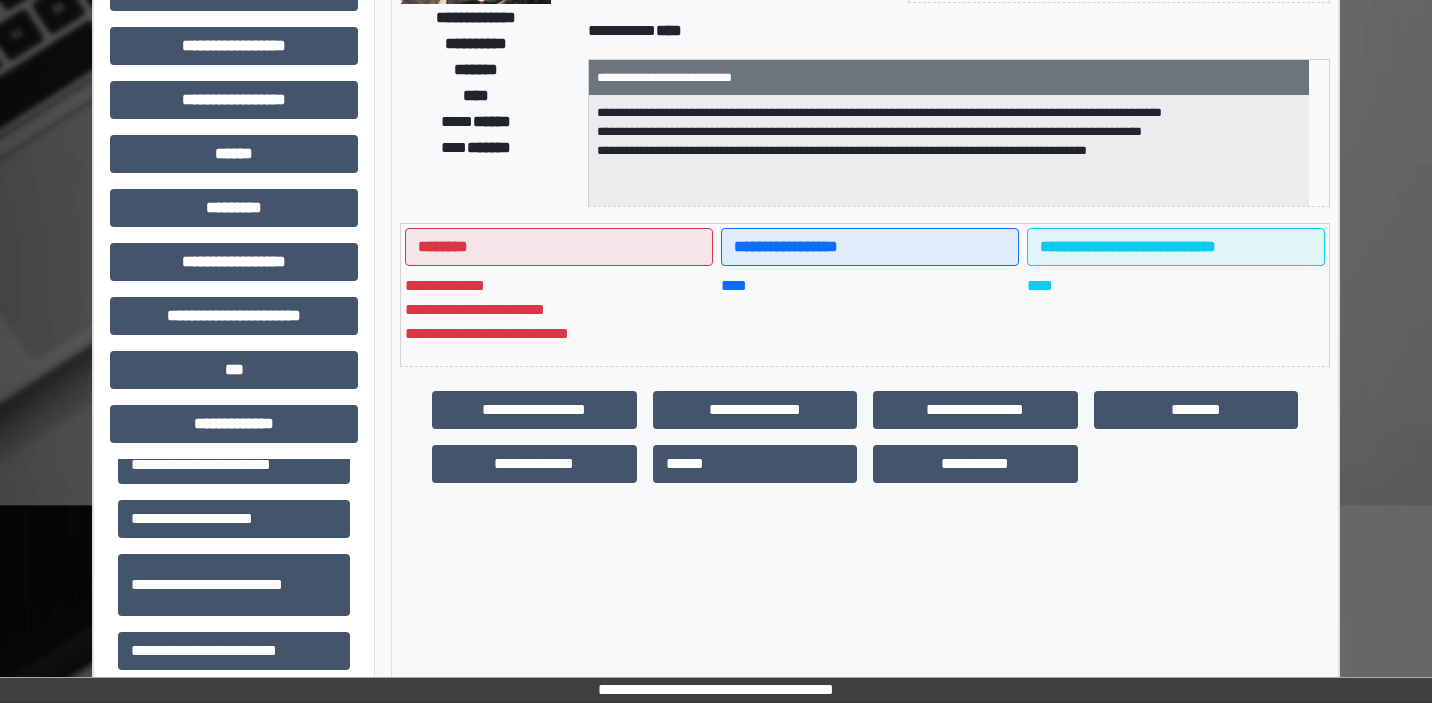 scroll, scrollTop: 447, scrollLeft: 0, axis: vertical 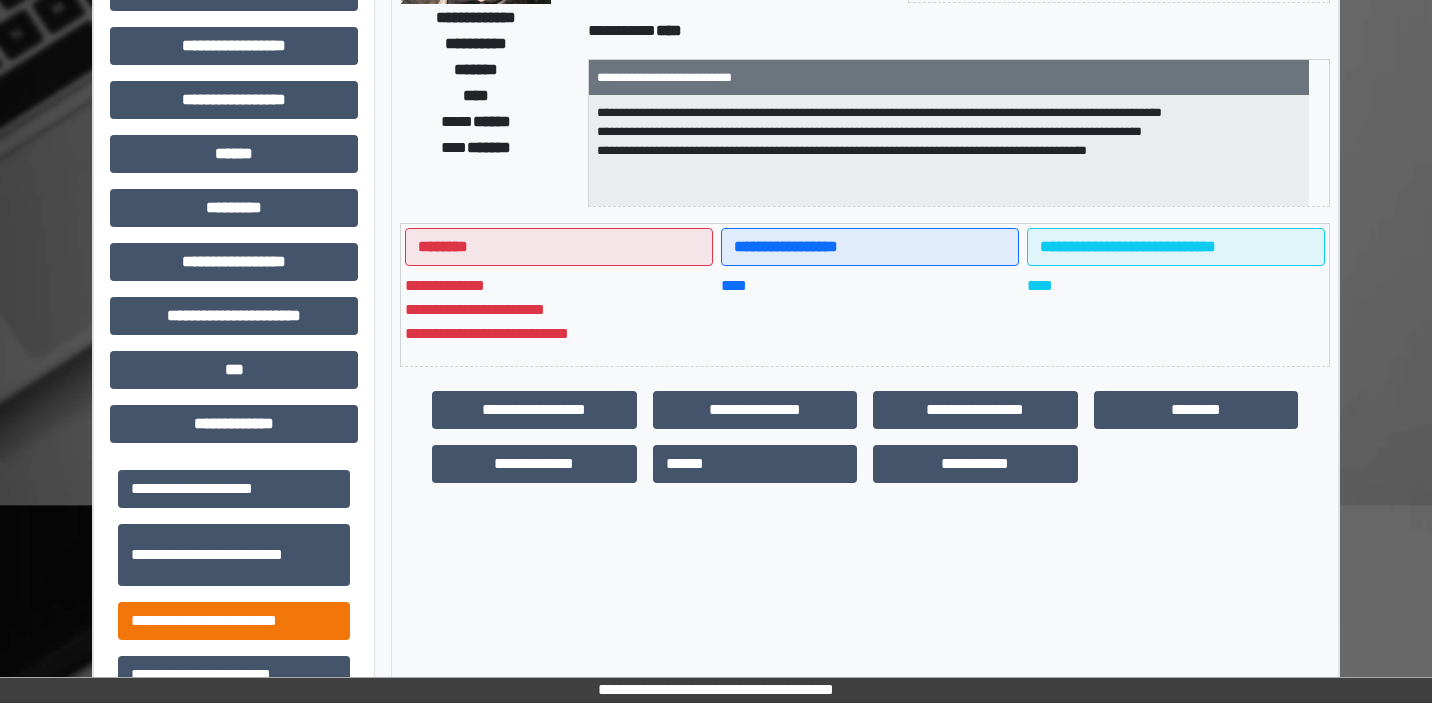 click on "**********" at bounding box center [234, 621] 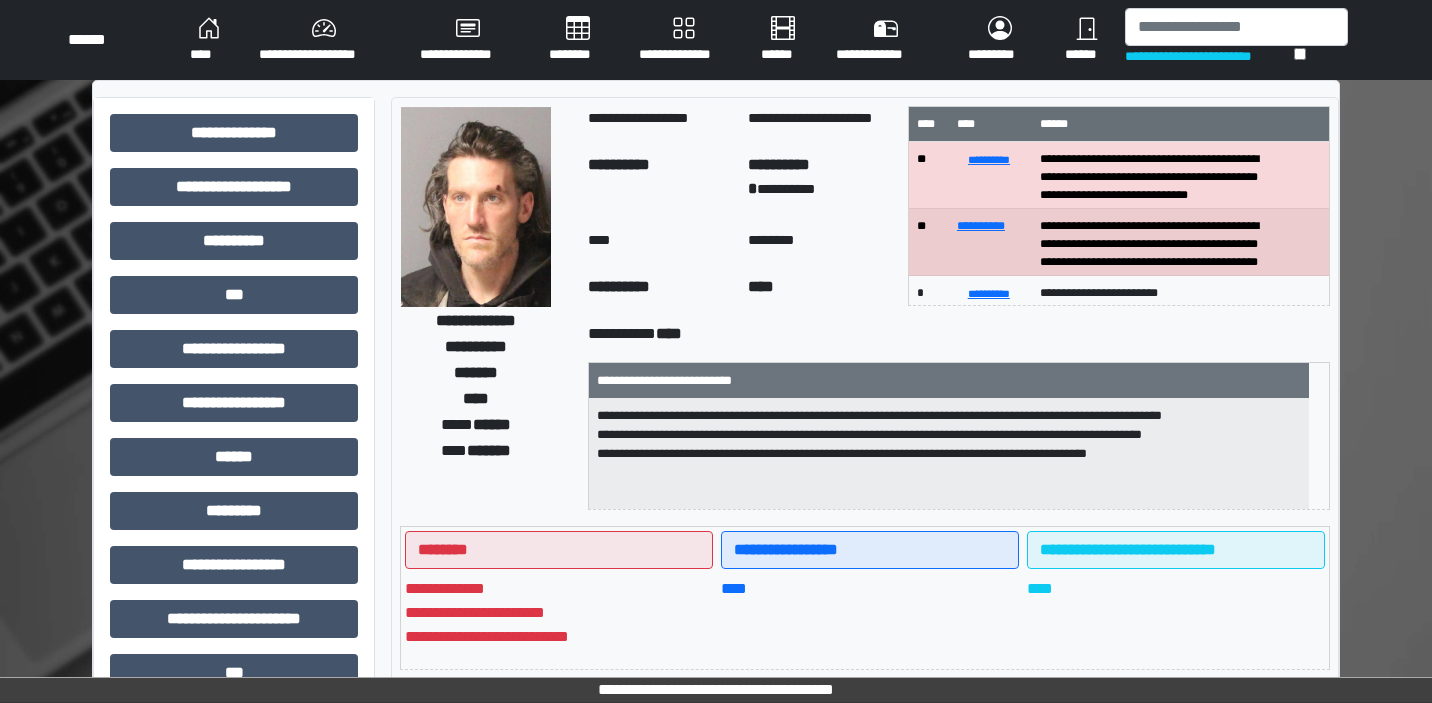 scroll, scrollTop: 0, scrollLeft: 0, axis: both 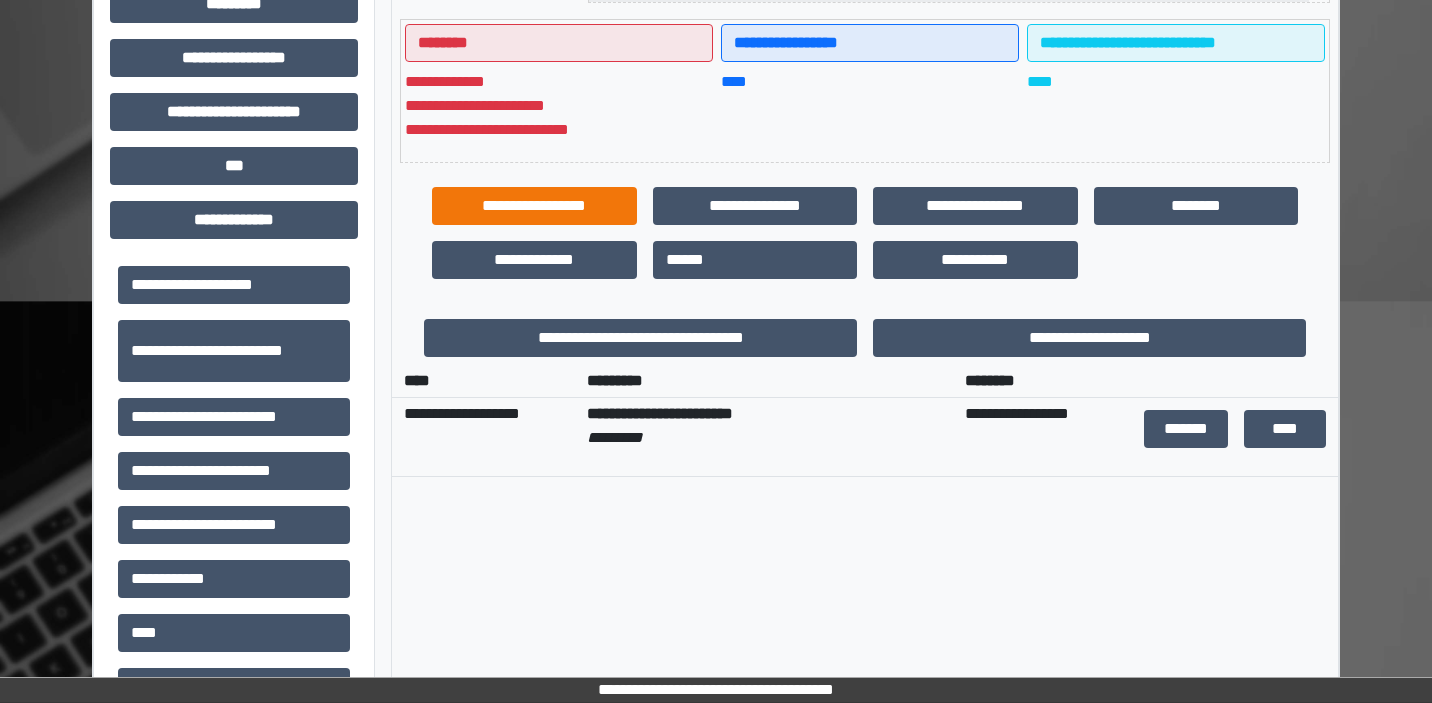 click on "**********" at bounding box center [534, 206] 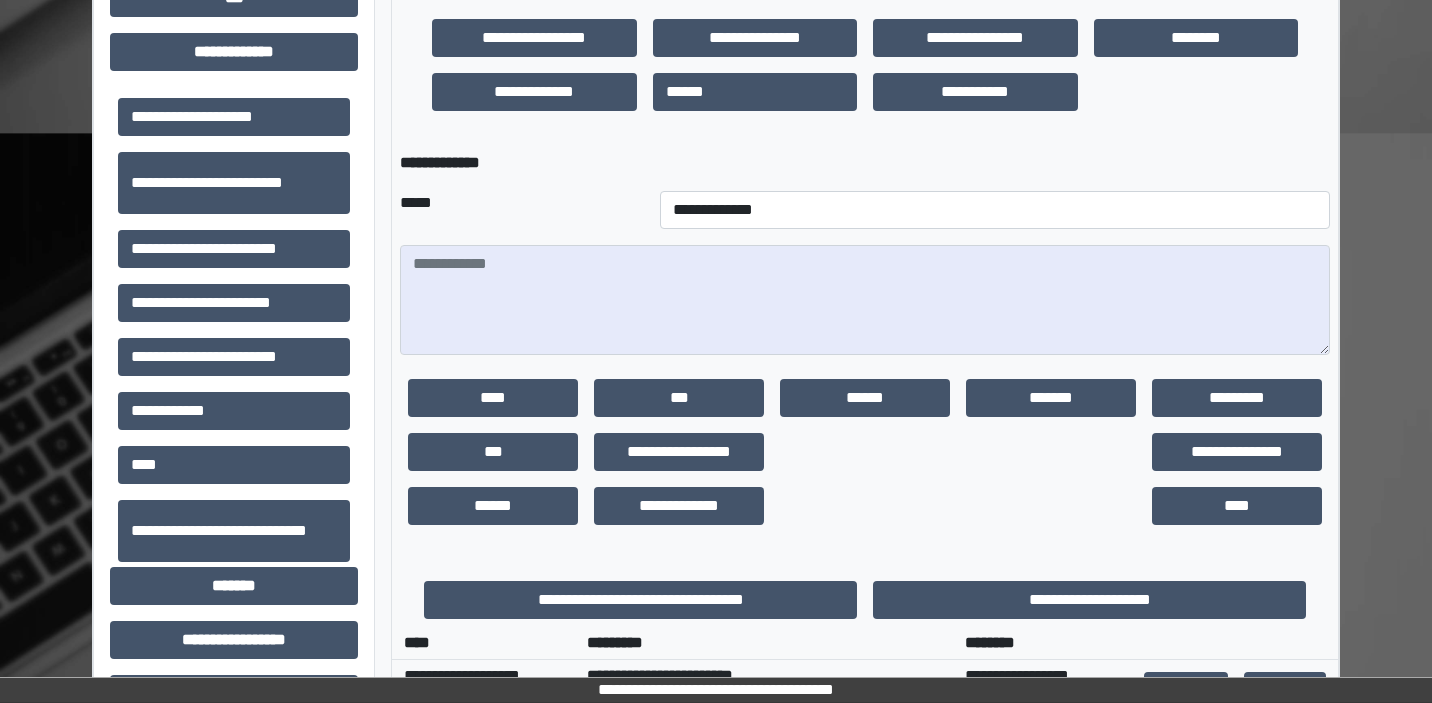 scroll, scrollTop: 676, scrollLeft: 0, axis: vertical 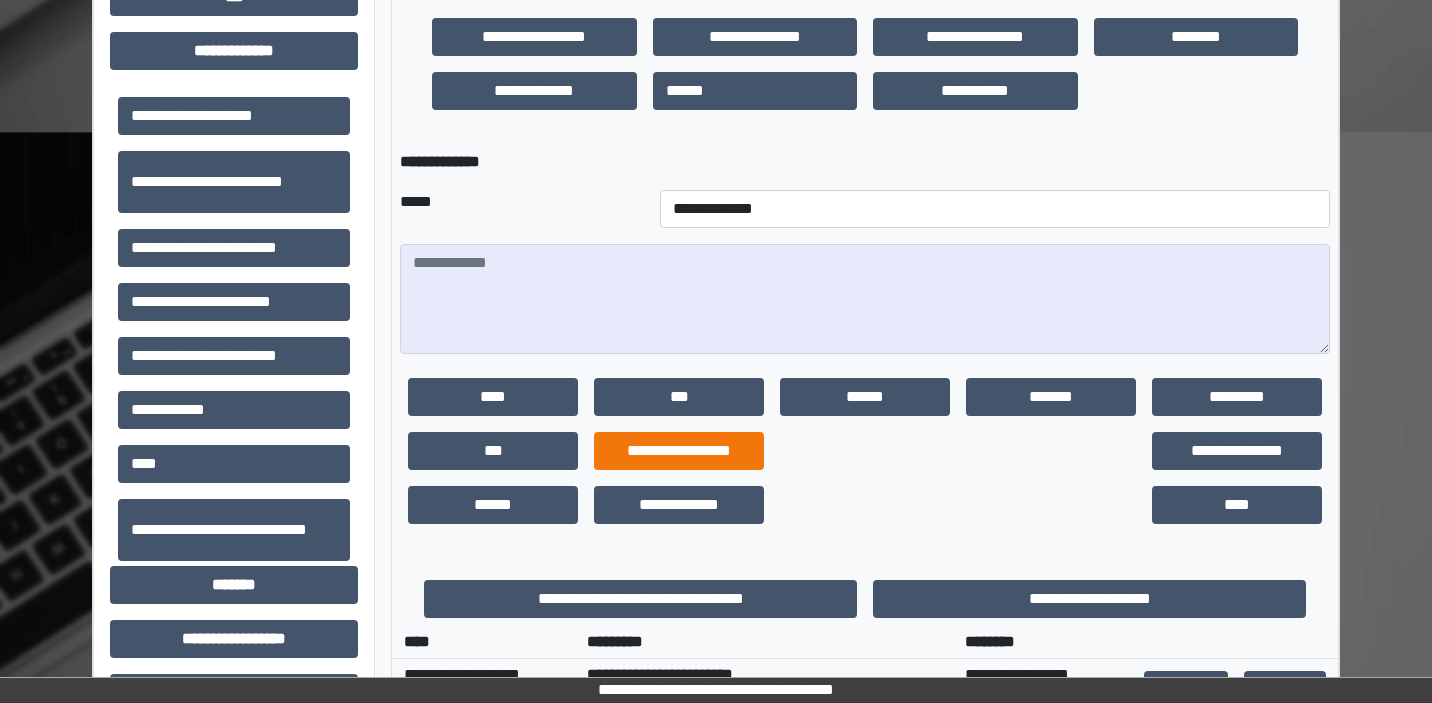 click on "**********" at bounding box center [679, 451] 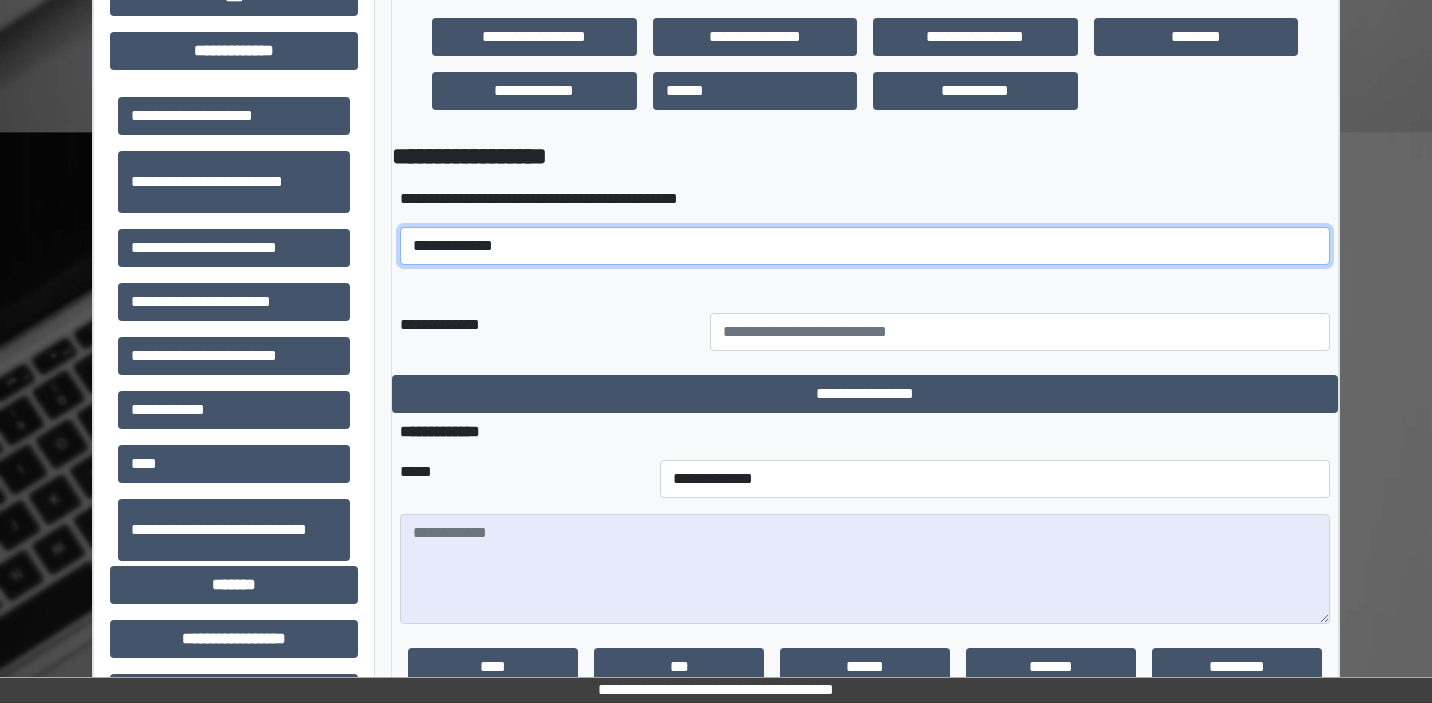 select on "*****" 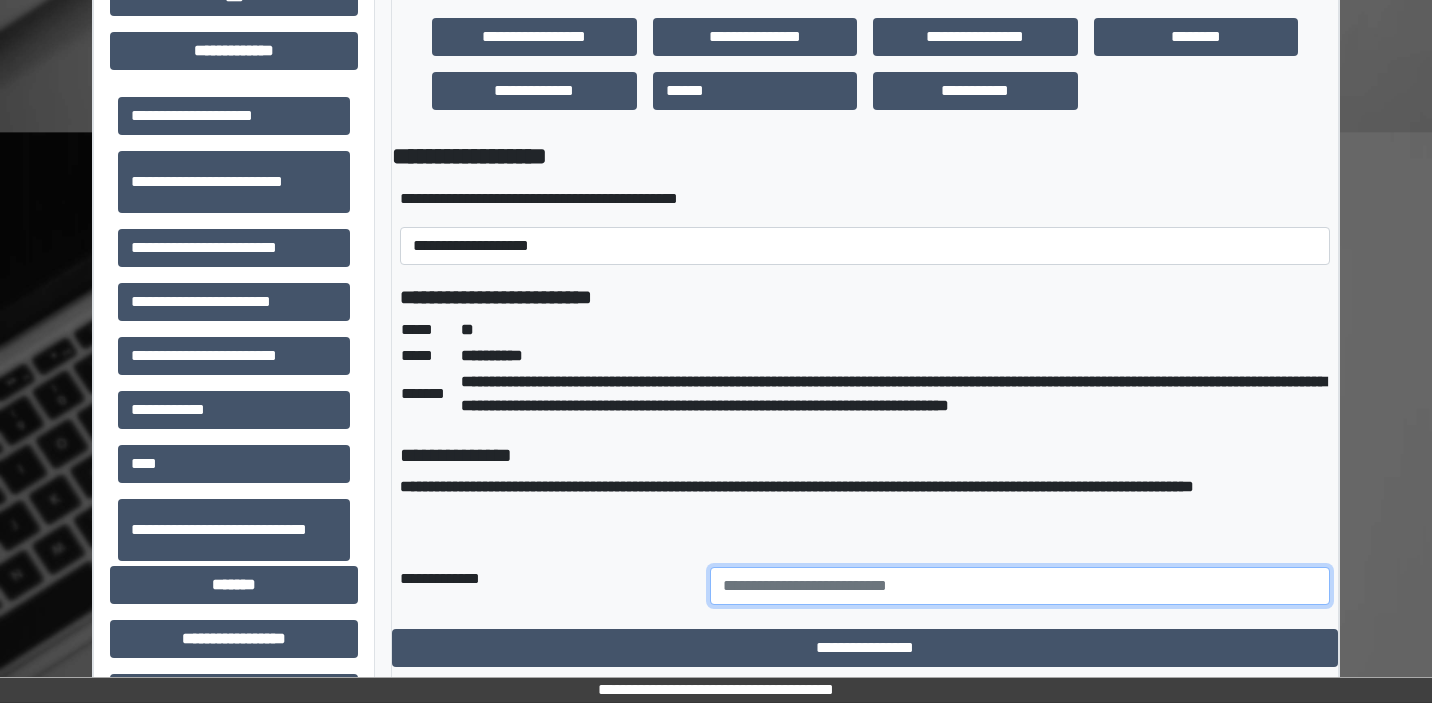 click at bounding box center (1020, 586) 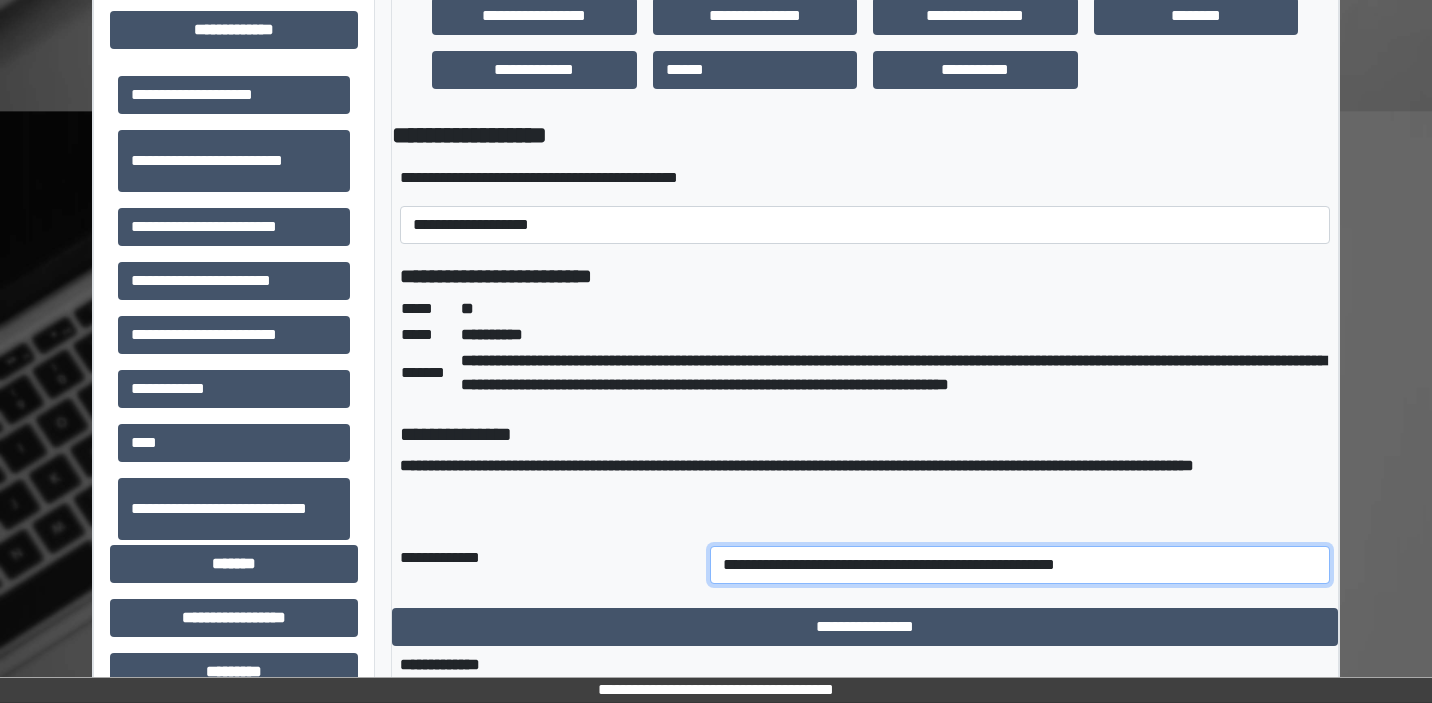 scroll, scrollTop: 724, scrollLeft: 0, axis: vertical 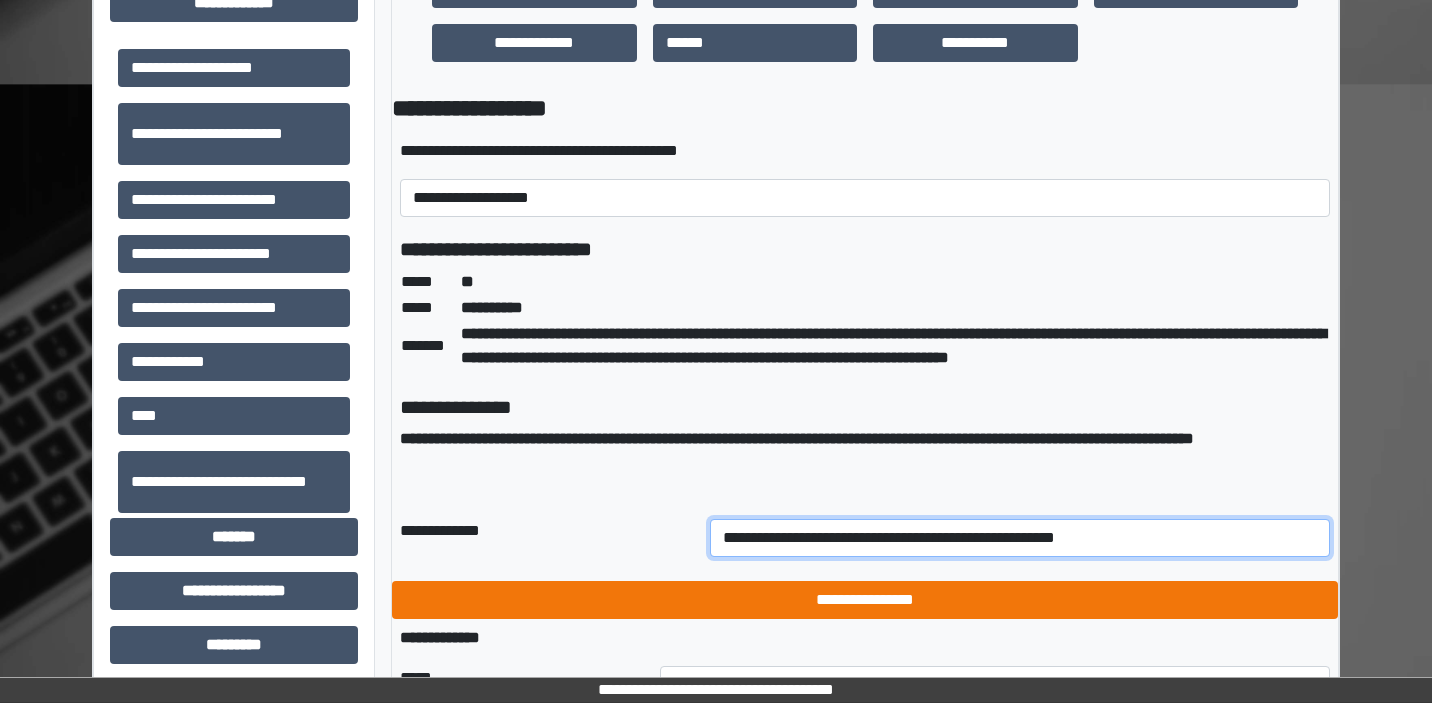 type on "**********" 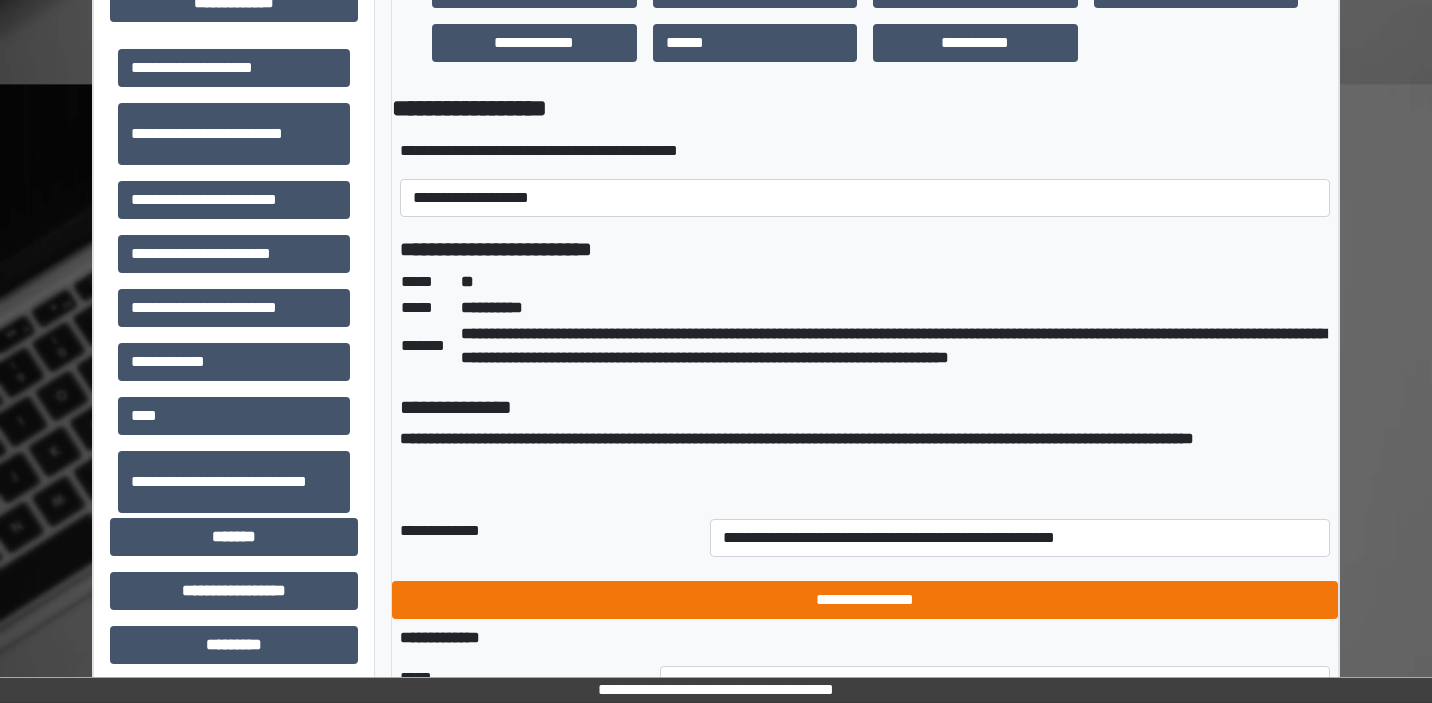 click on "**********" at bounding box center [865, 600] 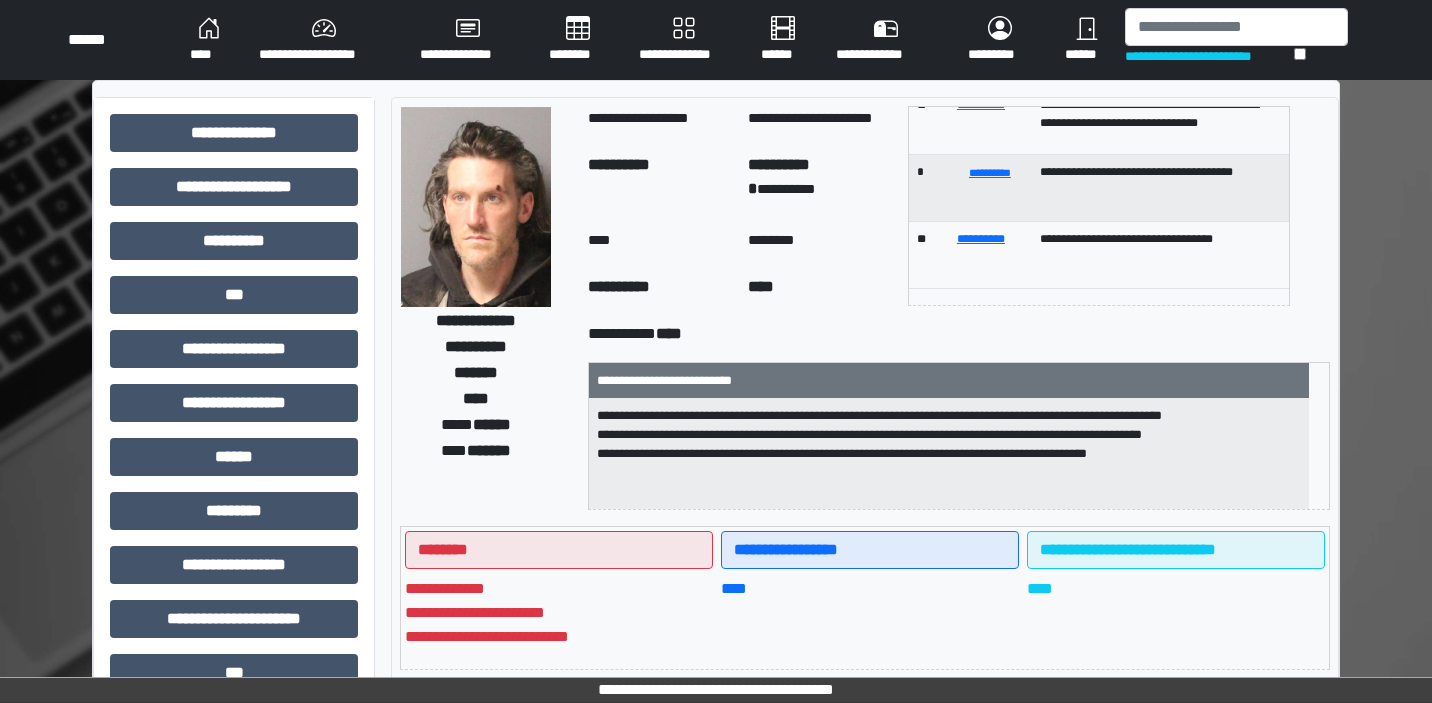 scroll, scrollTop: 0, scrollLeft: 0, axis: both 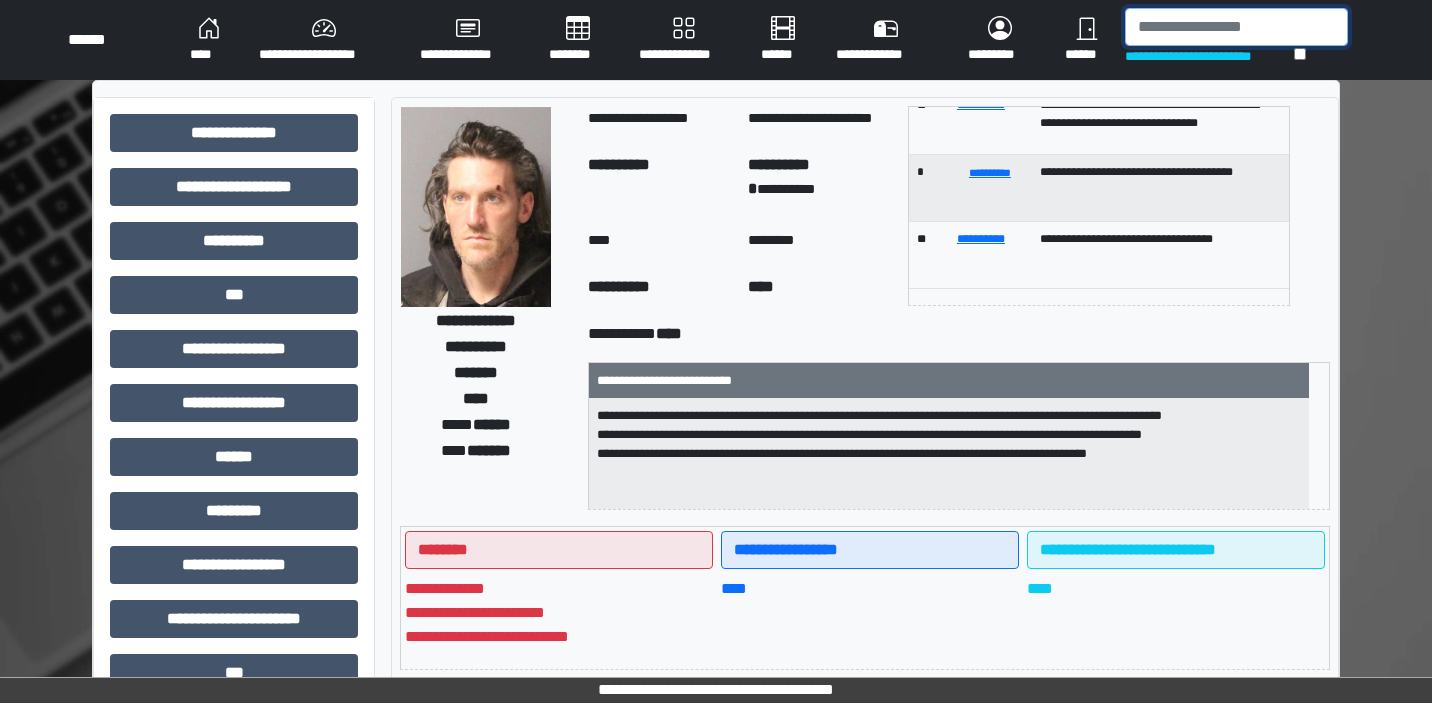 click at bounding box center (1236, 27) 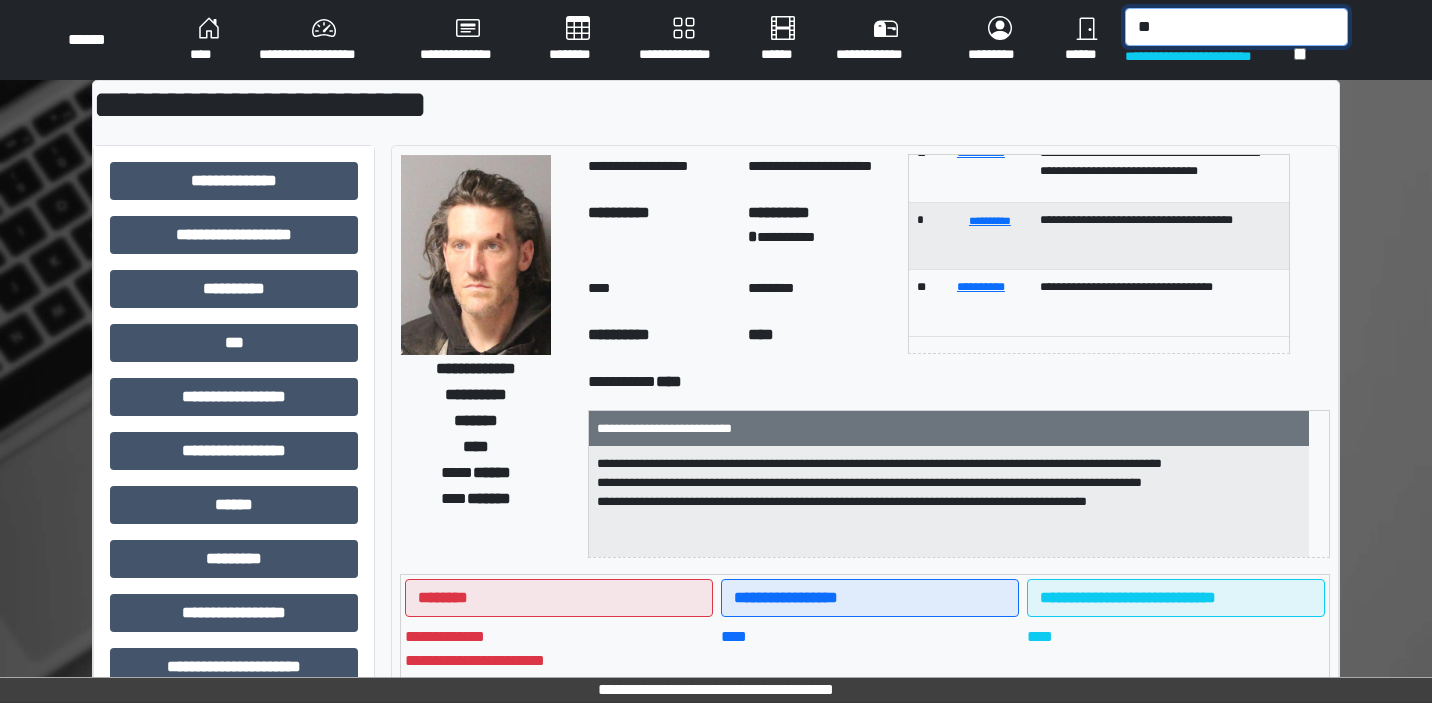 type on "*" 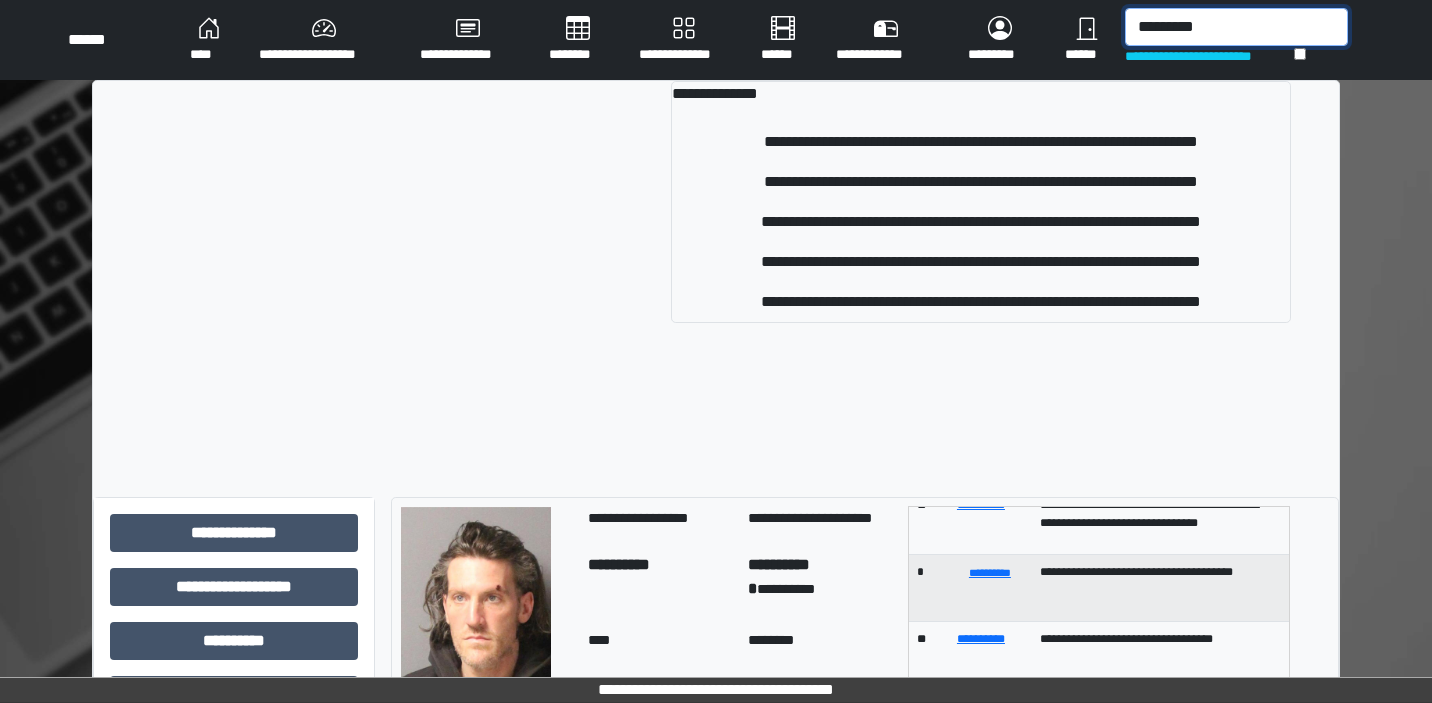 type on "*********" 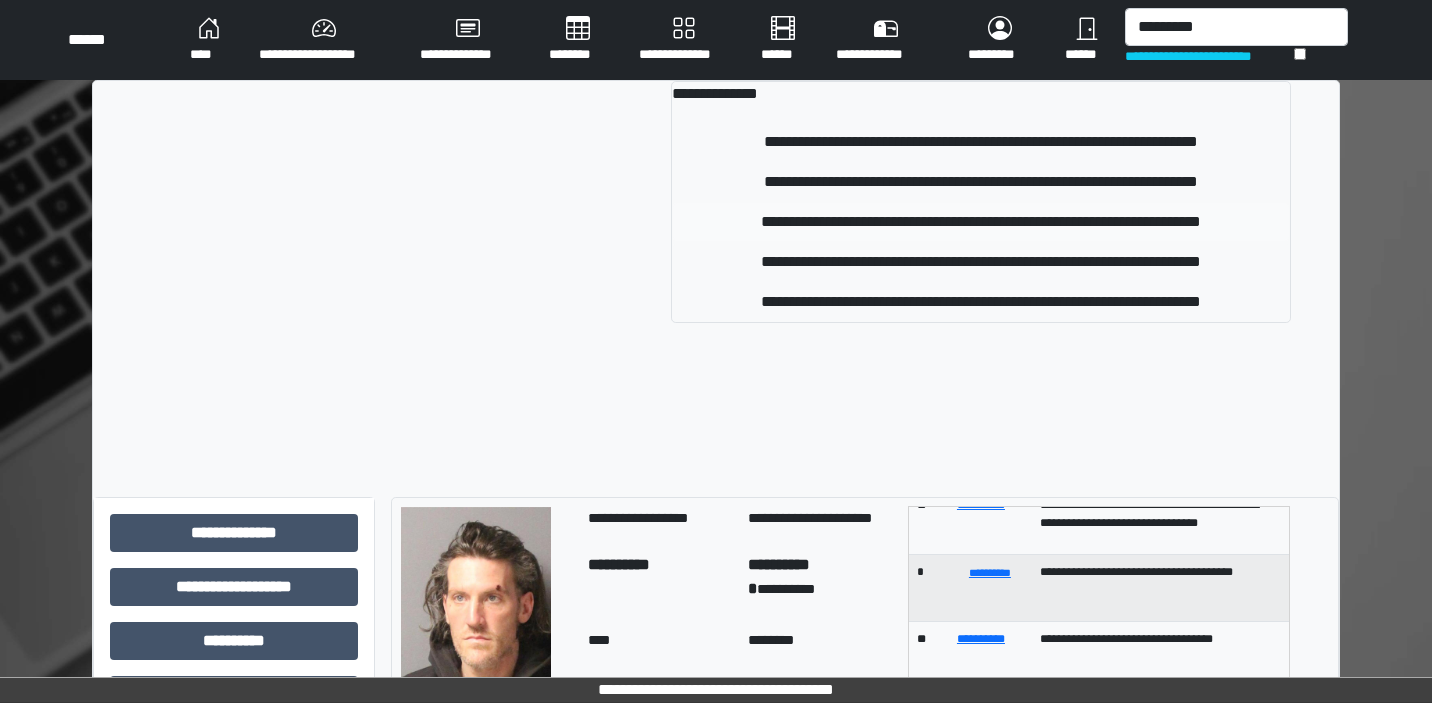 drag, startPoint x: 1158, startPoint y: 64, endPoint x: 957, endPoint y: 226, distance: 258.15692 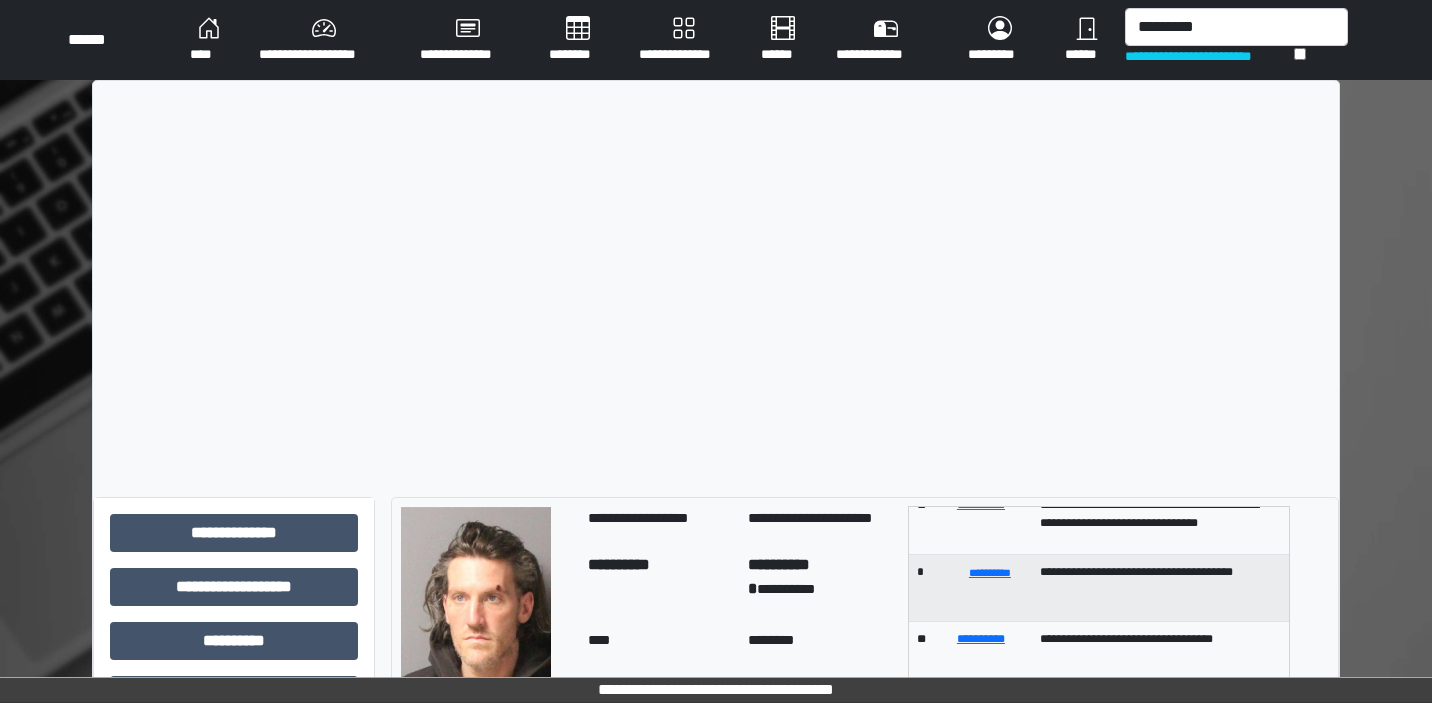 type 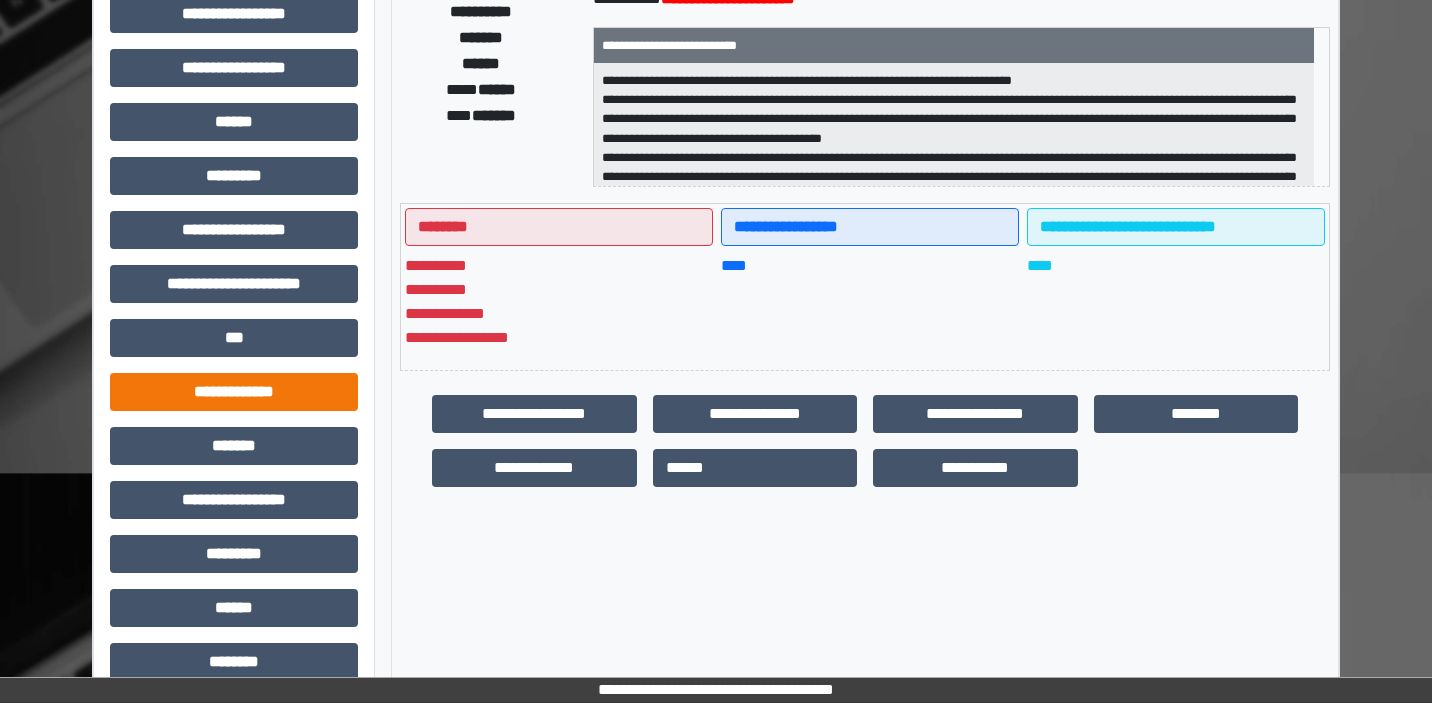scroll, scrollTop: 343, scrollLeft: 0, axis: vertical 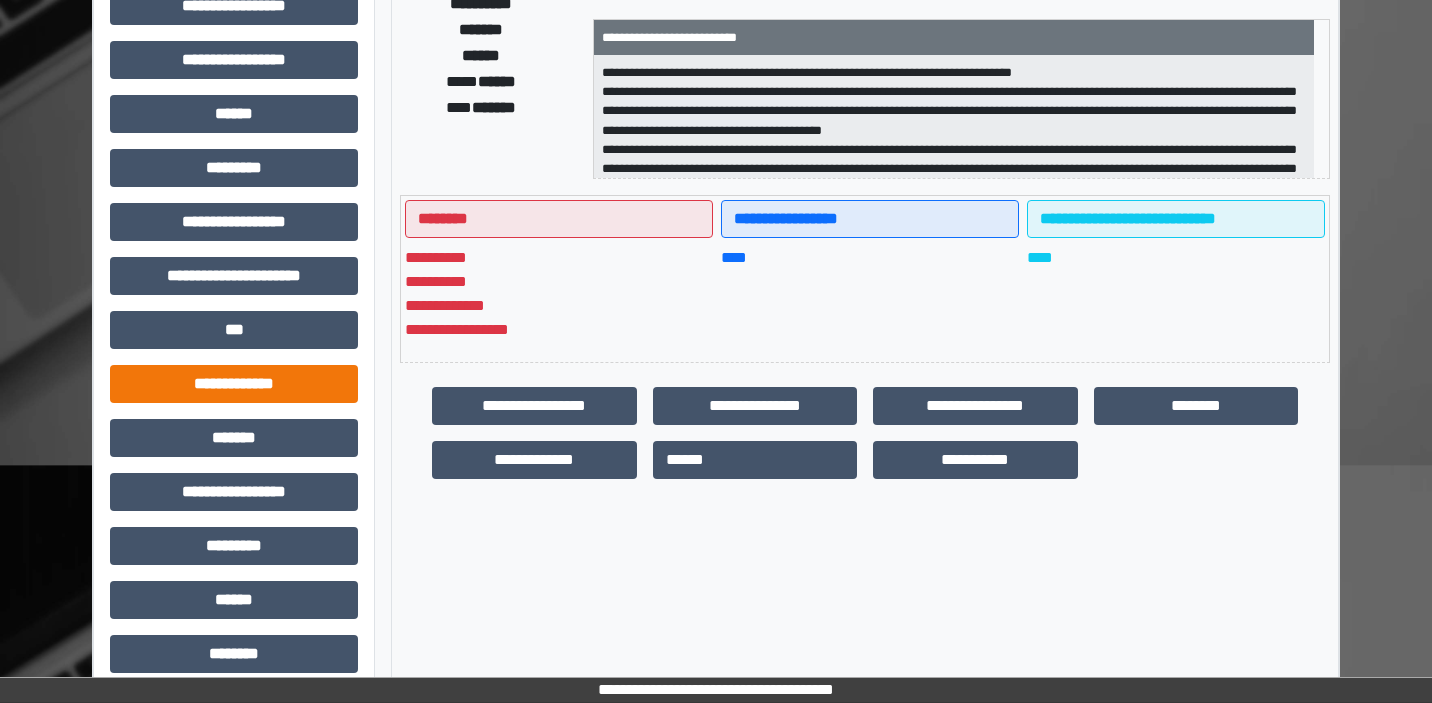 click on "**********" at bounding box center (234, 384) 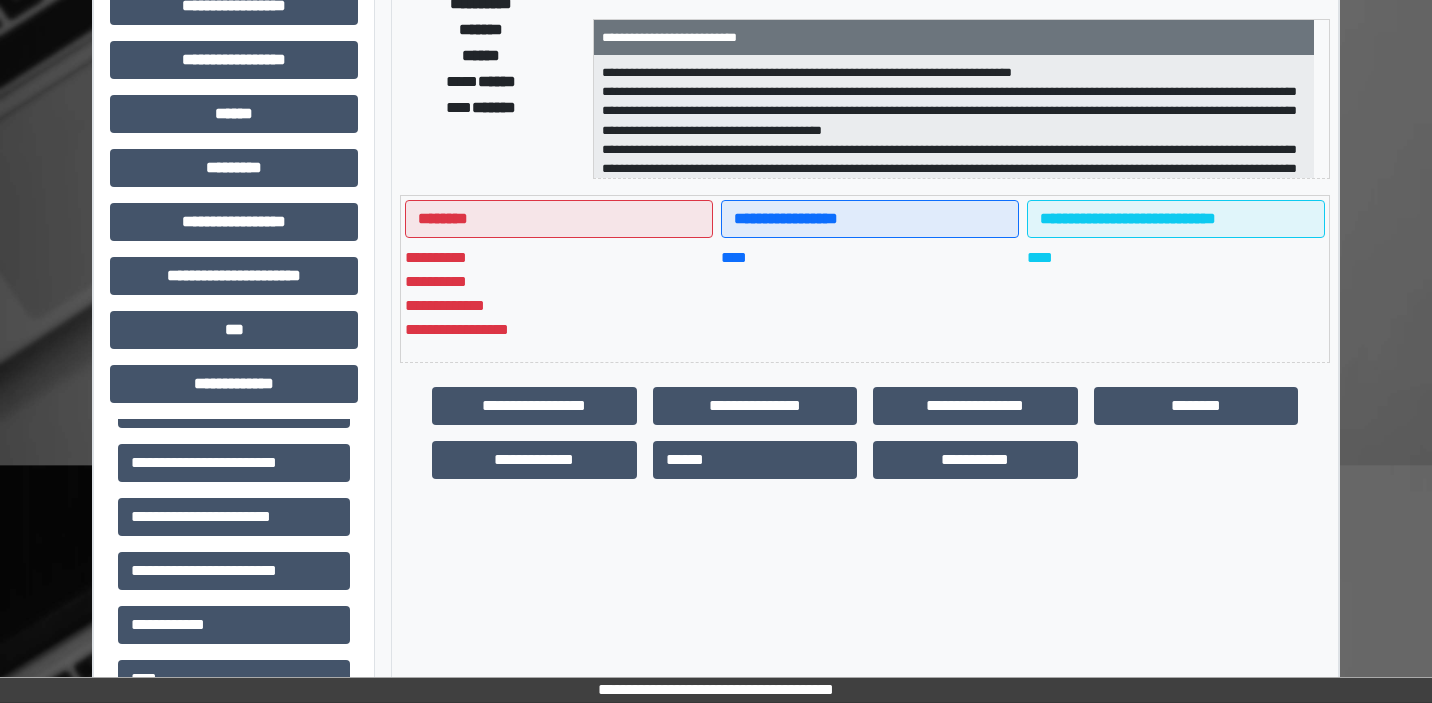 scroll, scrollTop: 573, scrollLeft: 0, axis: vertical 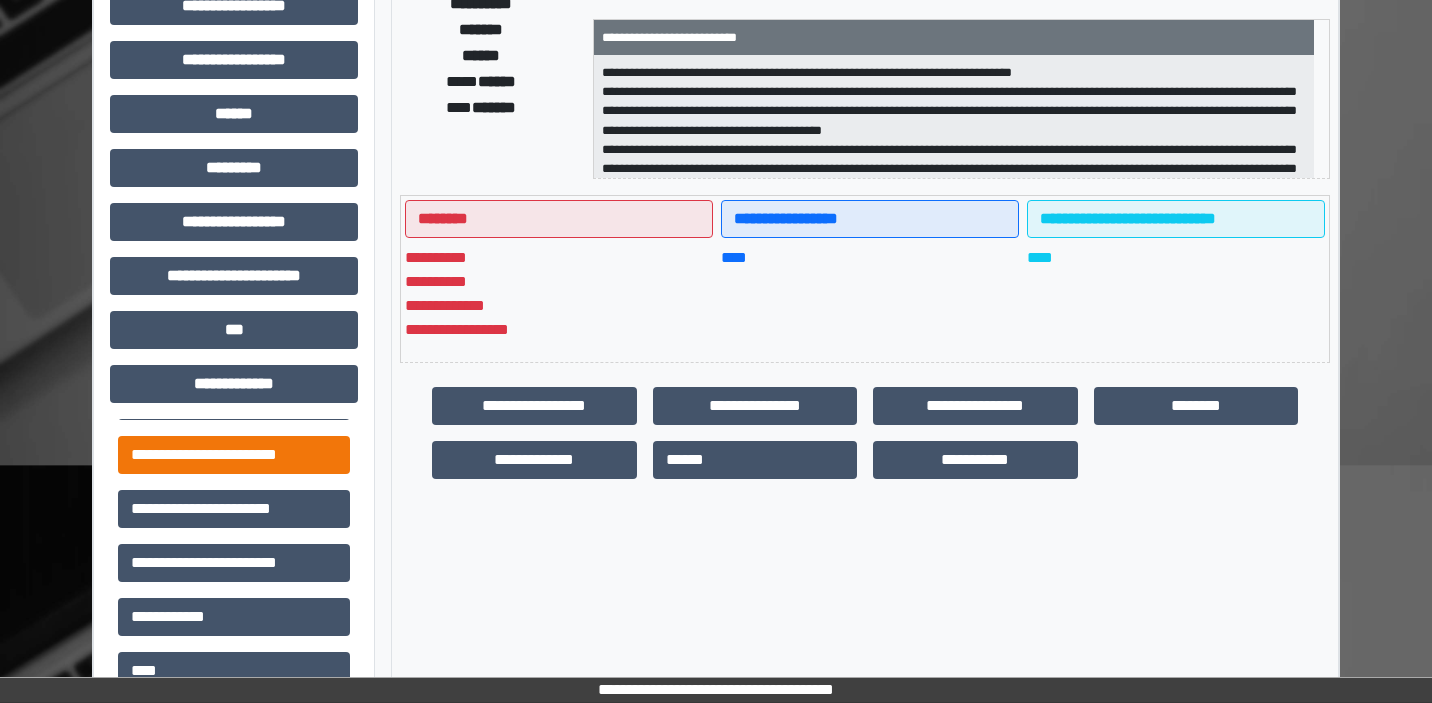 click on "**********" at bounding box center (234, 455) 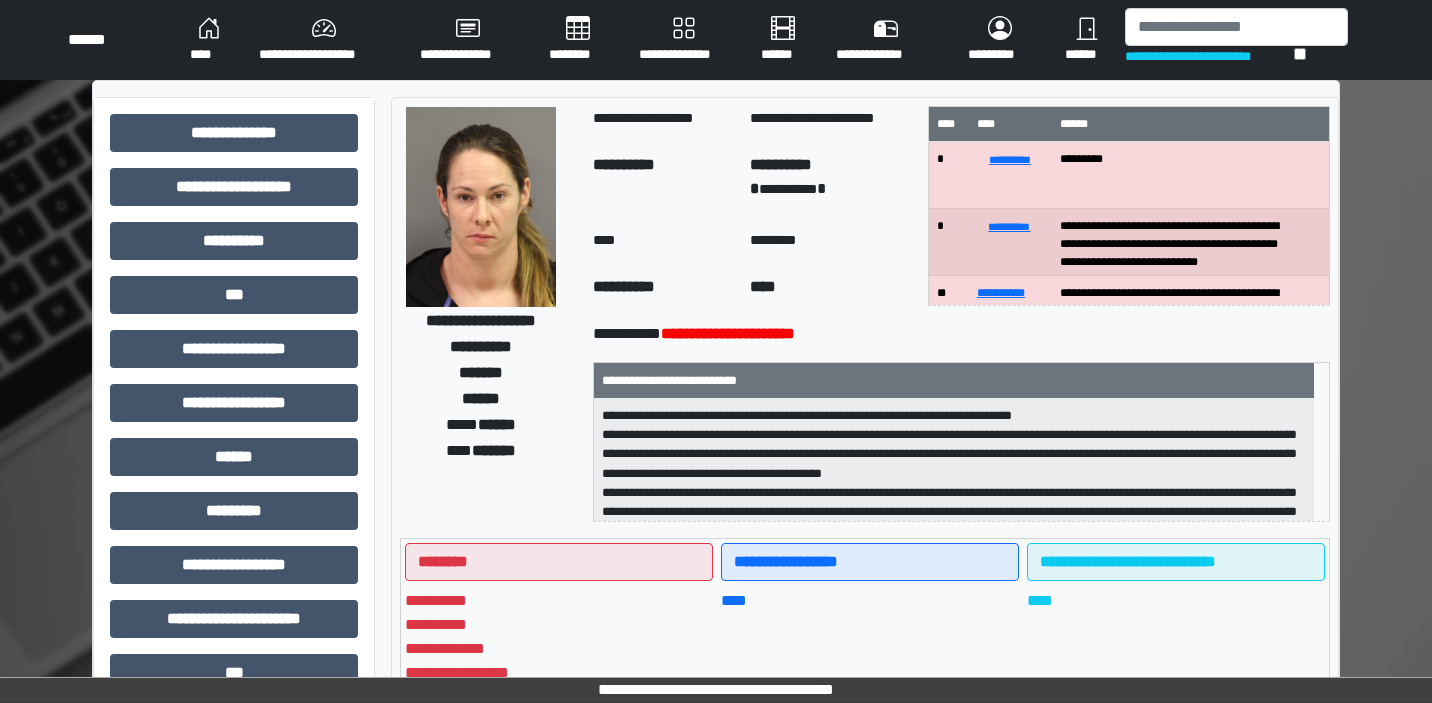 scroll, scrollTop: 0, scrollLeft: 0, axis: both 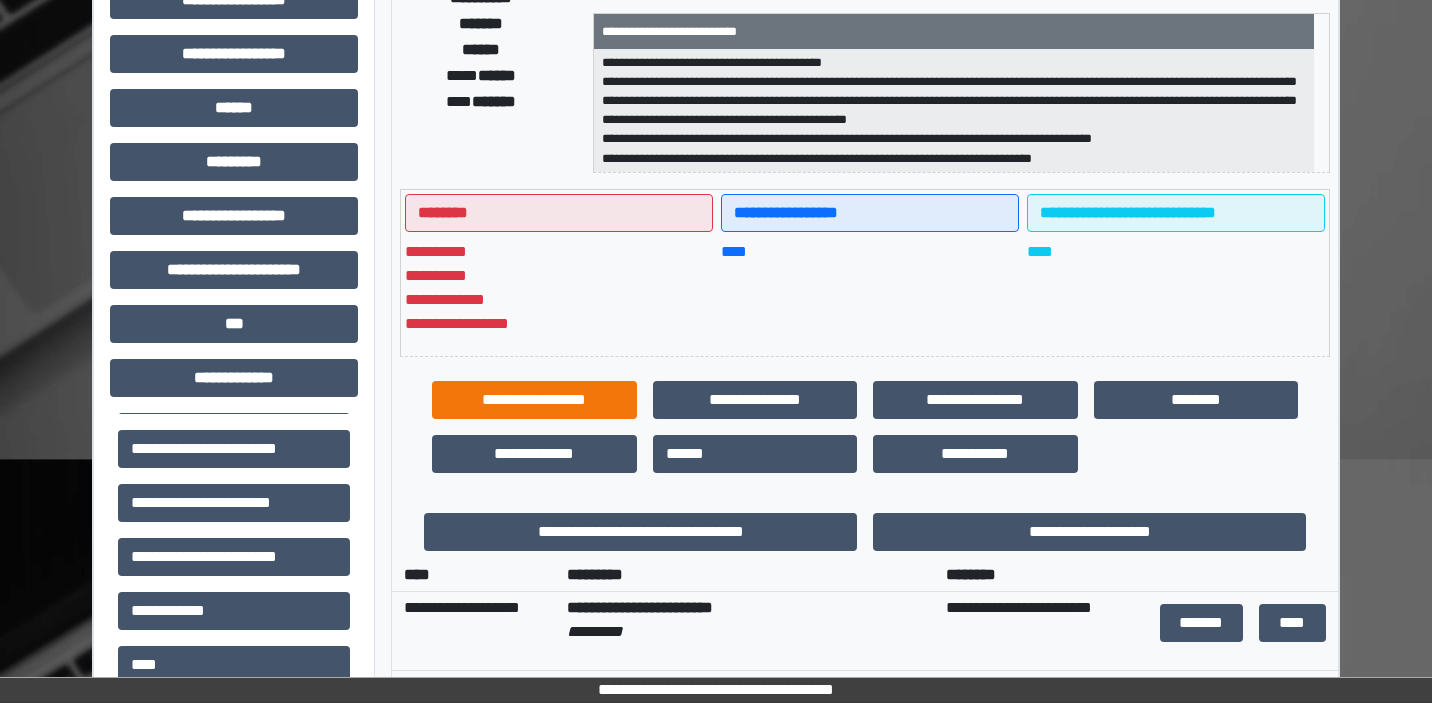 click on "**********" at bounding box center [534, 400] 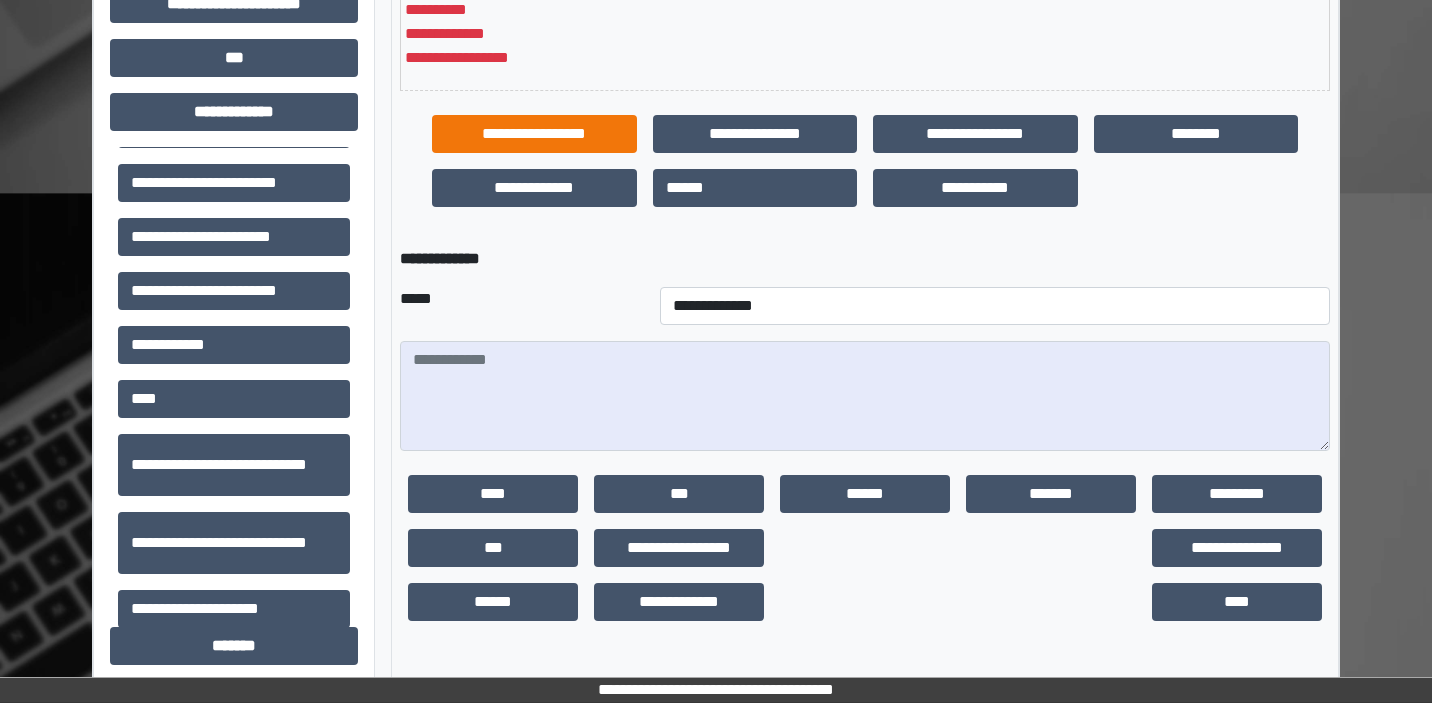scroll, scrollTop: 627, scrollLeft: 0, axis: vertical 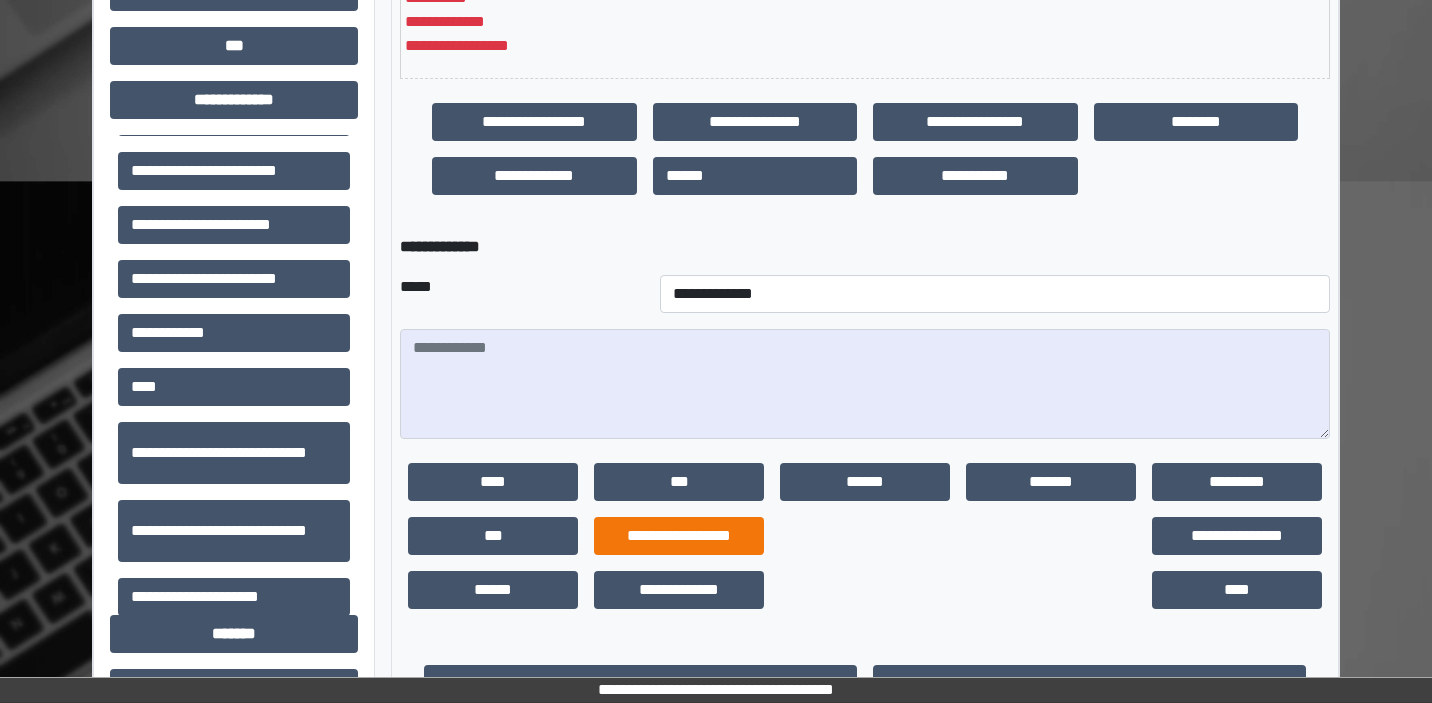 click on "**********" at bounding box center (679, 536) 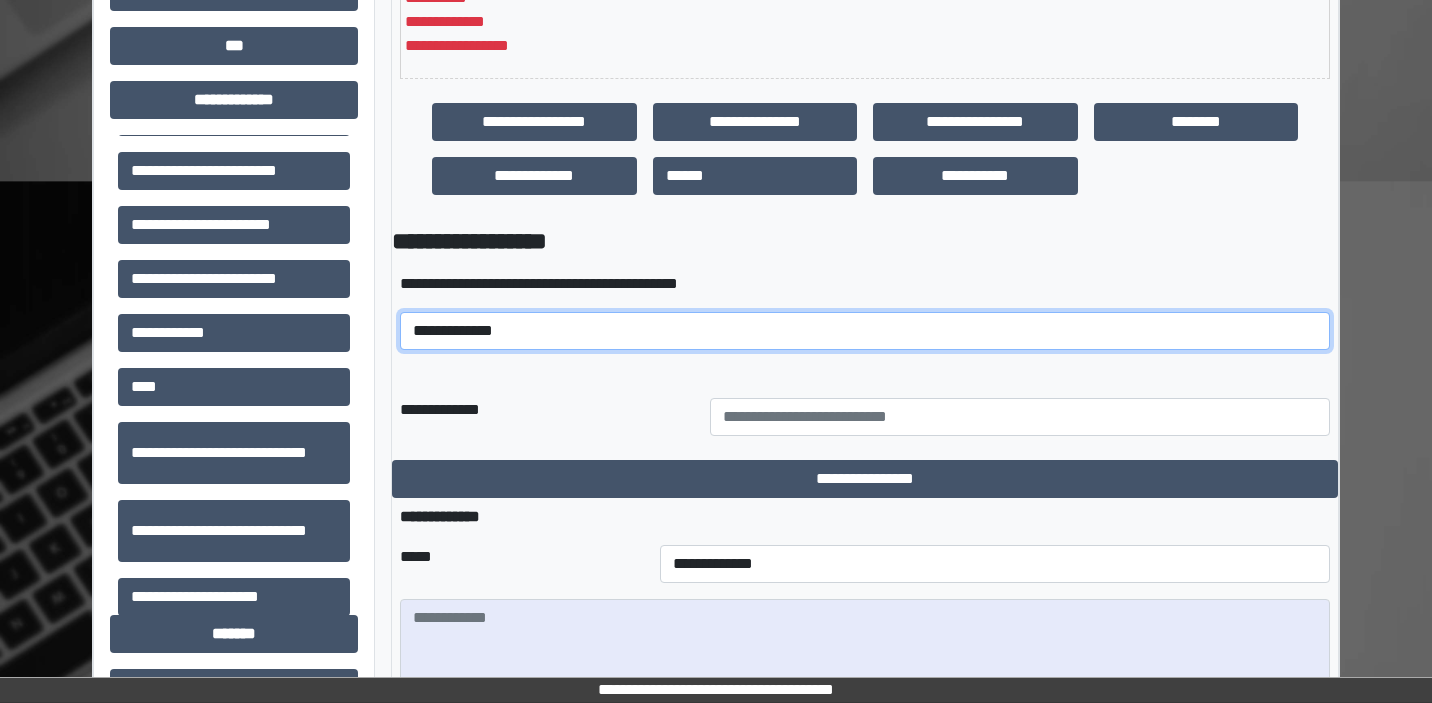 select on "*****" 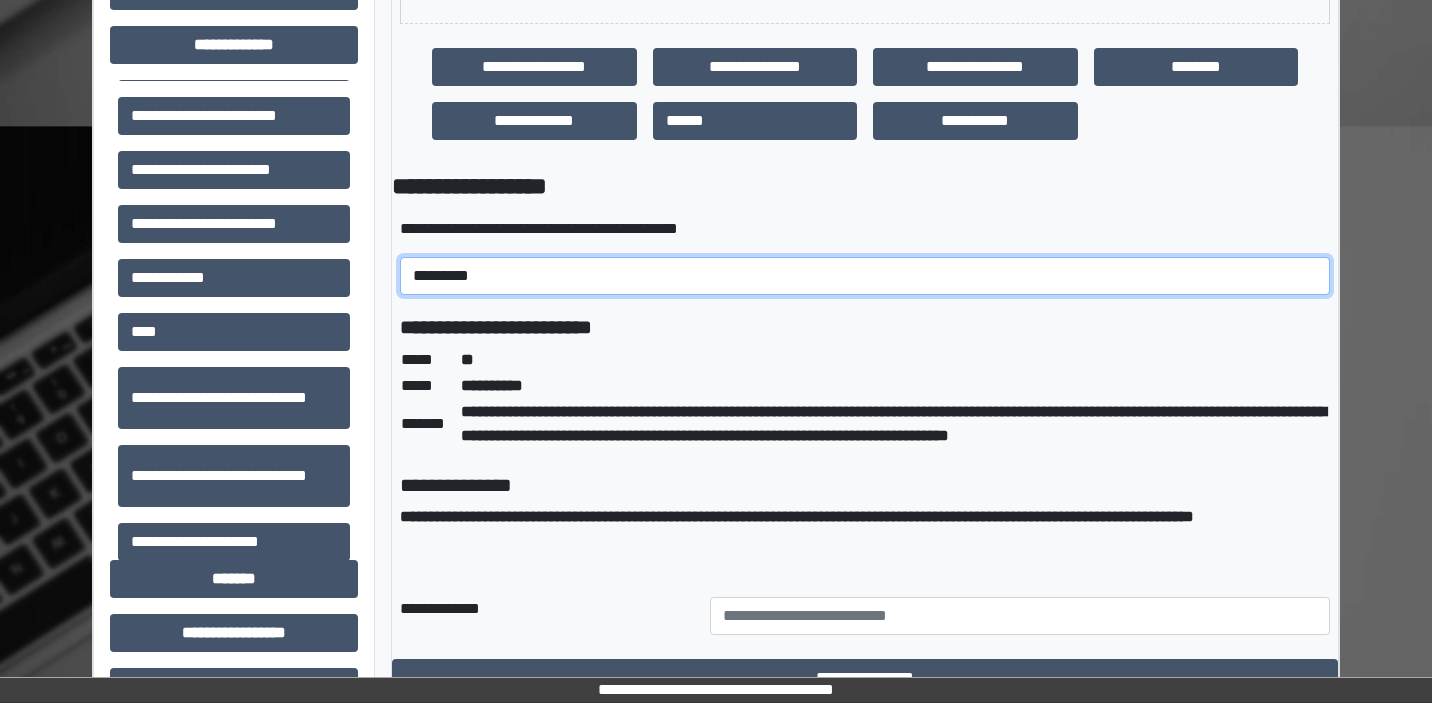 scroll, scrollTop: 729, scrollLeft: 0, axis: vertical 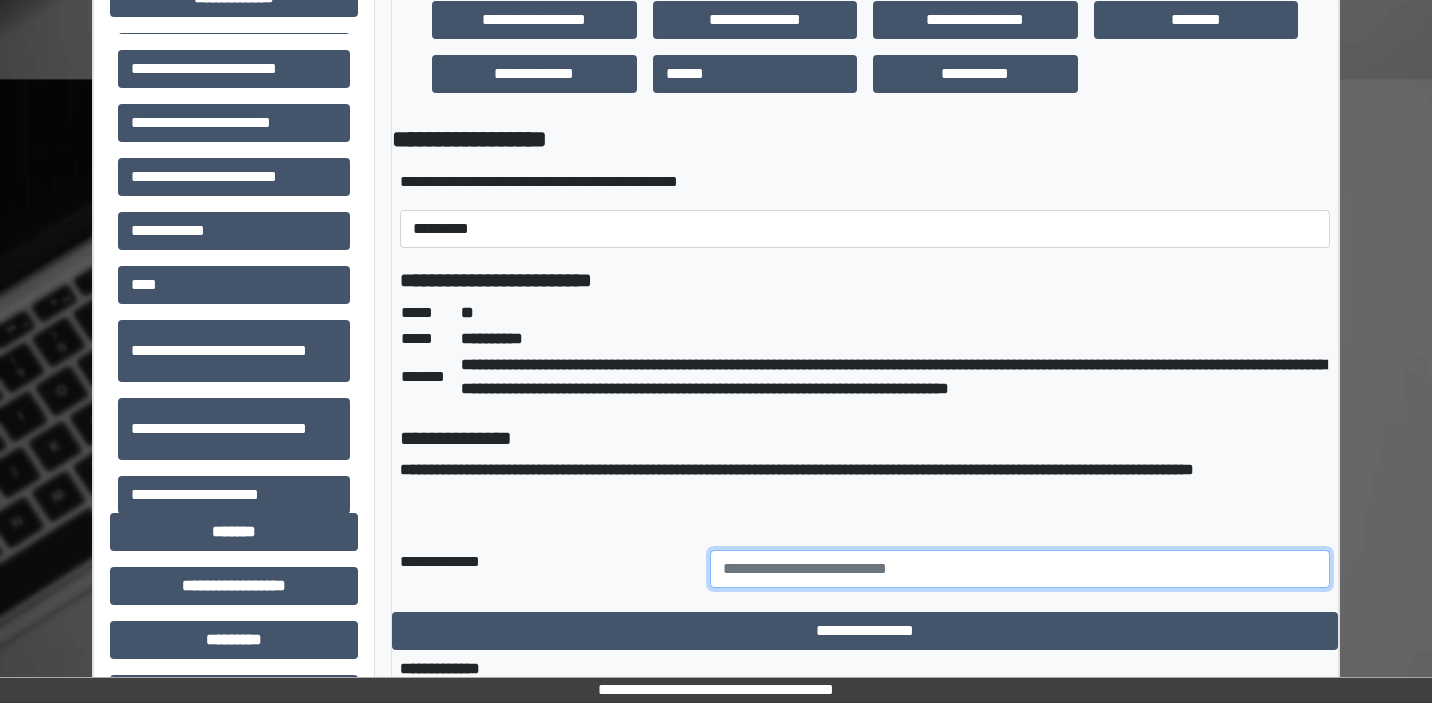 click at bounding box center [1020, 569] 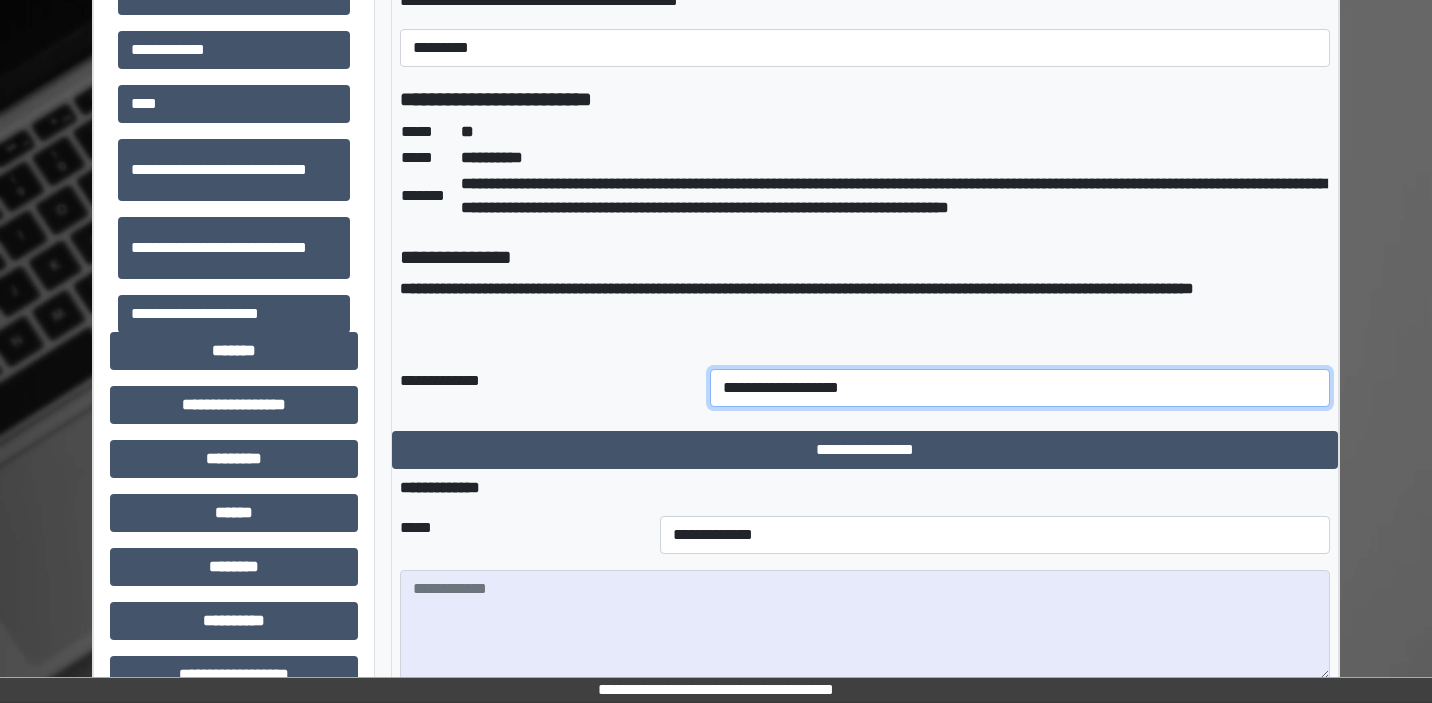 scroll, scrollTop: 908, scrollLeft: 0, axis: vertical 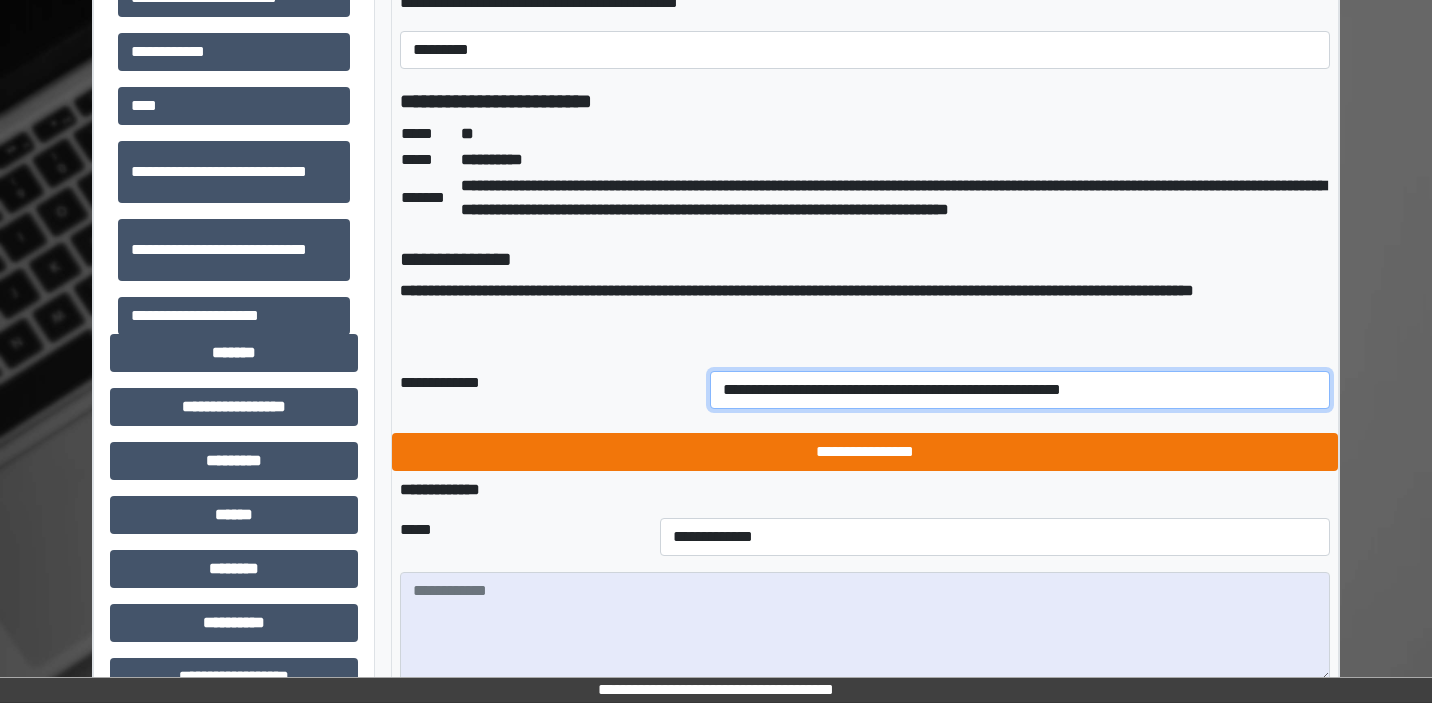 type on "**********" 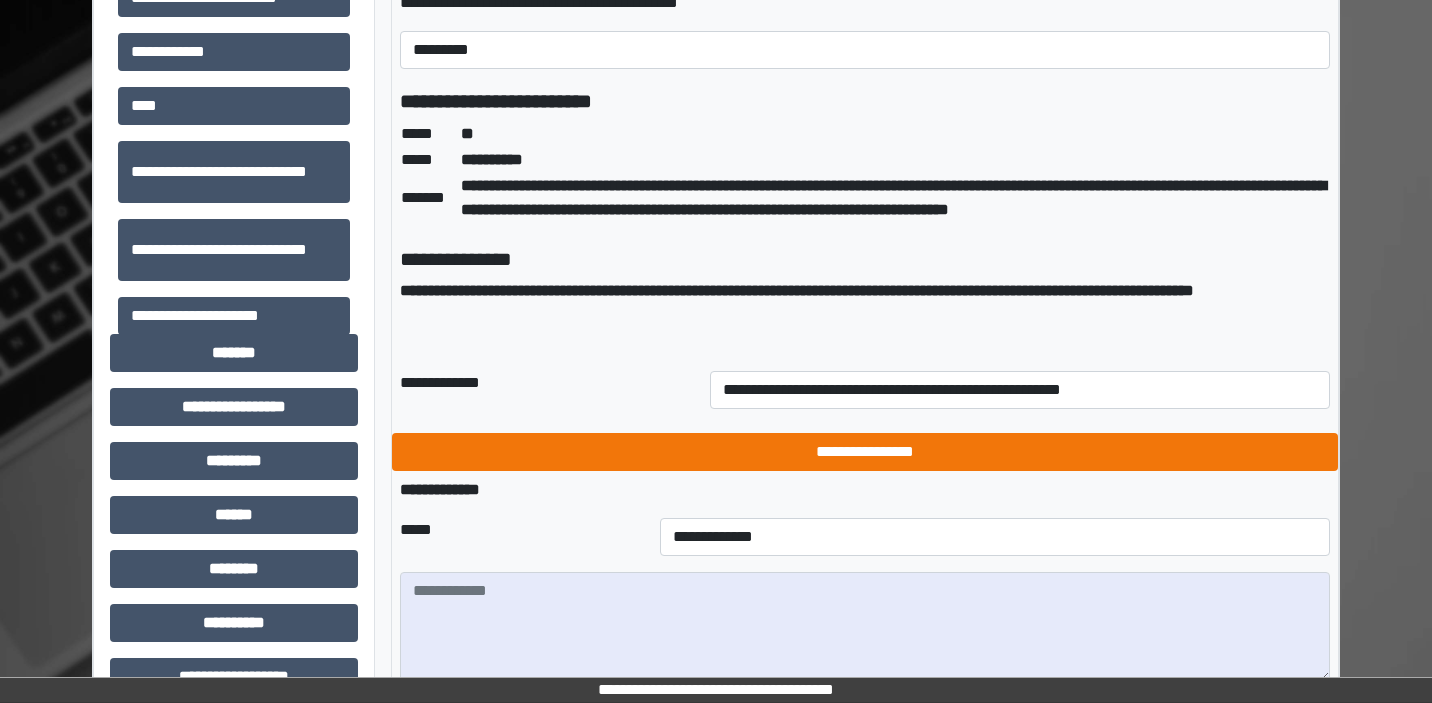 click on "**********" at bounding box center [865, 452] 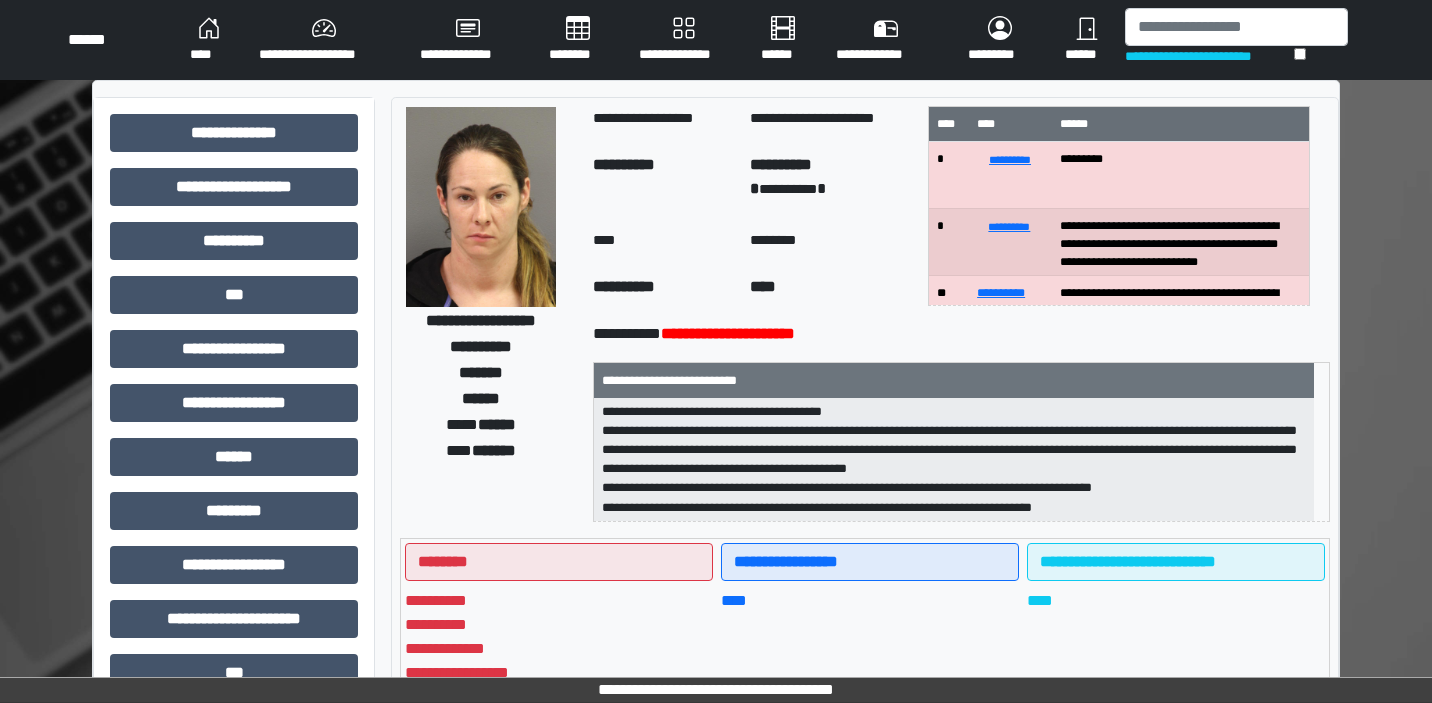 scroll, scrollTop: 0, scrollLeft: 0, axis: both 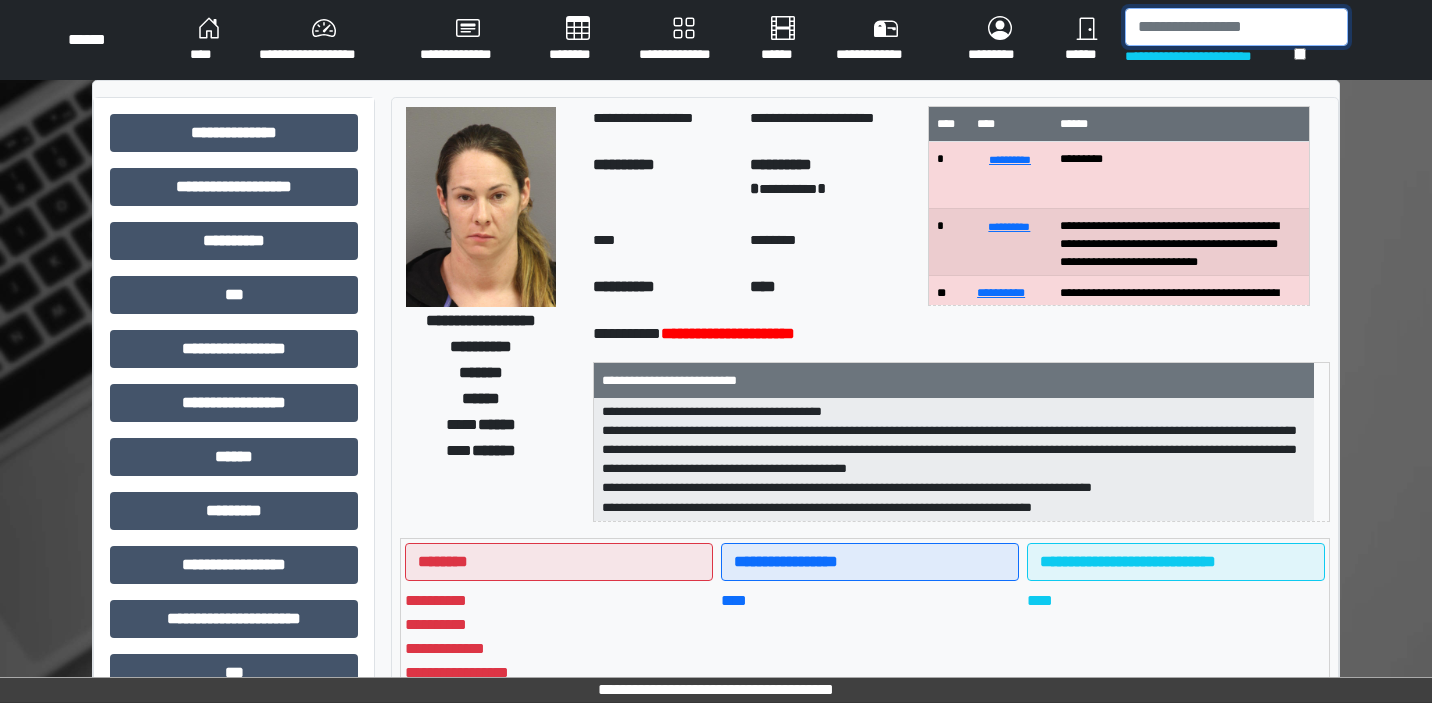 click at bounding box center (1236, 27) 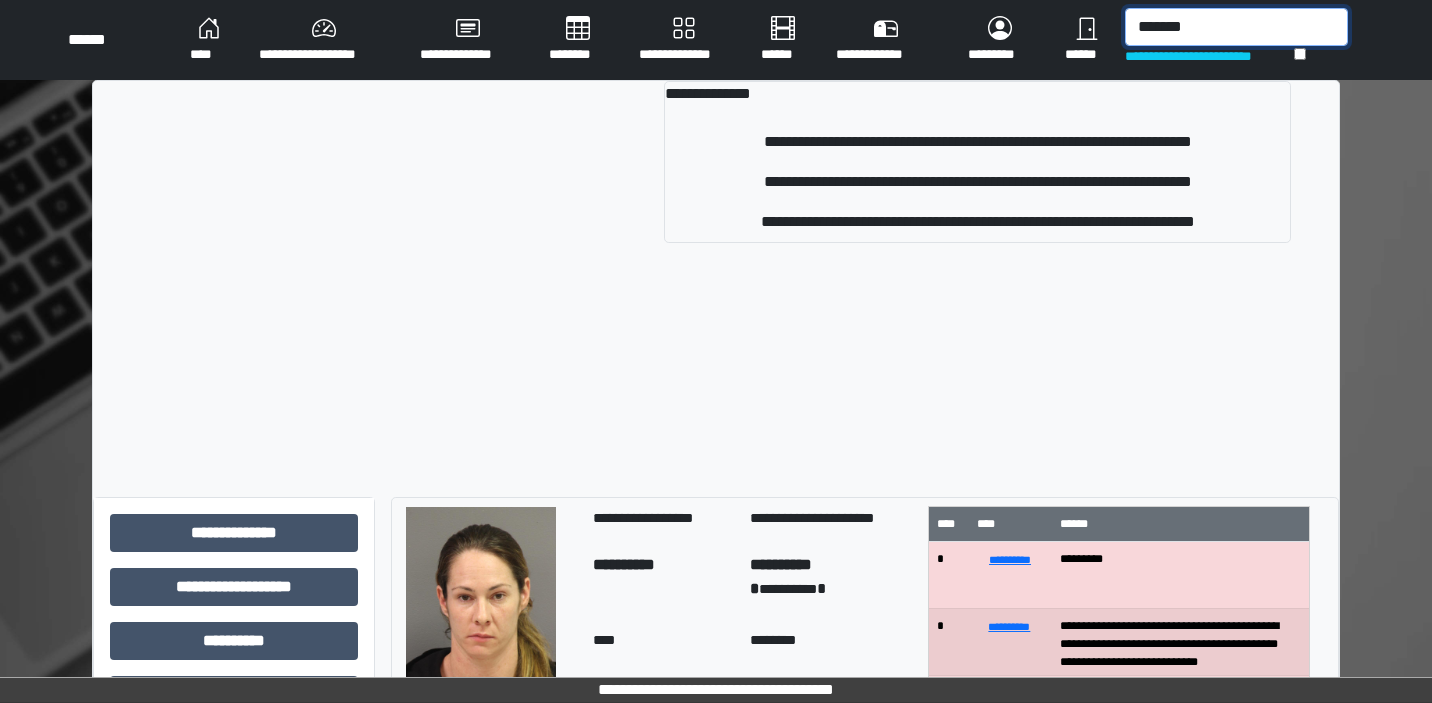 type on "*******" 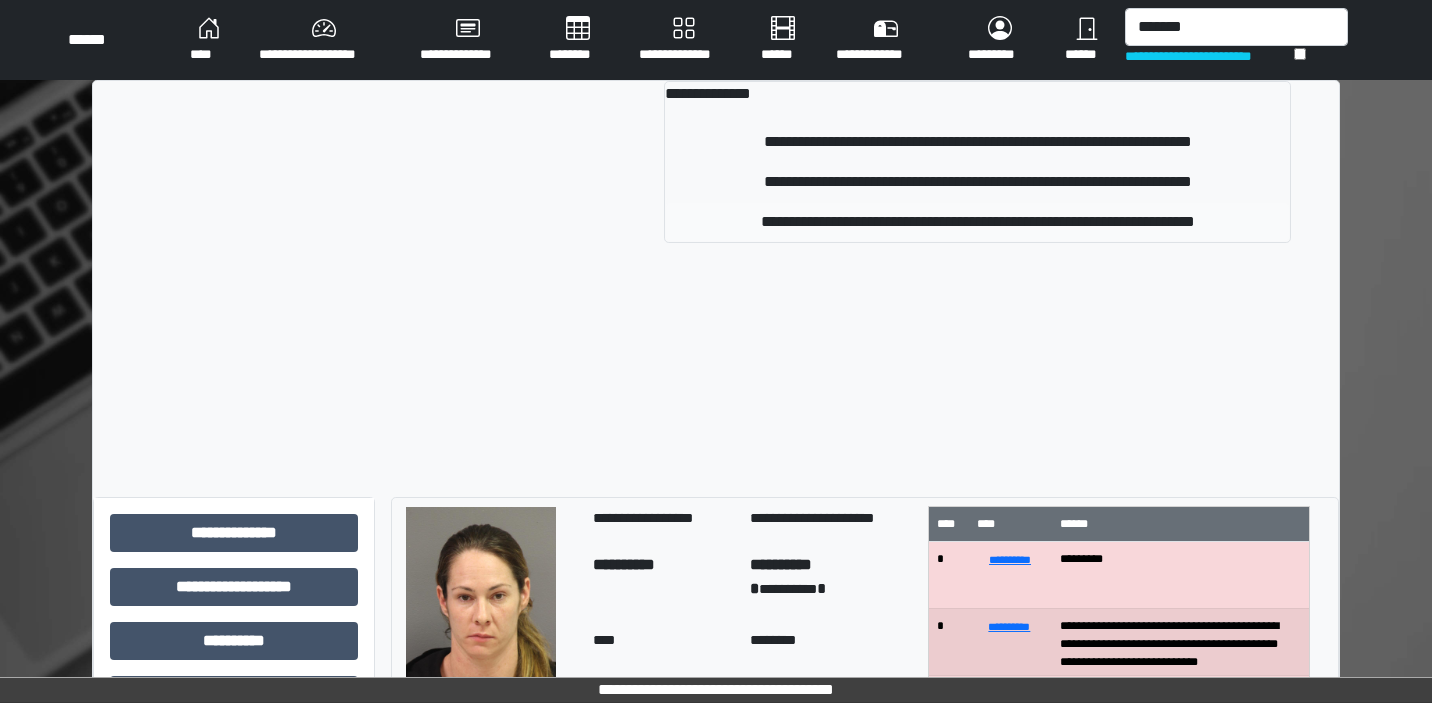 drag, startPoint x: 1182, startPoint y: 60, endPoint x: 1115, endPoint y: 223, distance: 176.2328 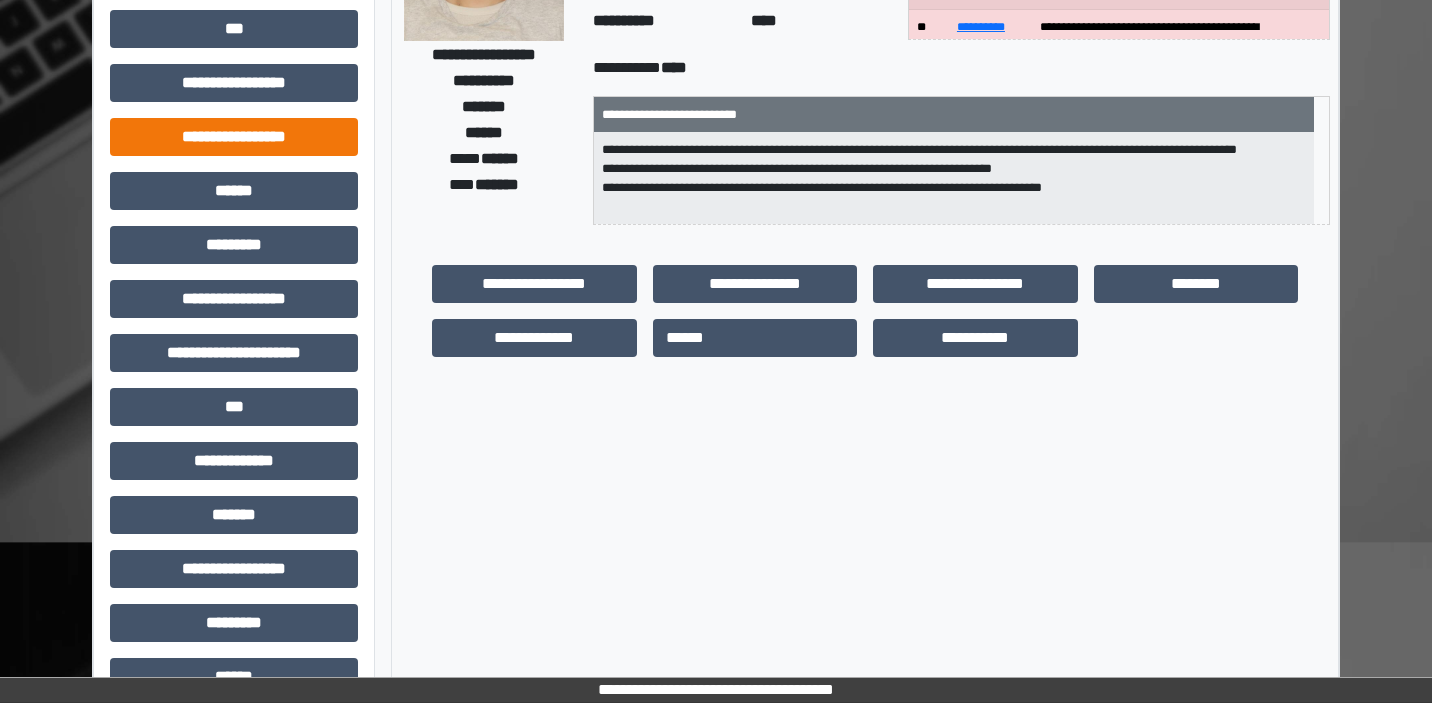 scroll, scrollTop: 447, scrollLeft: 0, axis: vertical 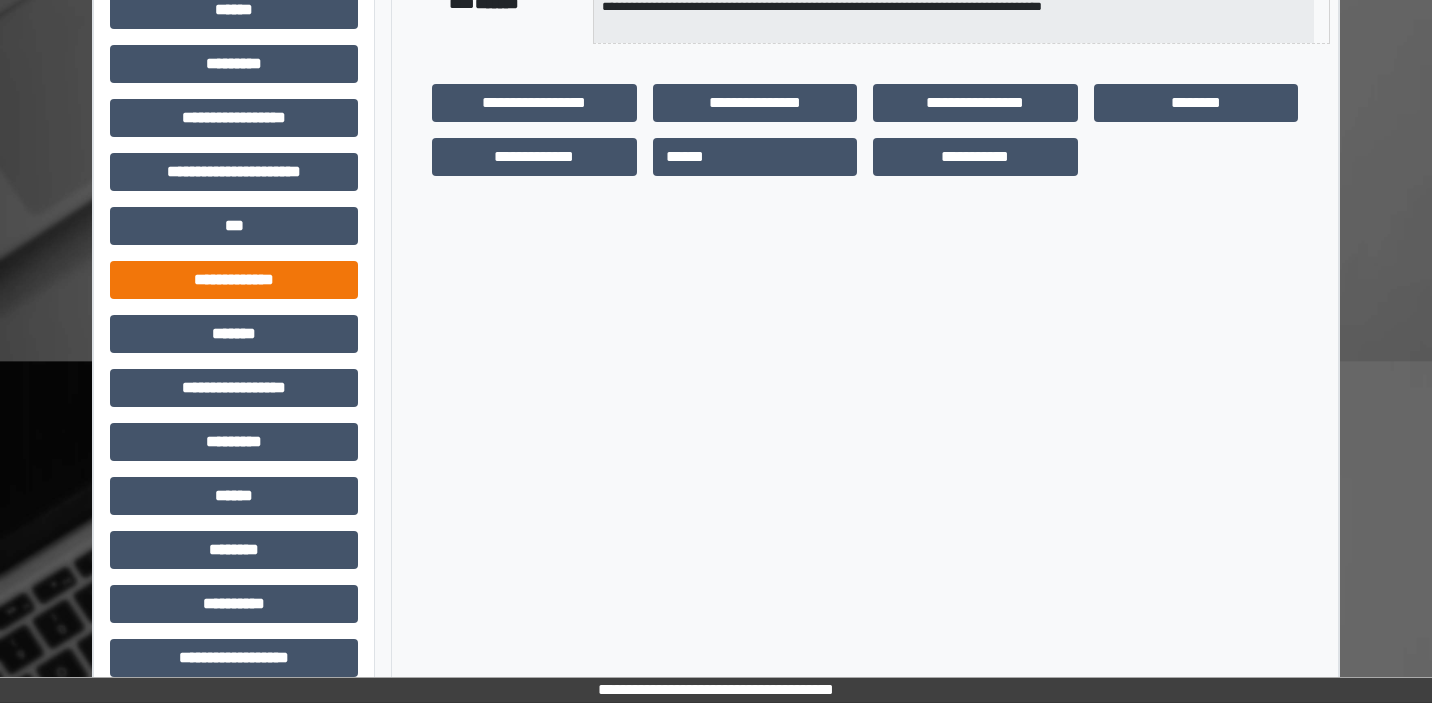 click on "**********" at bounding box center [234, 280] 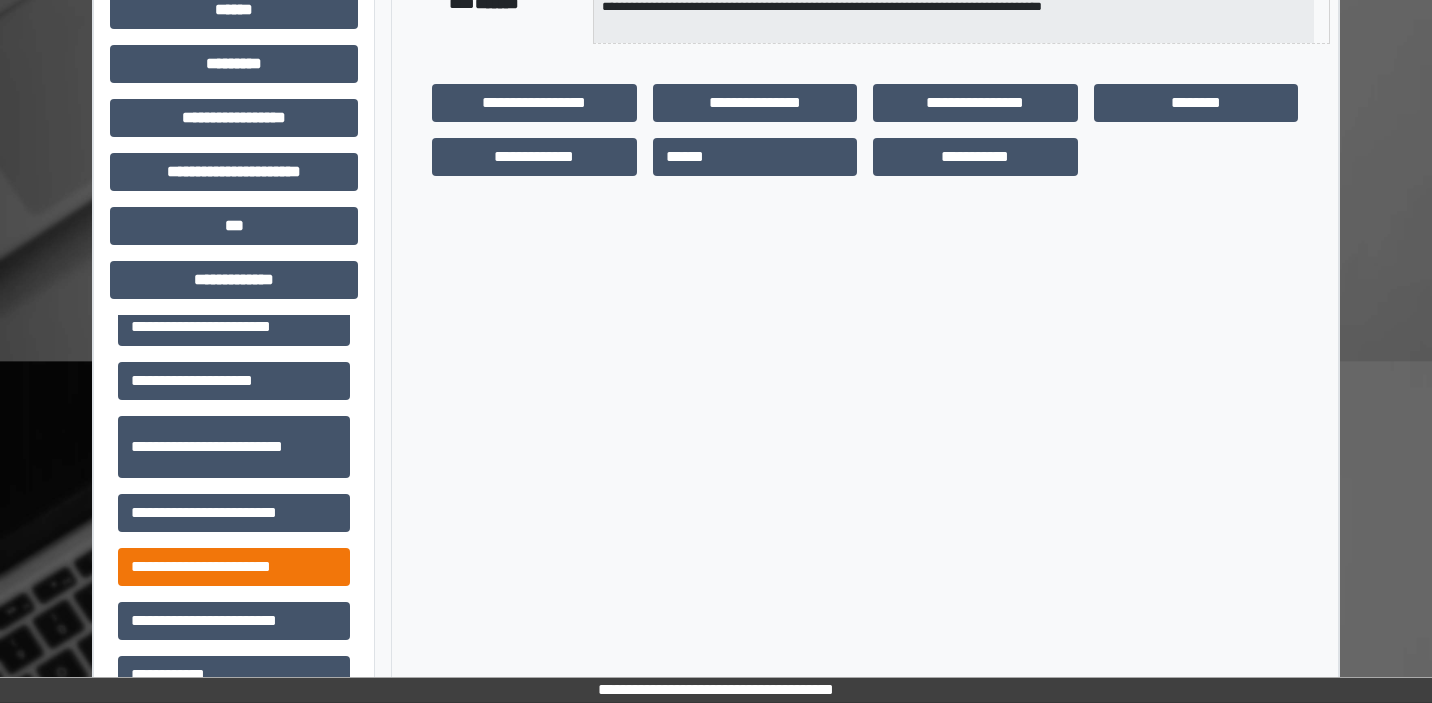 scroll, scrollTop: 414, scrollLeft: 0, axis: vertical 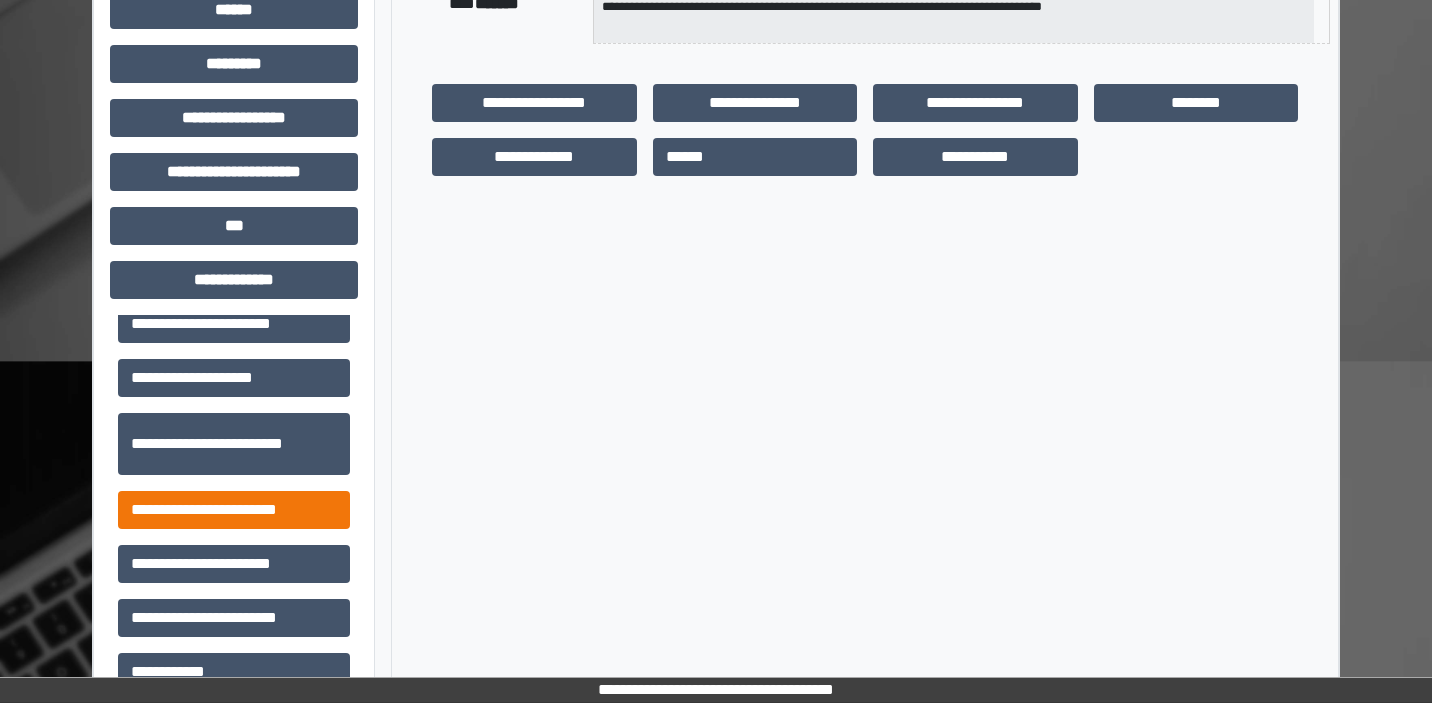 click on "**********" at bounding box center (234, 510) 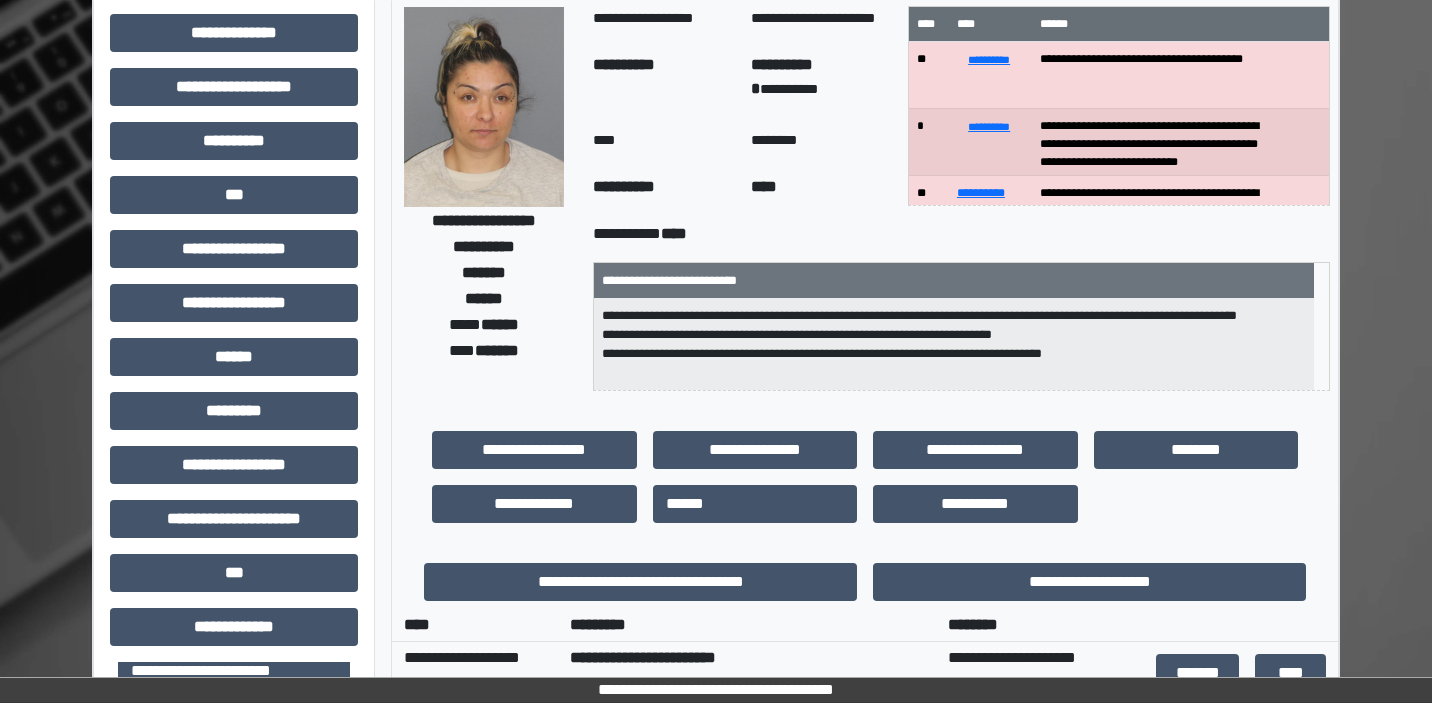 scroll, scrollTop: 165, scrollLeft: 0, axis: vertical 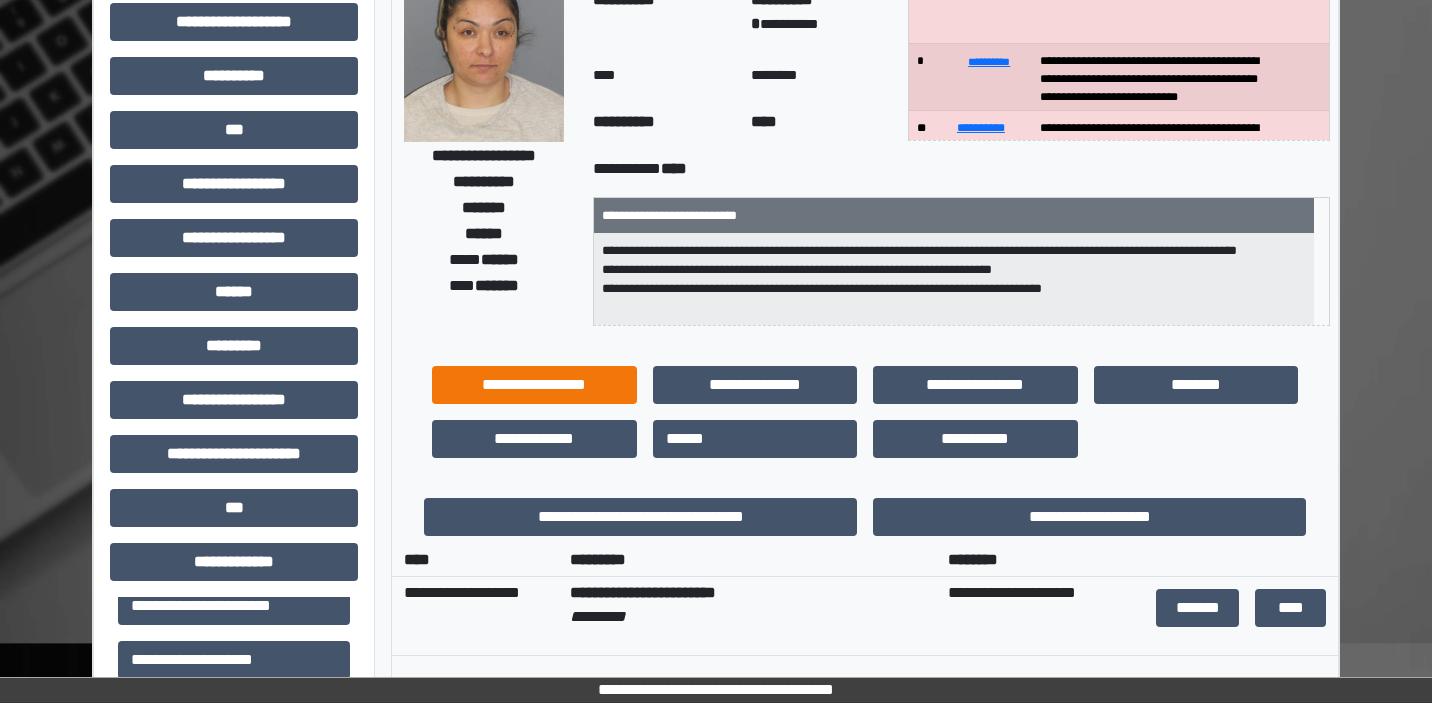 click on "**********" at bounding box center [534, 385] 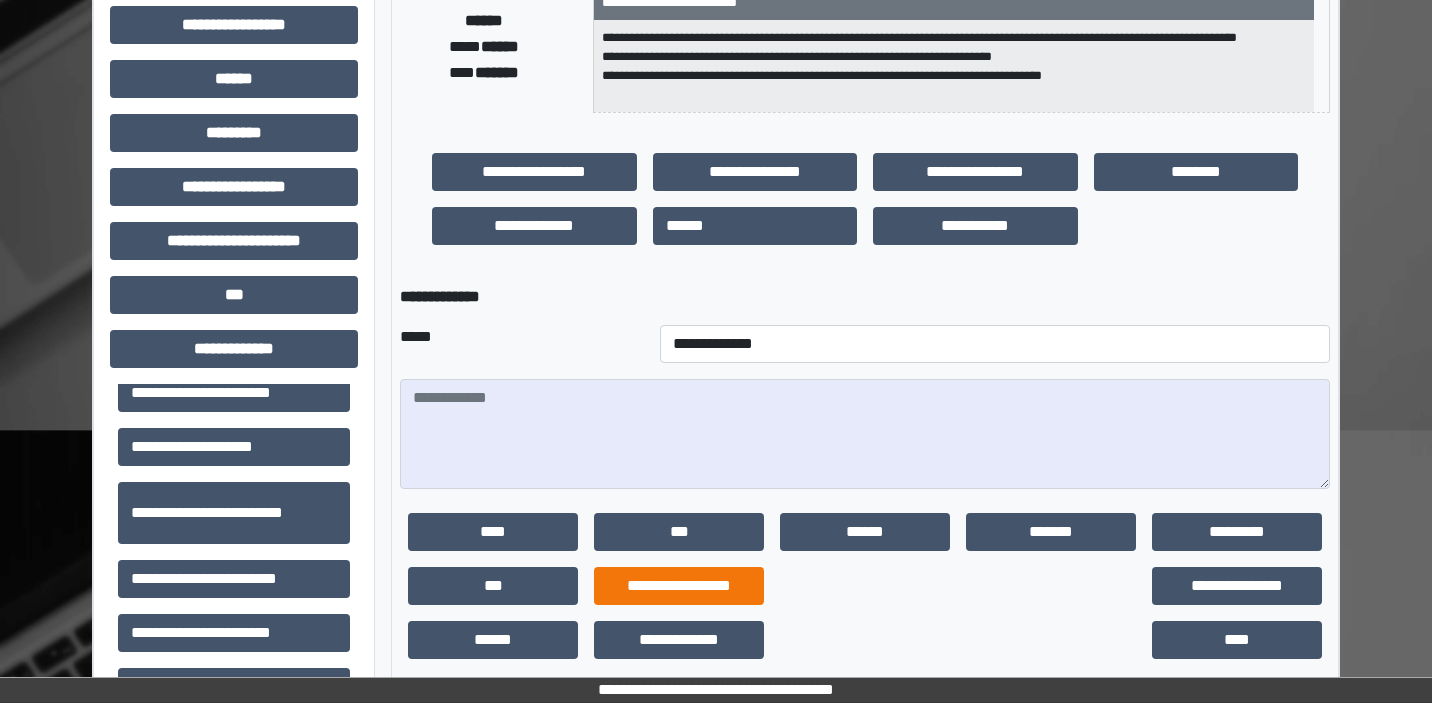 scroll, scrollTop: 387, scrollLeft: 0, axis: vertical 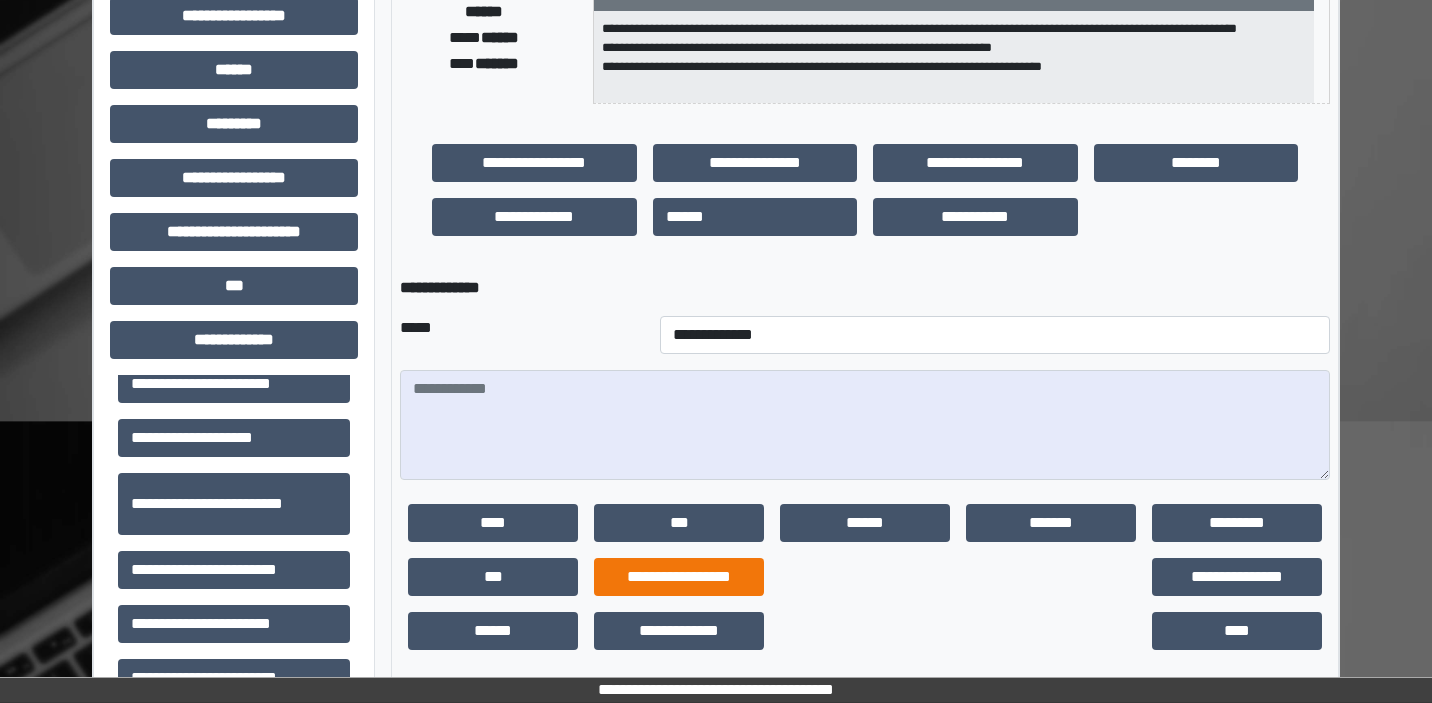click on "**********" at bounding box center [679, 577] 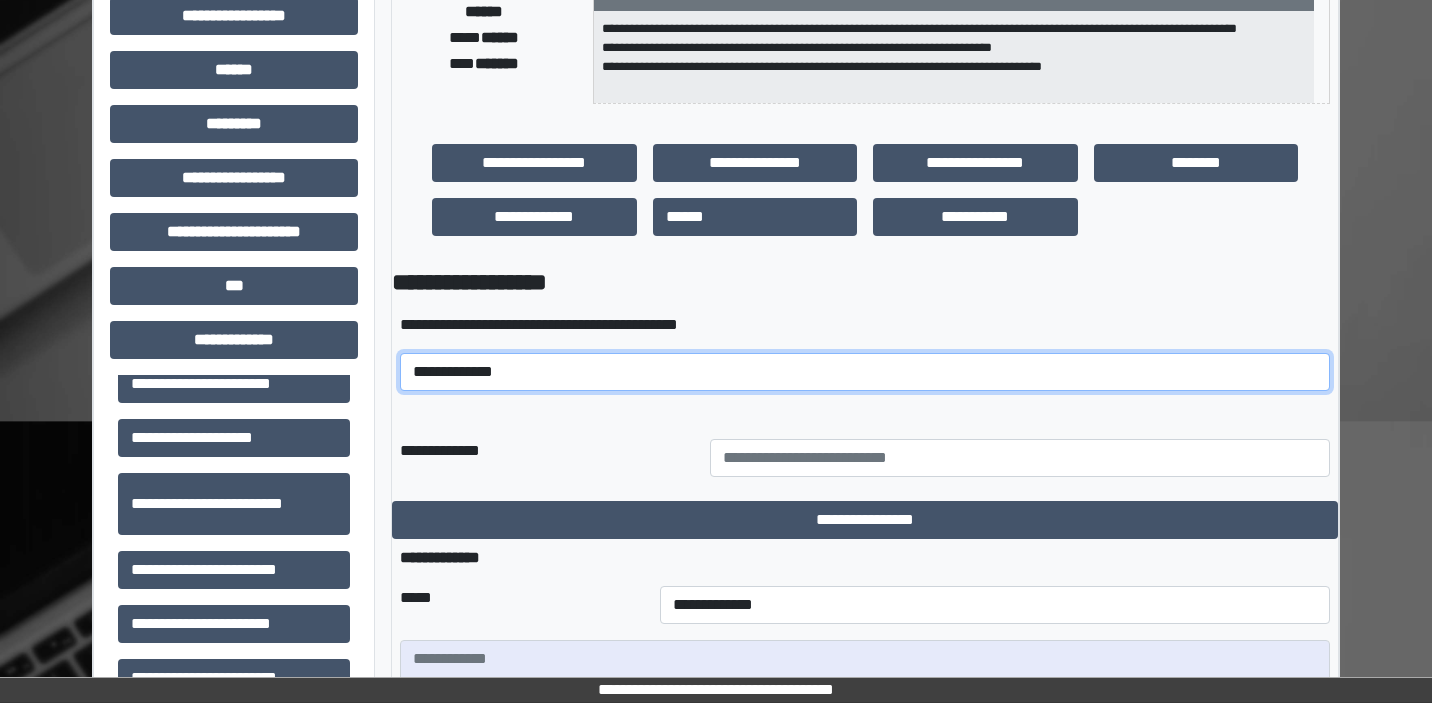 select on "*****" 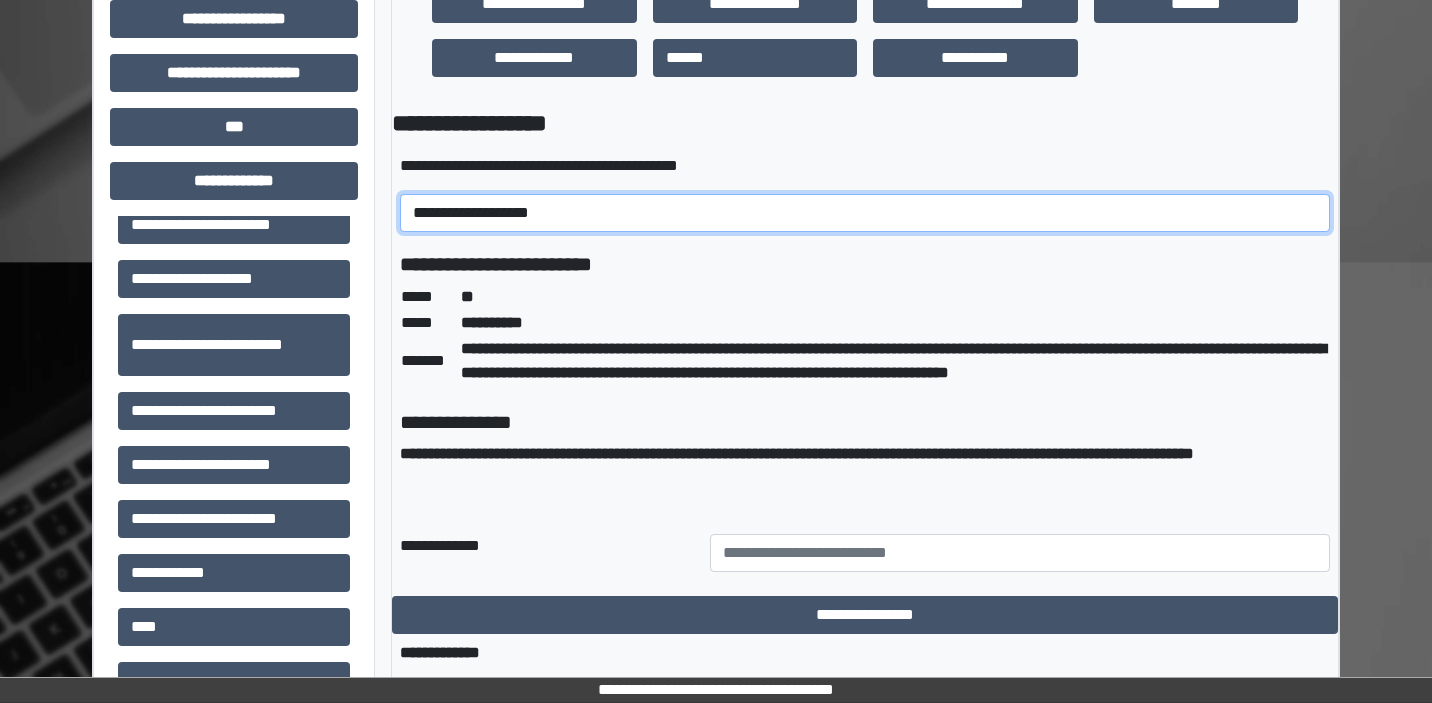 scroll, scrollTop: 547, scrollLeft: 0, axis: vertical 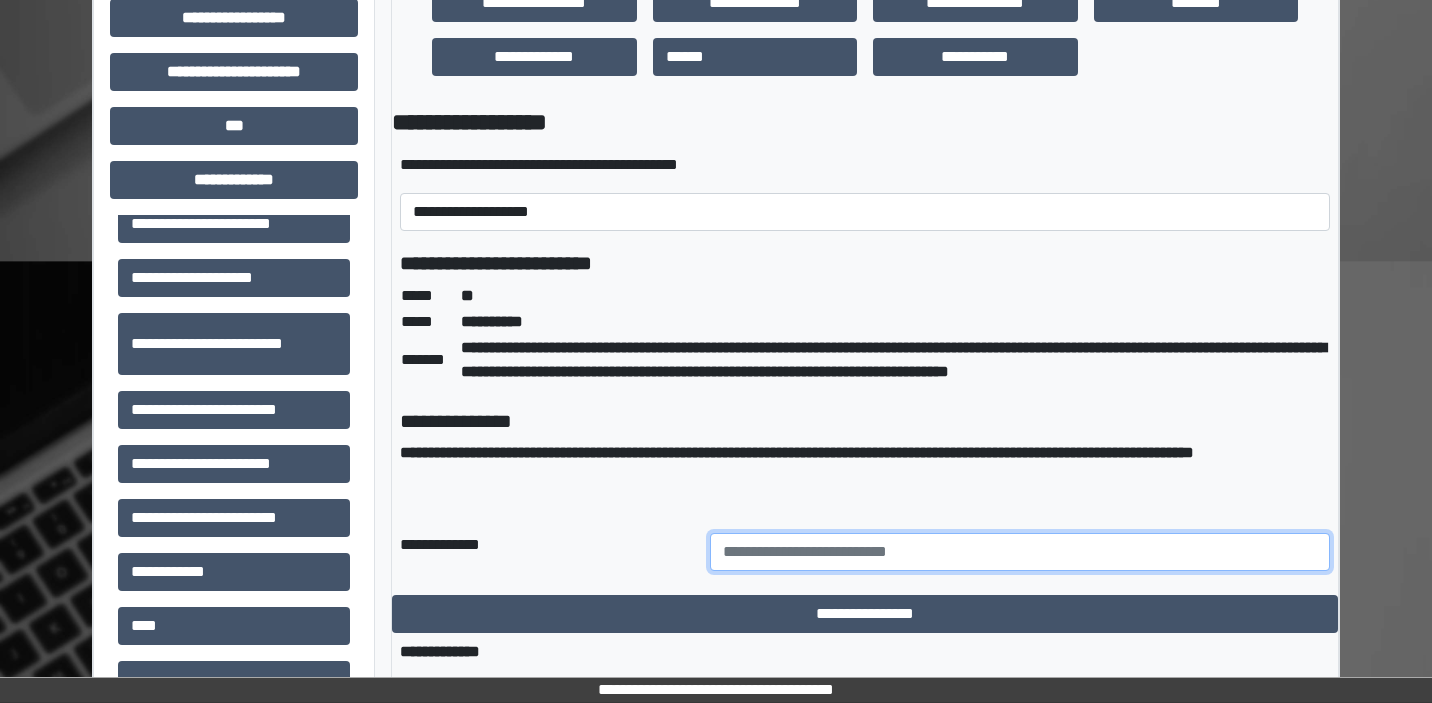 click at bounding box center [1020, 552] 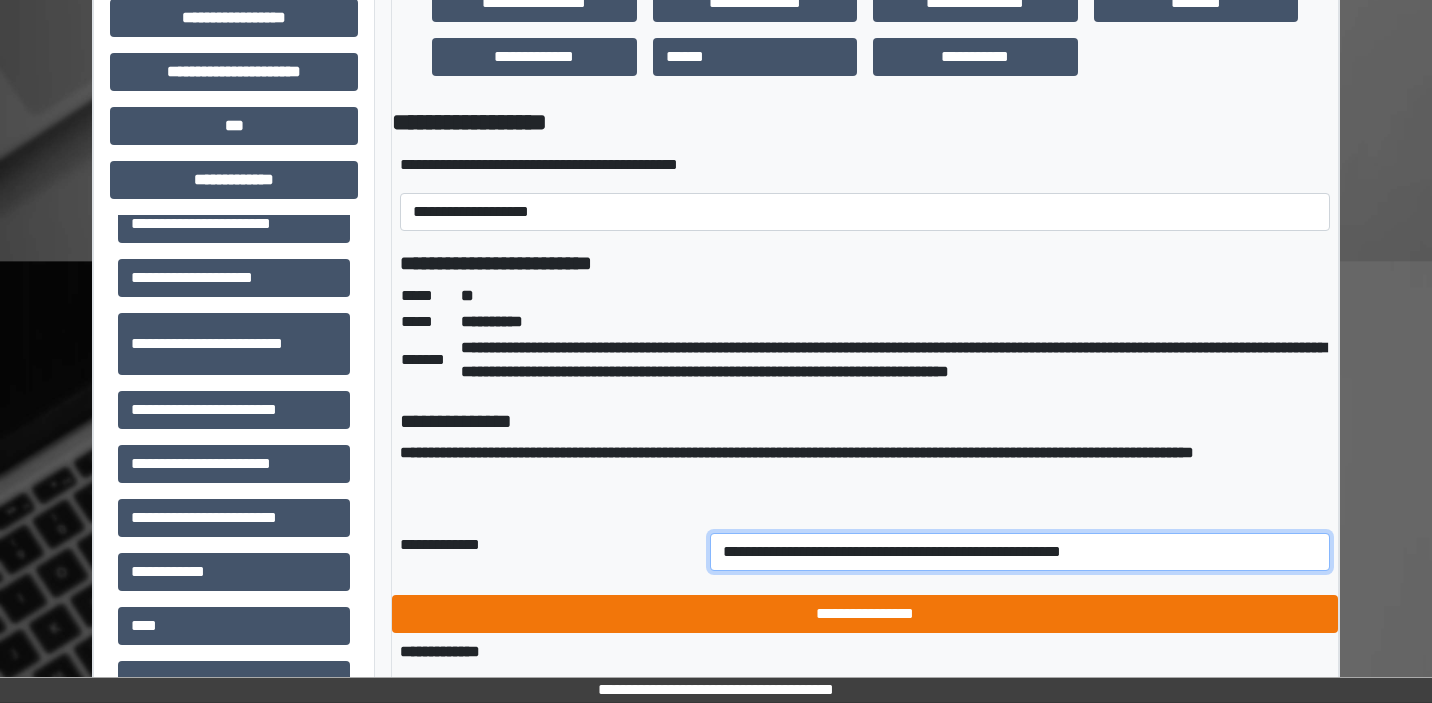 type on "**********" 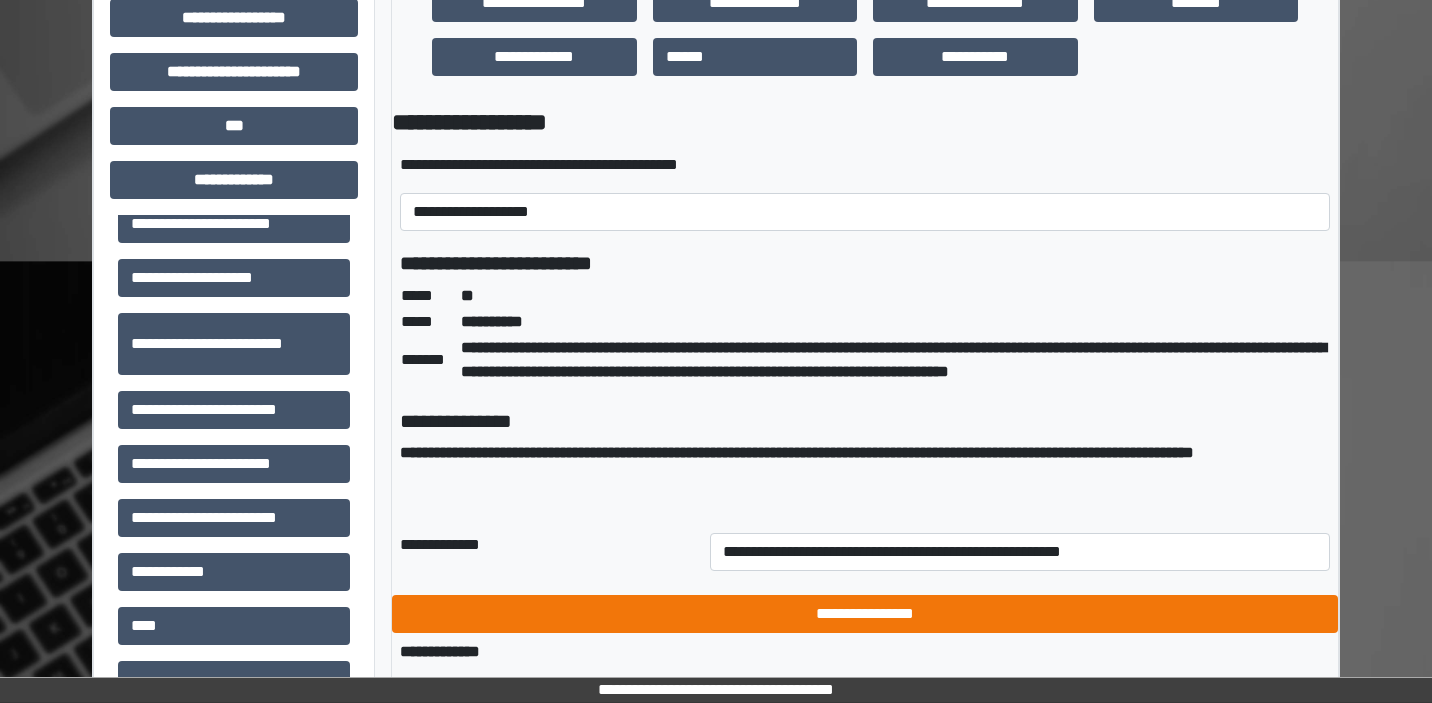 click on "**********" at bounding box center (865, 614) 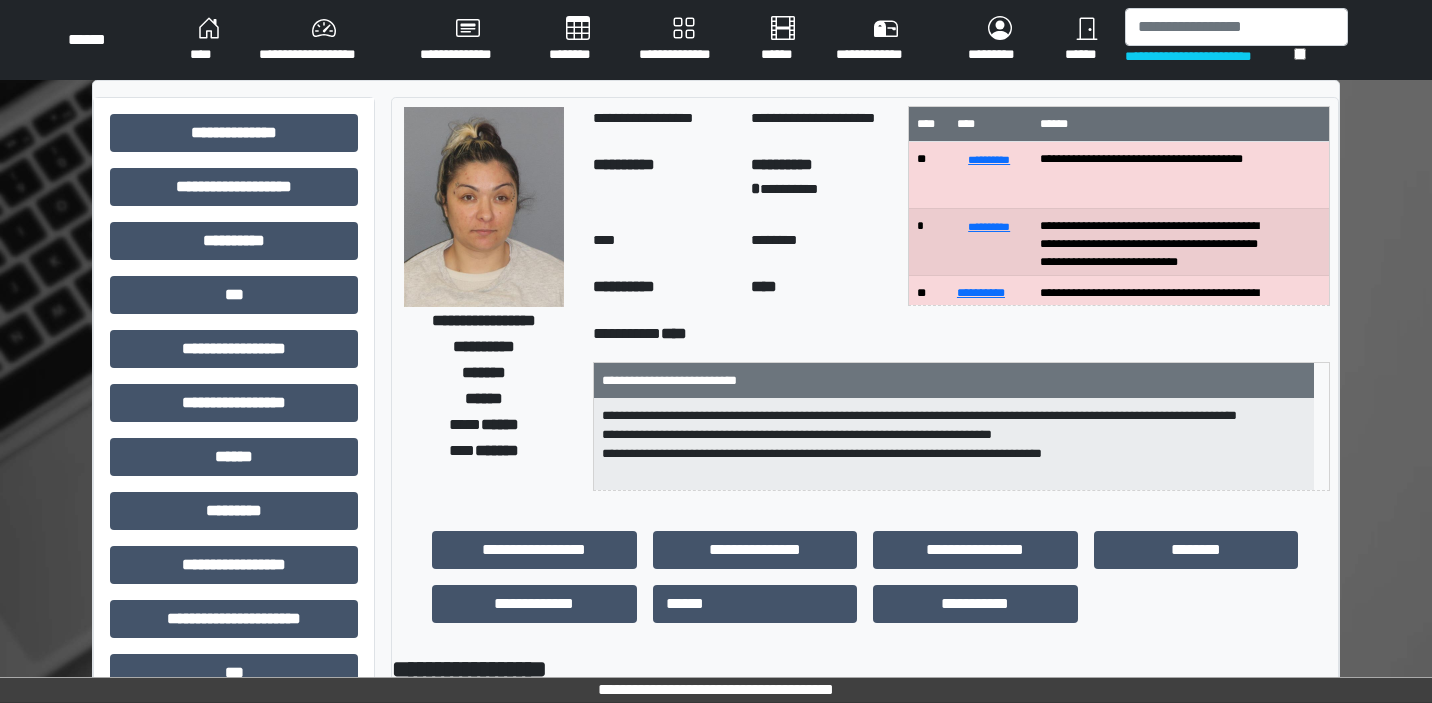 scroll, scrollTop: 0, scrollLeft: 0, axis: both 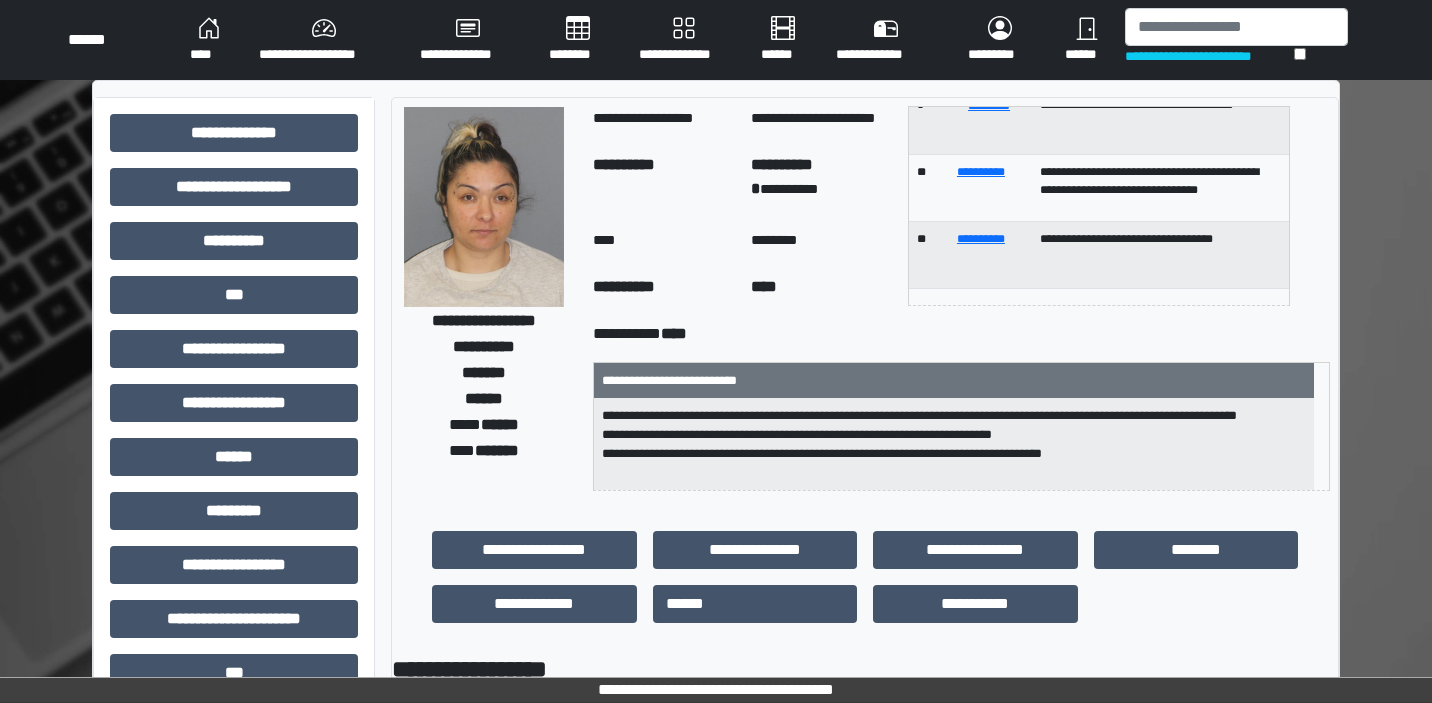 click on "********" at bounding box center (578, 40) 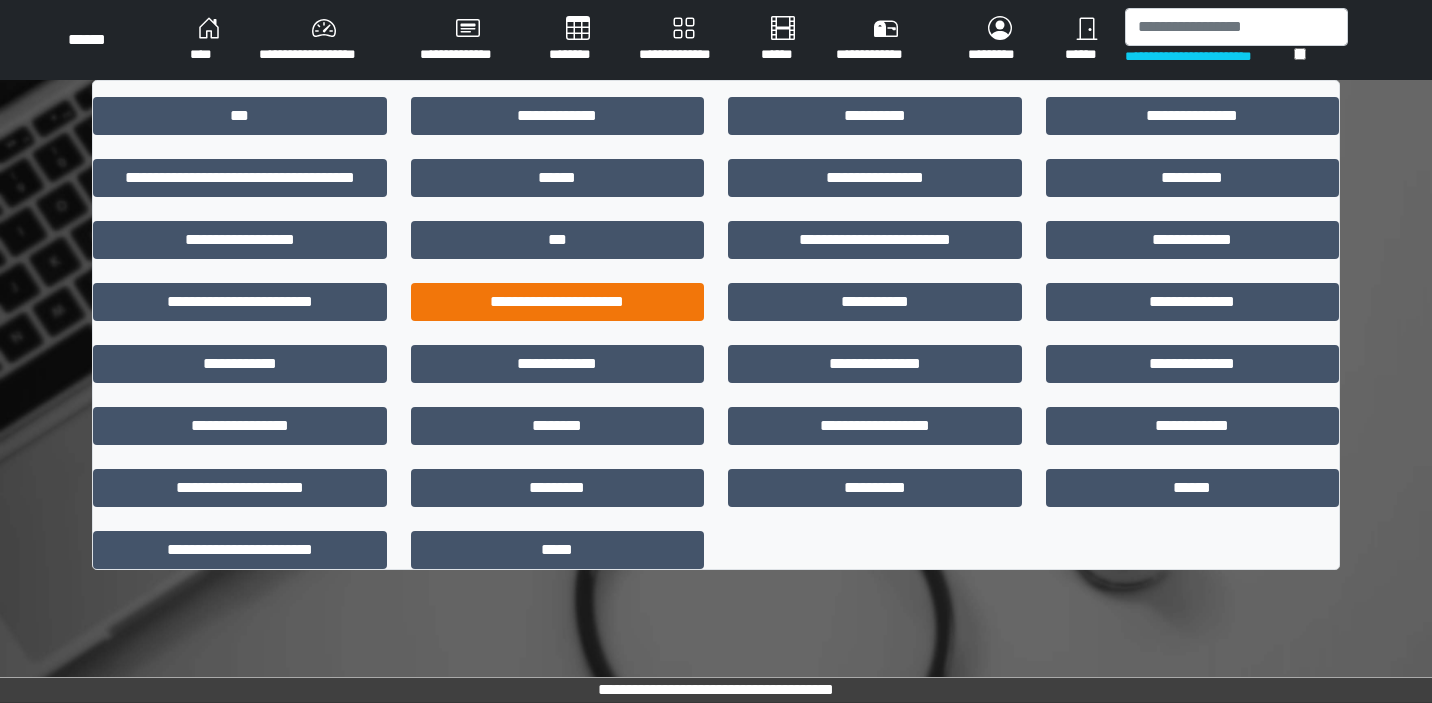 click on "**********" at bounding box center (558, 302) 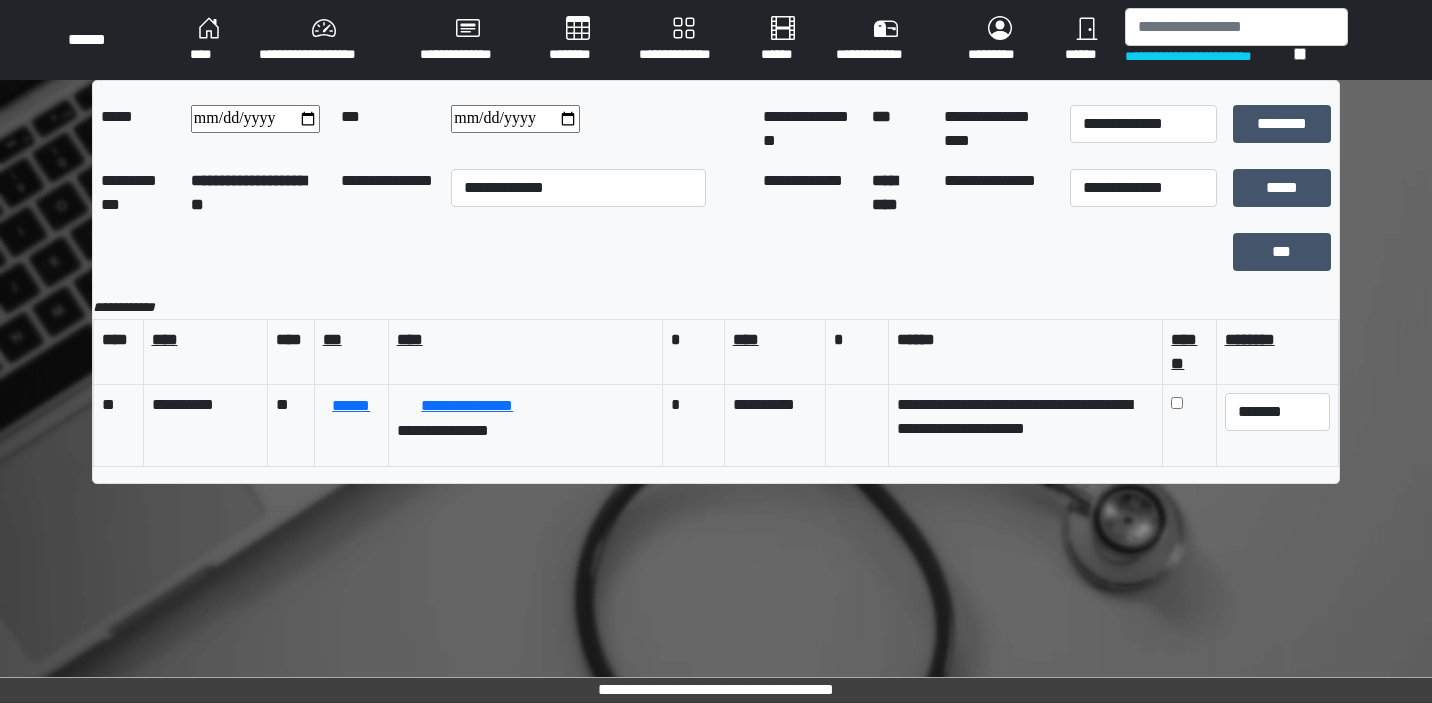 click on "**********" at bounding box center [716, 282] 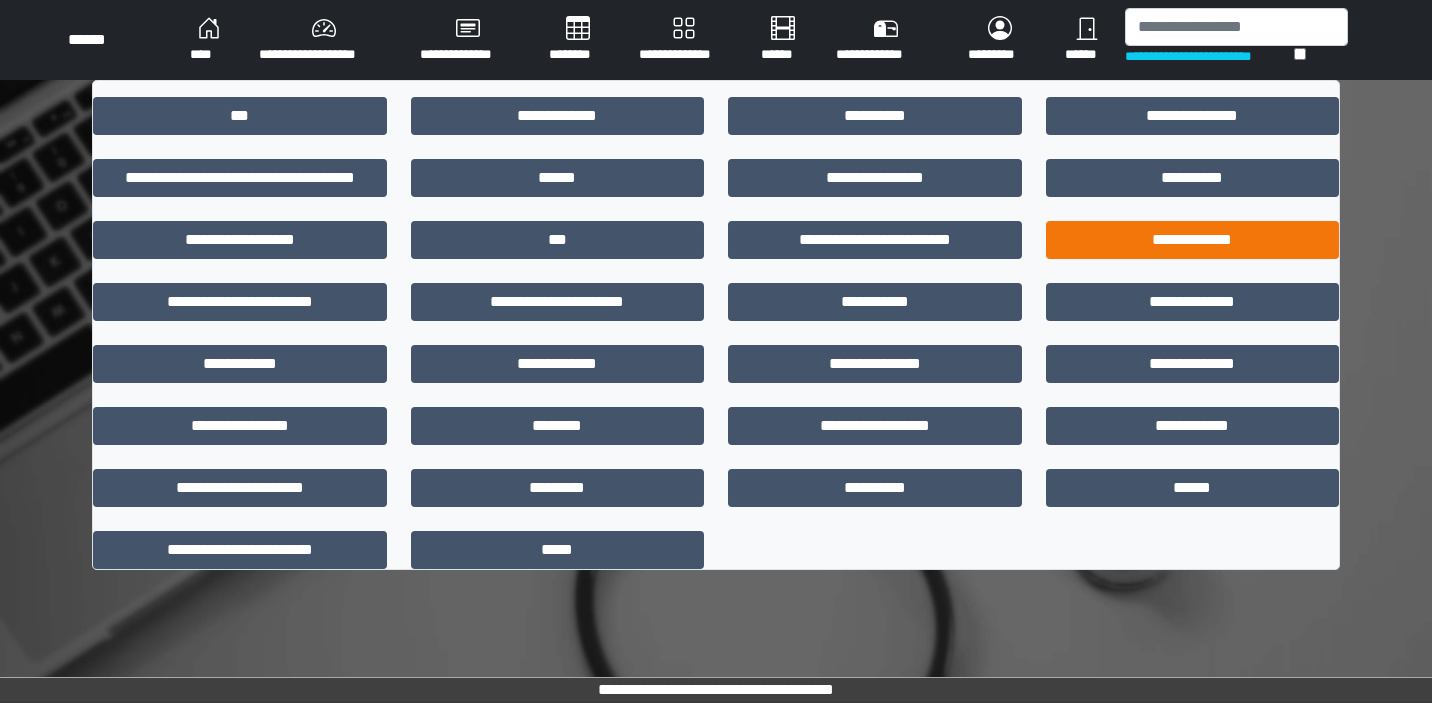 click on "**********" at bounding box center (1193, 240) 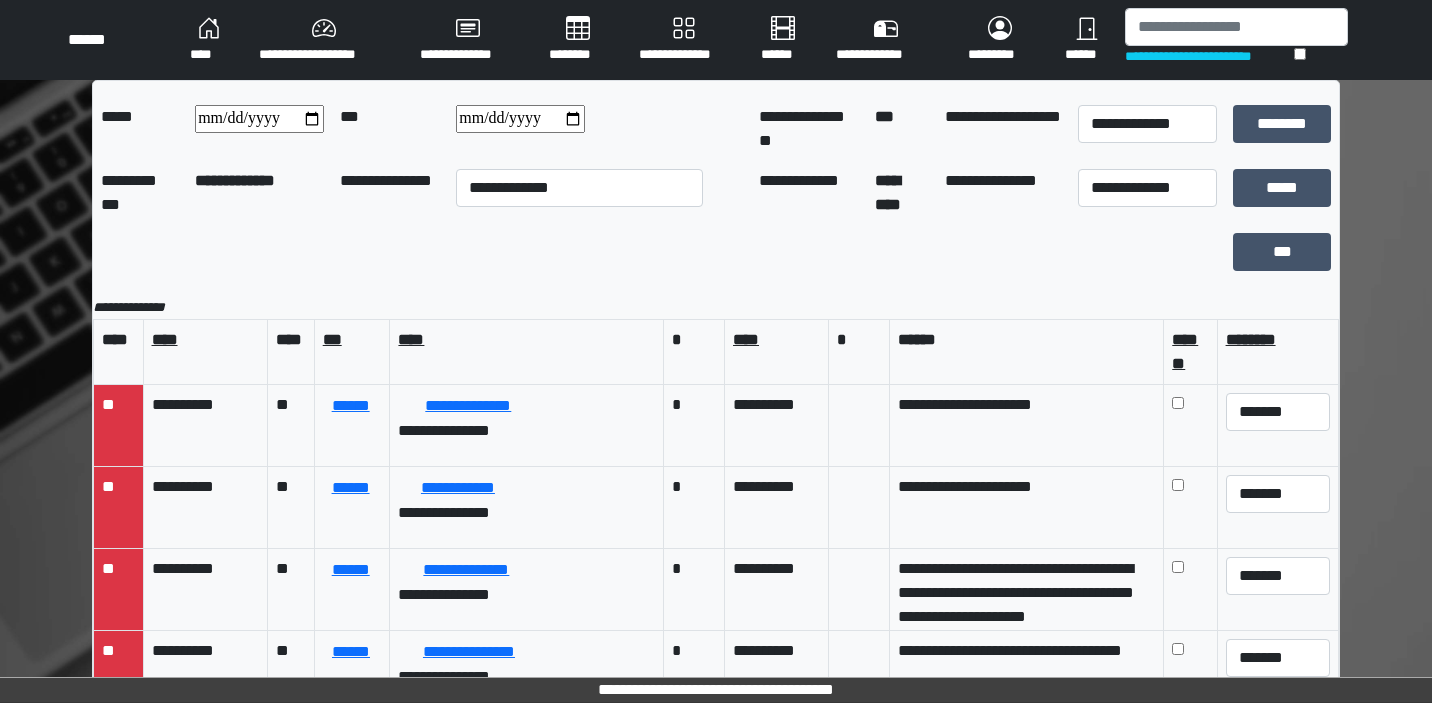 click at bounding box center [520, 119] 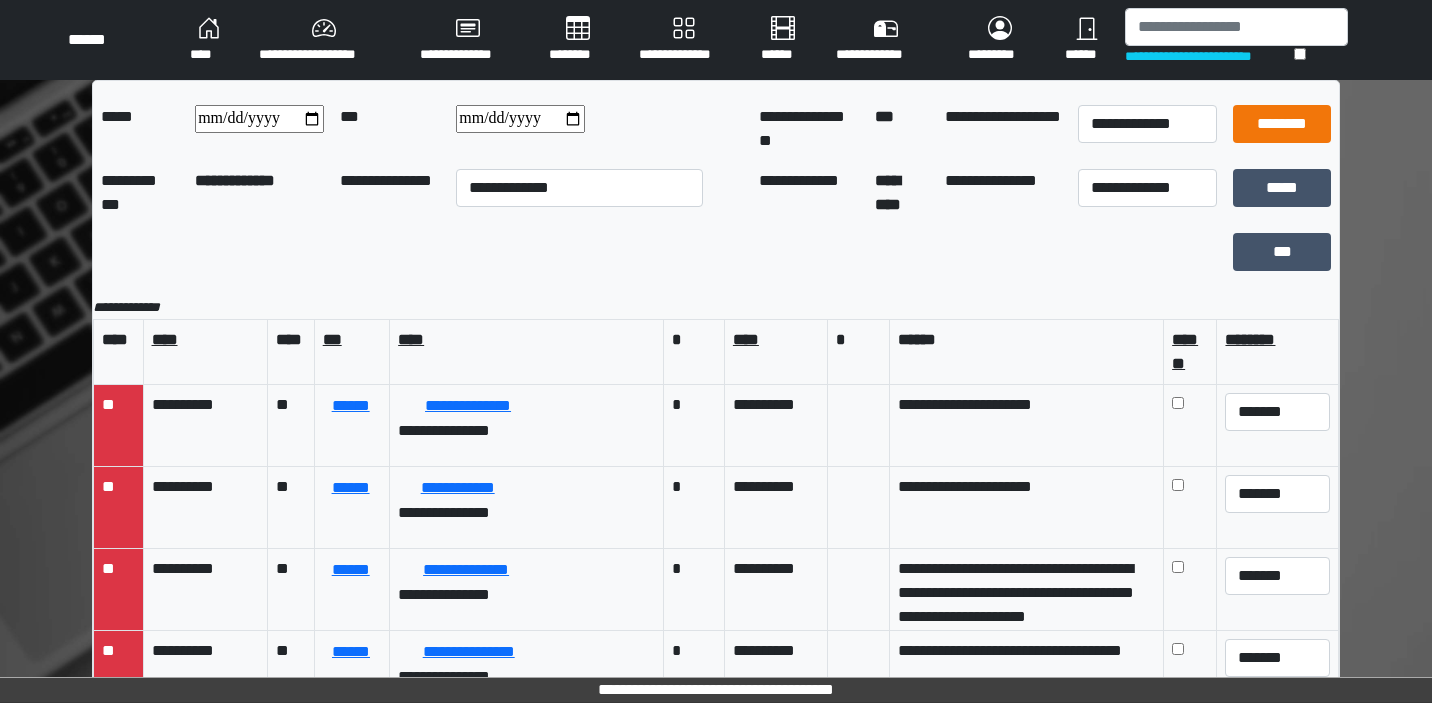 click on "********" at bounding box center [1282, 124] 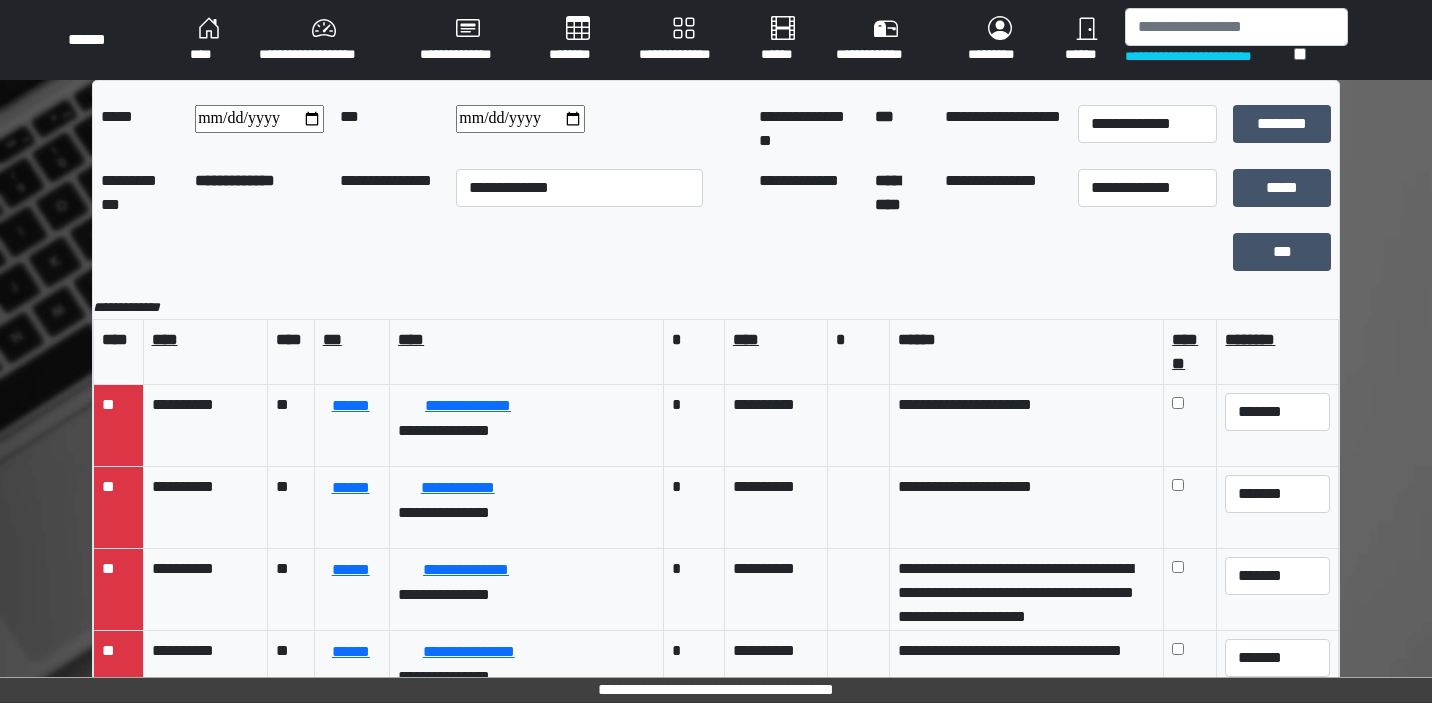 click on "********" at bounding box center [578, 40] 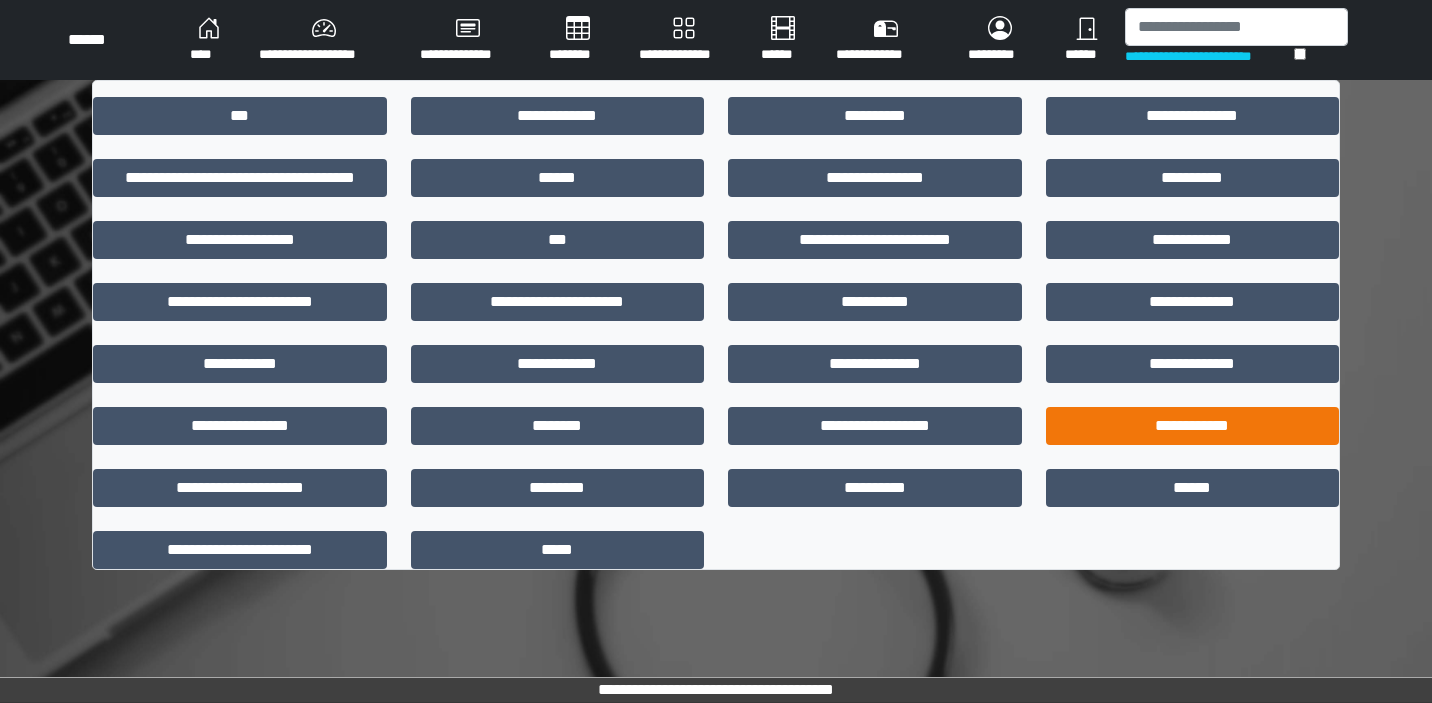click on "**********" at bounding box center (1193, 426) 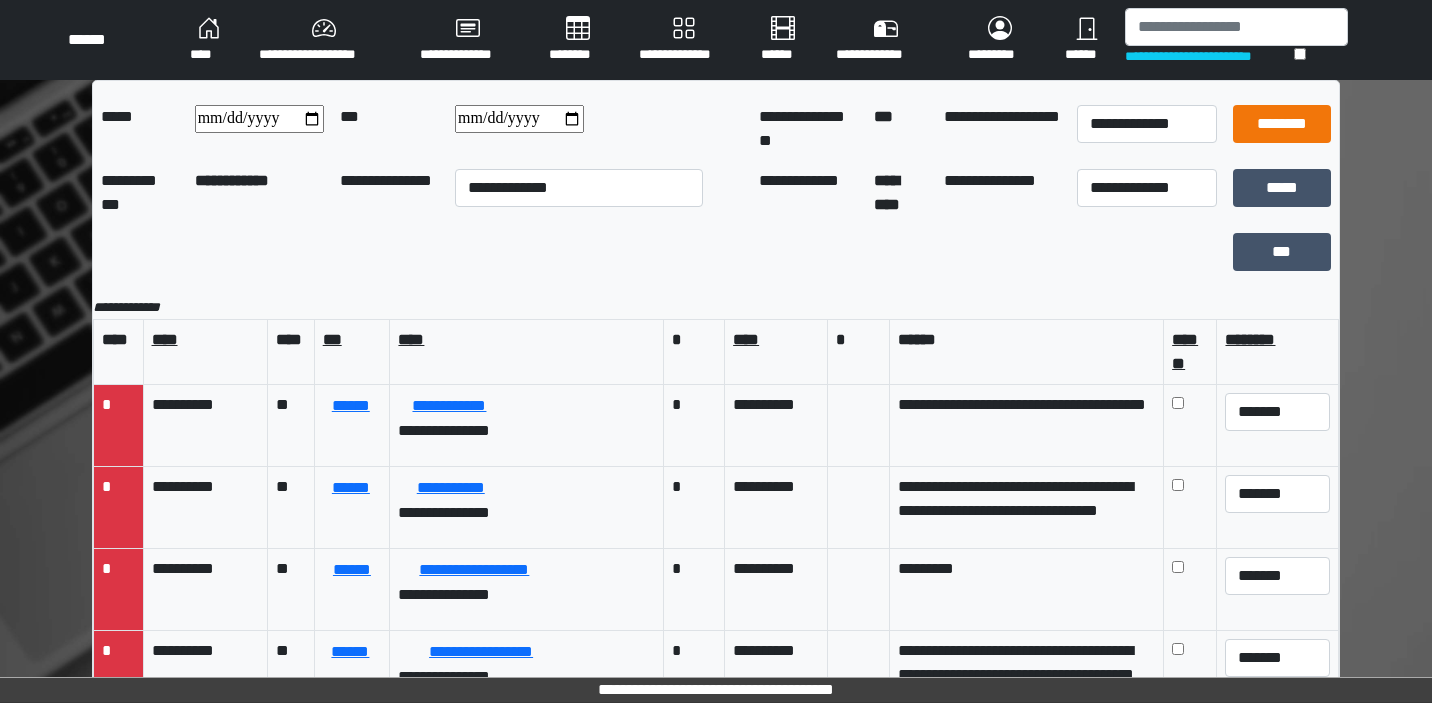 click on "********" at bounding box center [1282, 124] 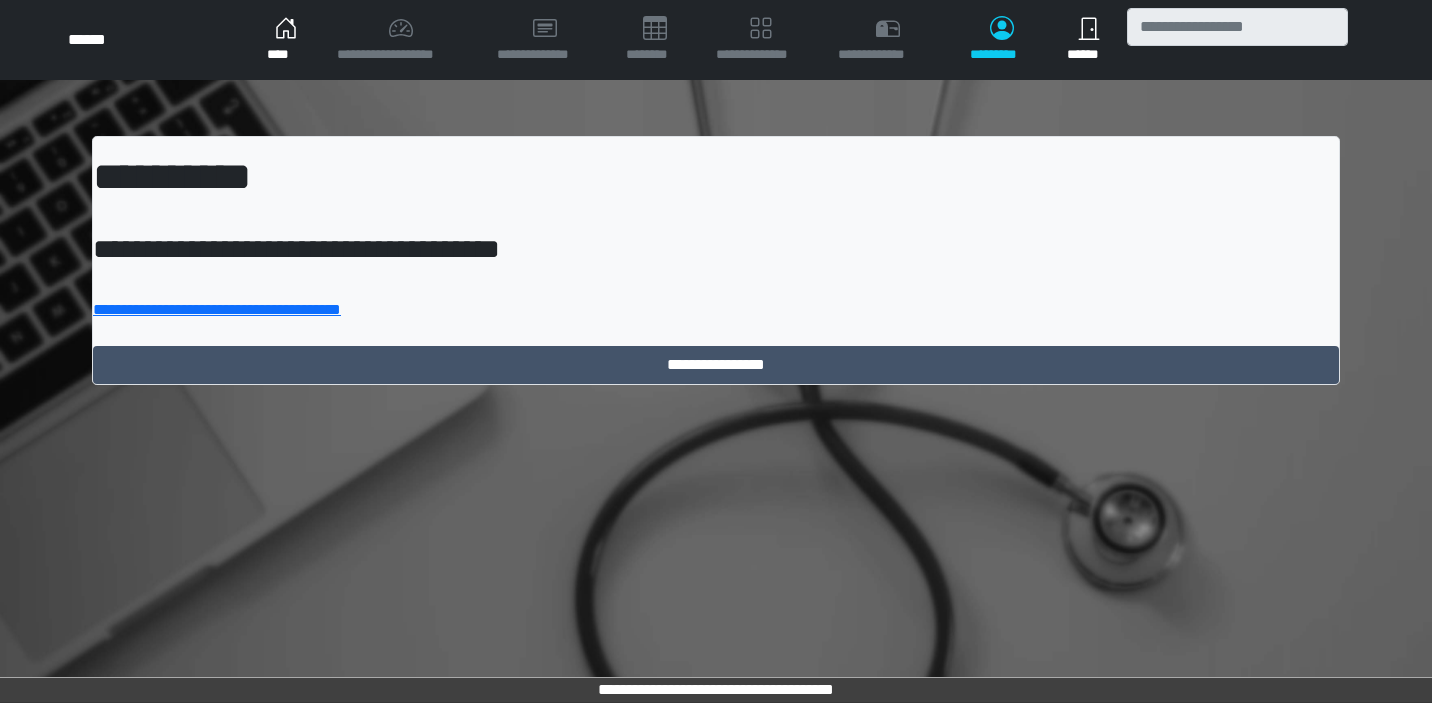 scroll, scrollTop: 0, scrollLeft: 0, axis: both 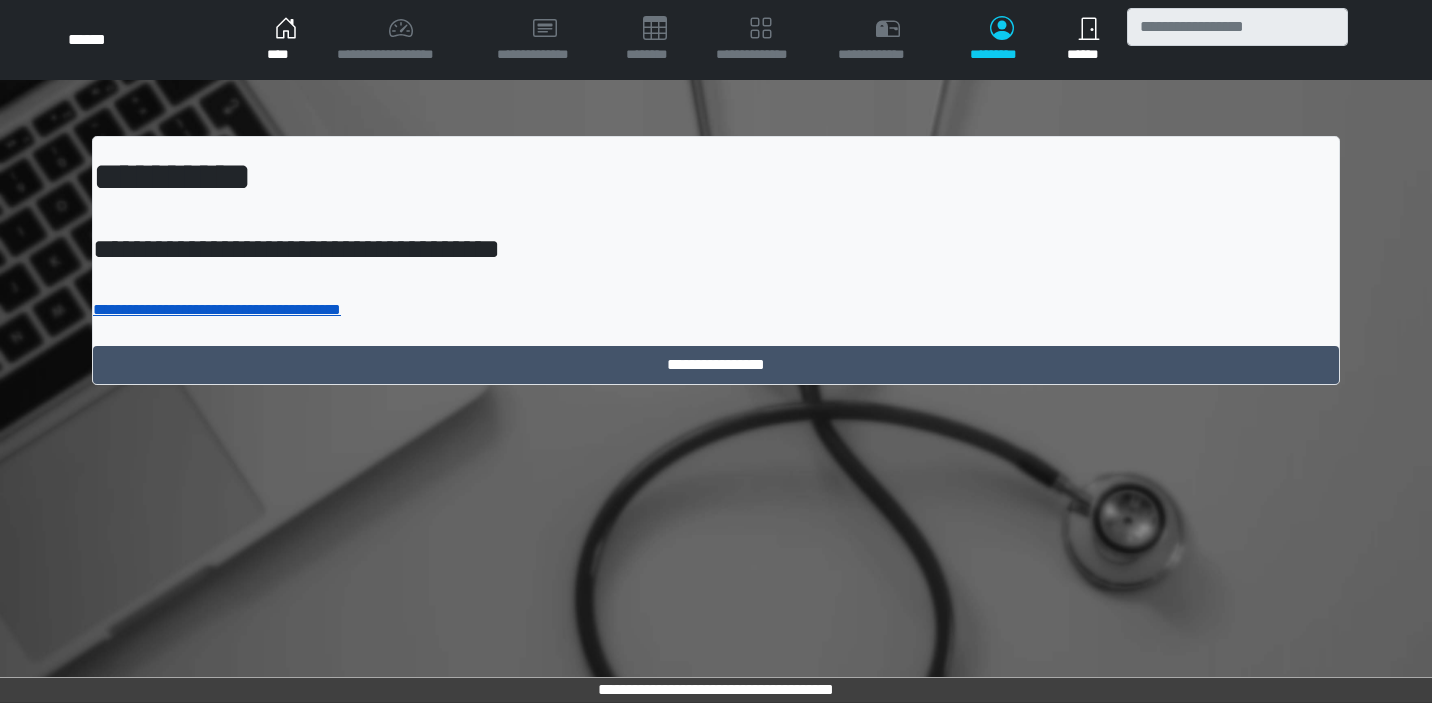 click on "**********" at bounding box center (217, 309) 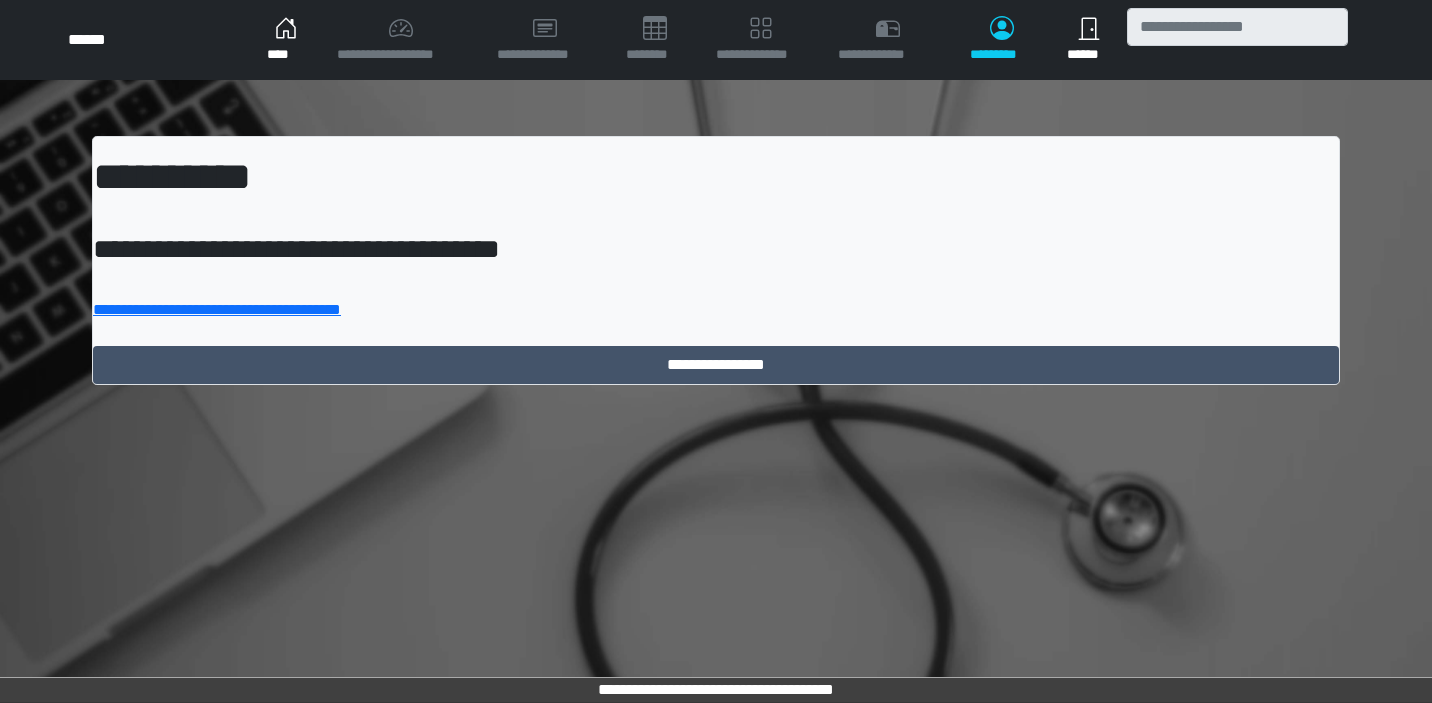 scroll, scrollTop: 0, scrollLeft: 0, axis: both 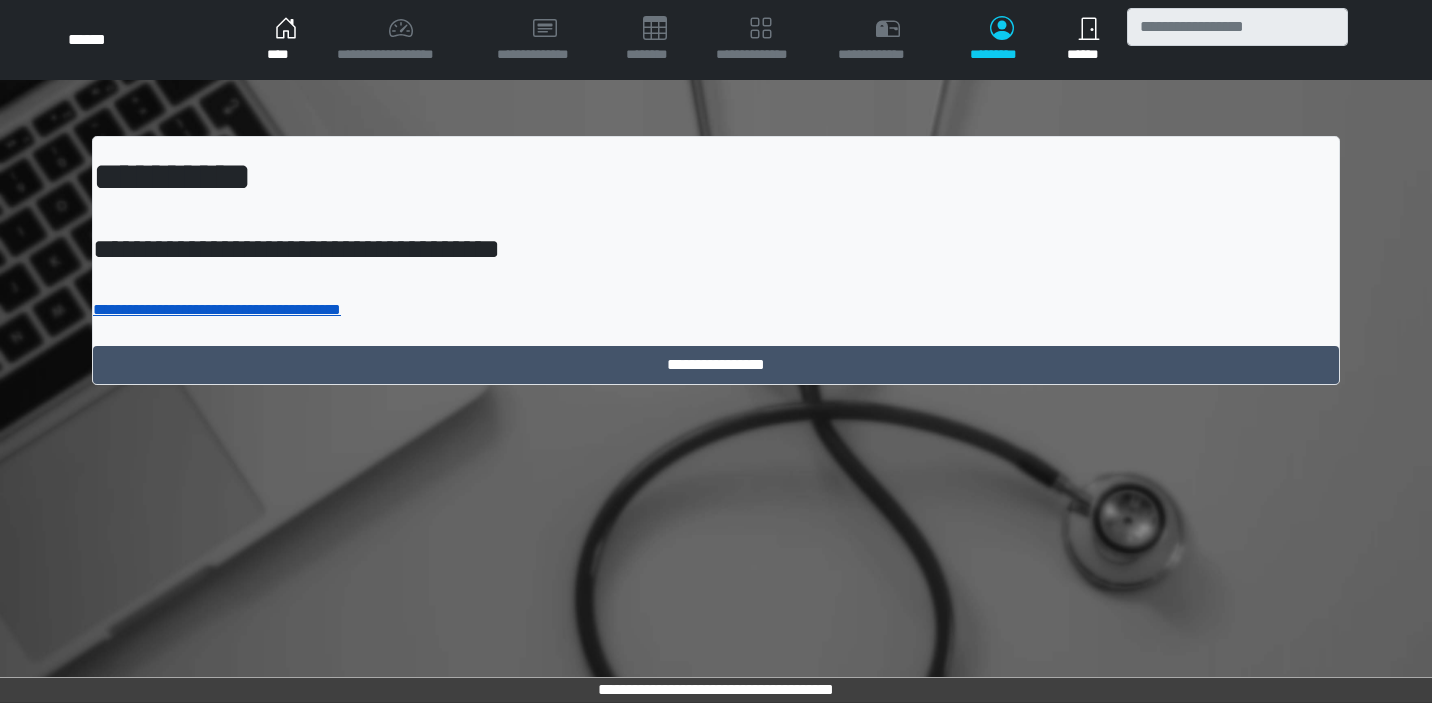 click on "**********" at bounding box center [217, 309] 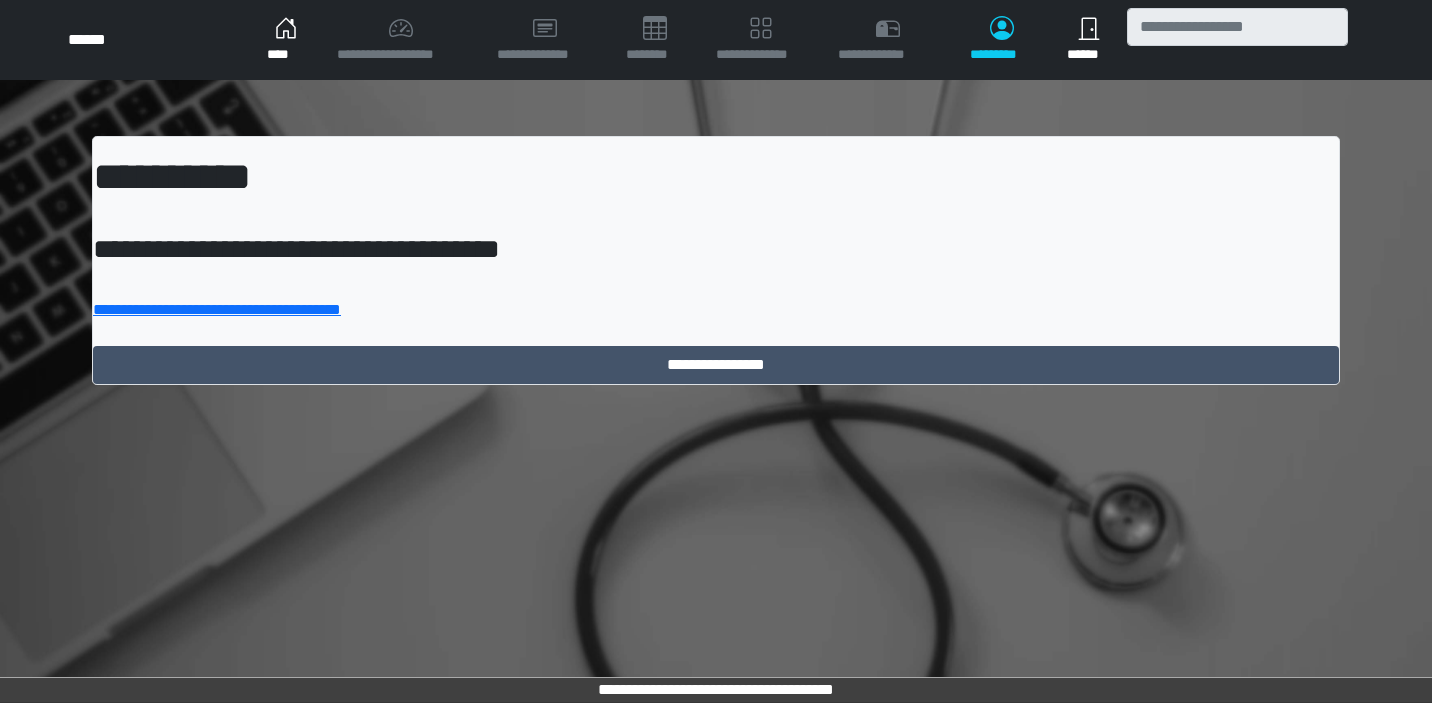 click on "****" at bounding box center (285, 40) 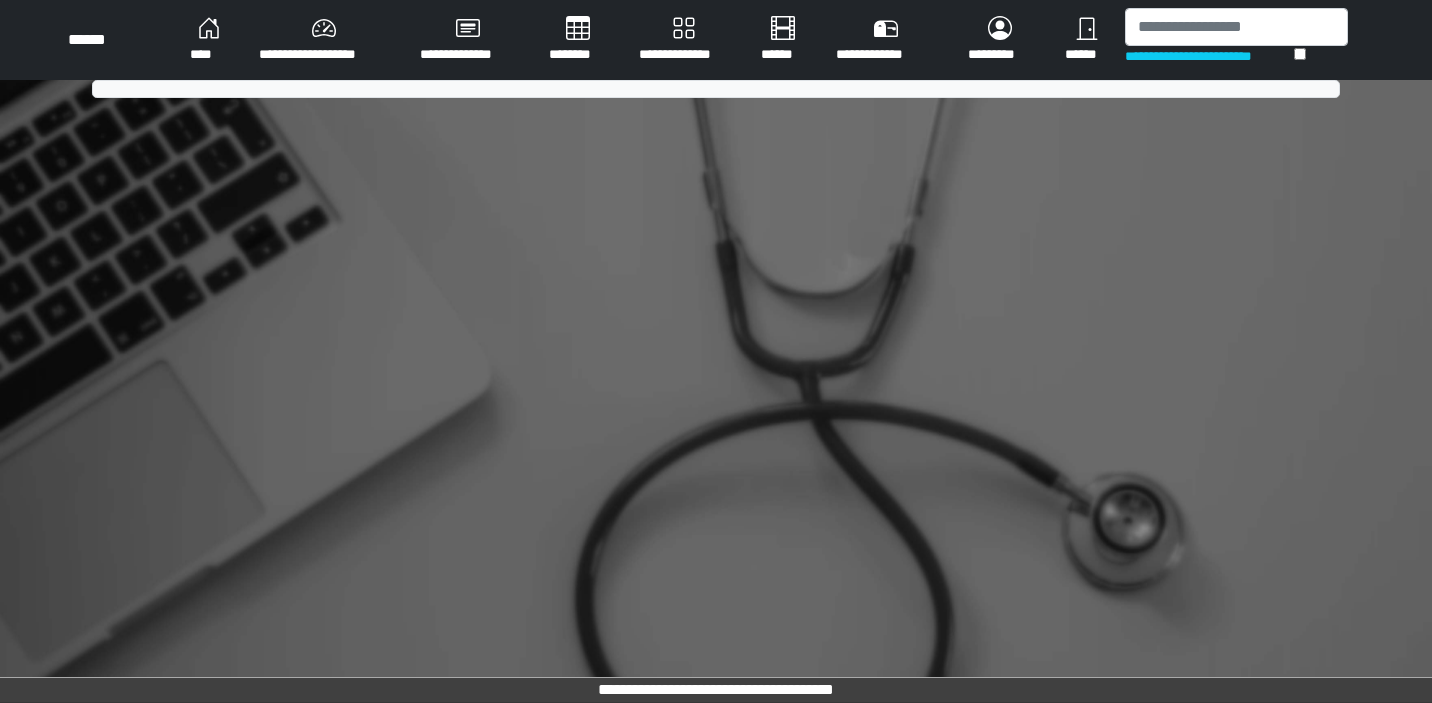 scroll, scrollTop: 0, scrollLeft: 0, axis: both 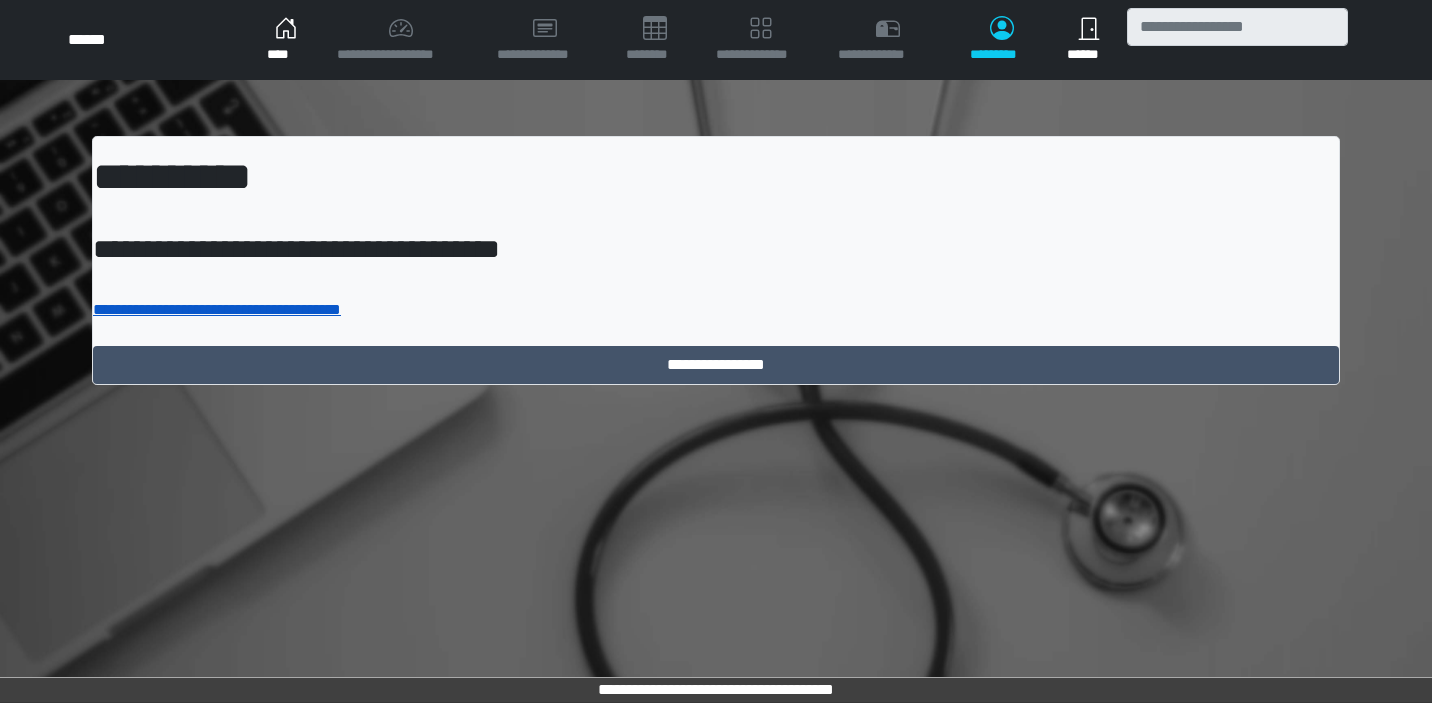 click on "**********" at bounding box center (217, 309) 